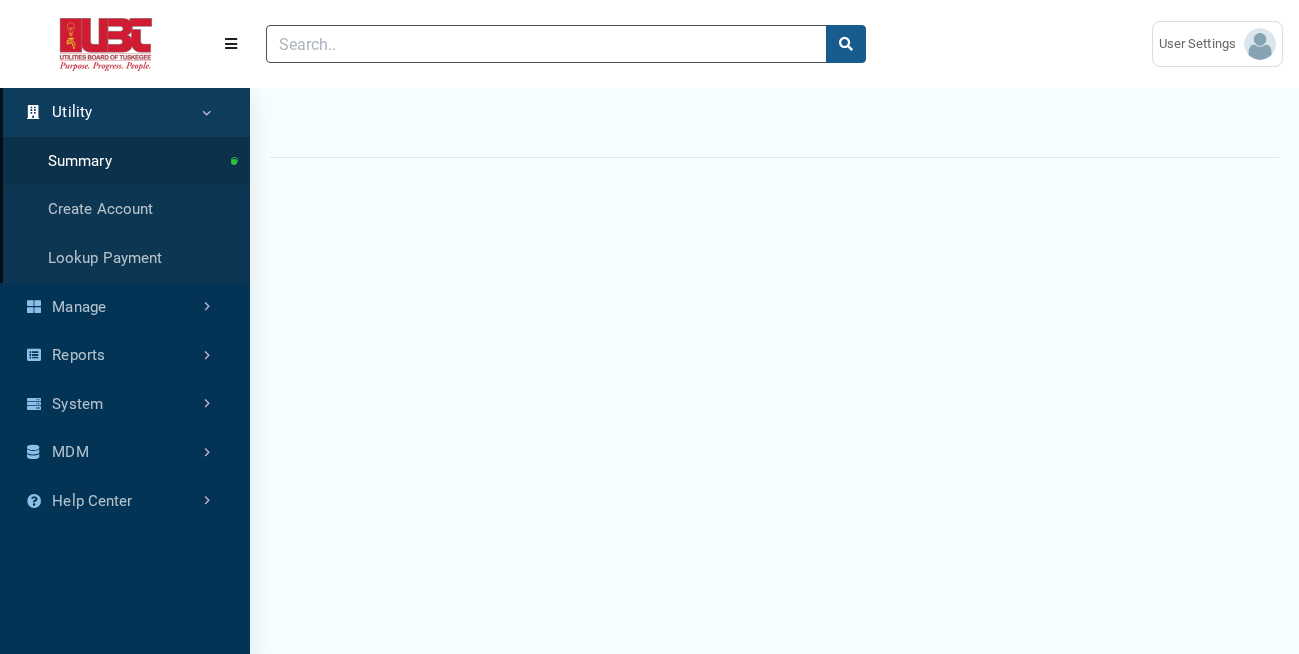 scroll, scrollTop: 0, scrollLeft: 0, axis: both 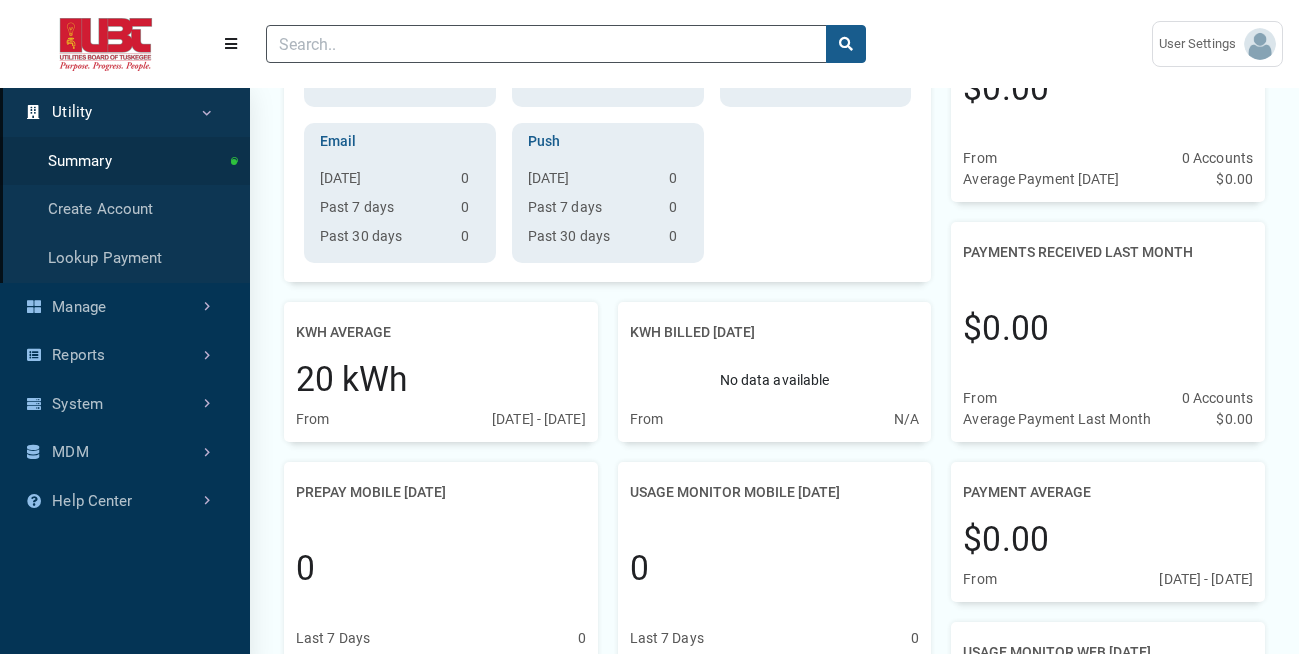 click on "Utility" at bounding box center (125, 112) 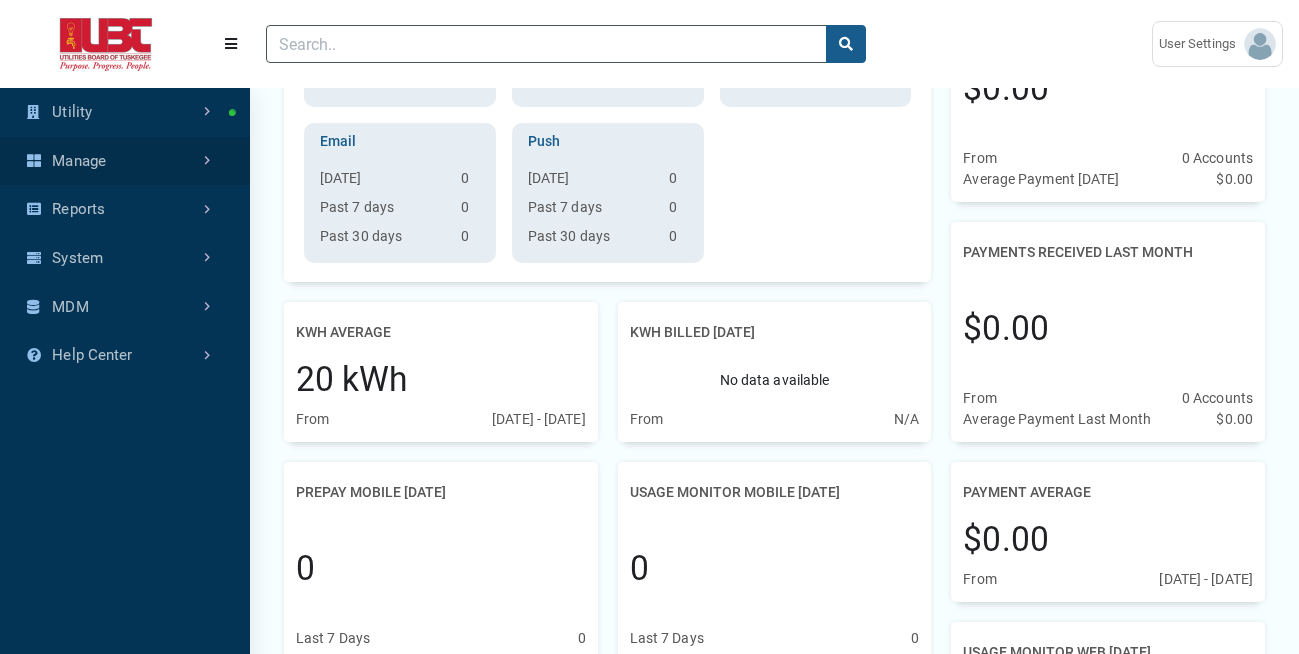 click on "Manage" at bounding box center [125, 161] 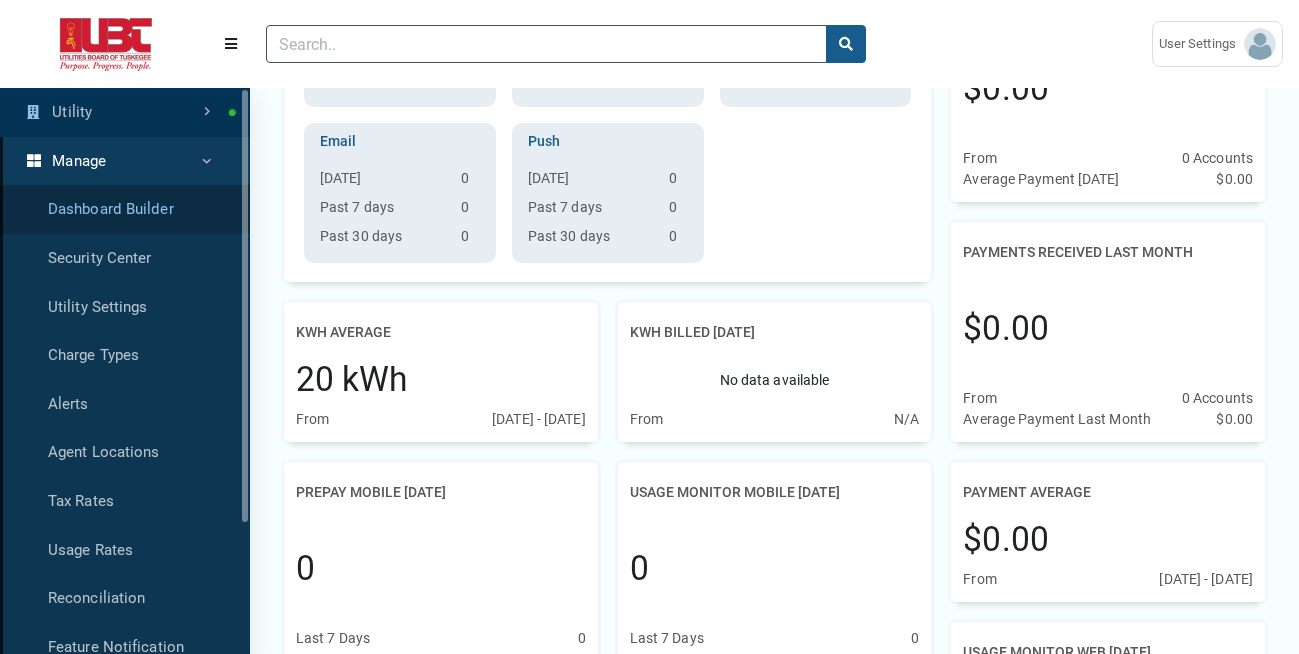 click on "Dashboard Builder" at bounding box center (125, 209) 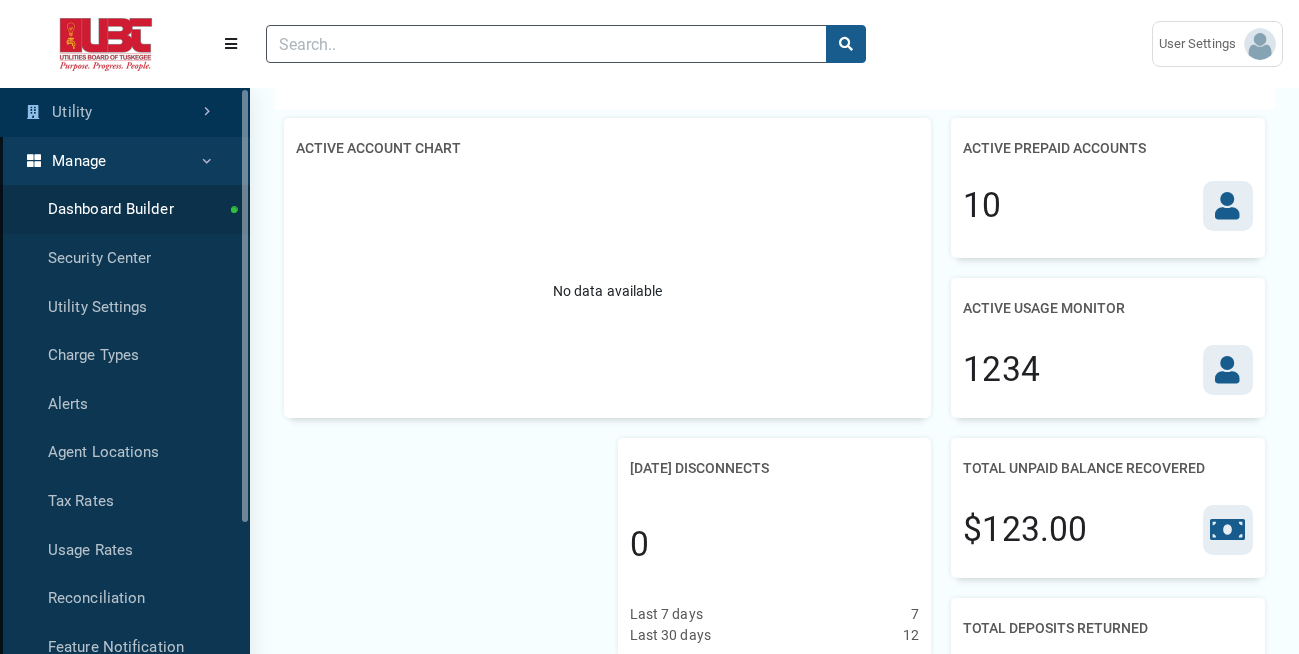 scroll, scrollTop: 0, scrollLeft: 0, axis: both 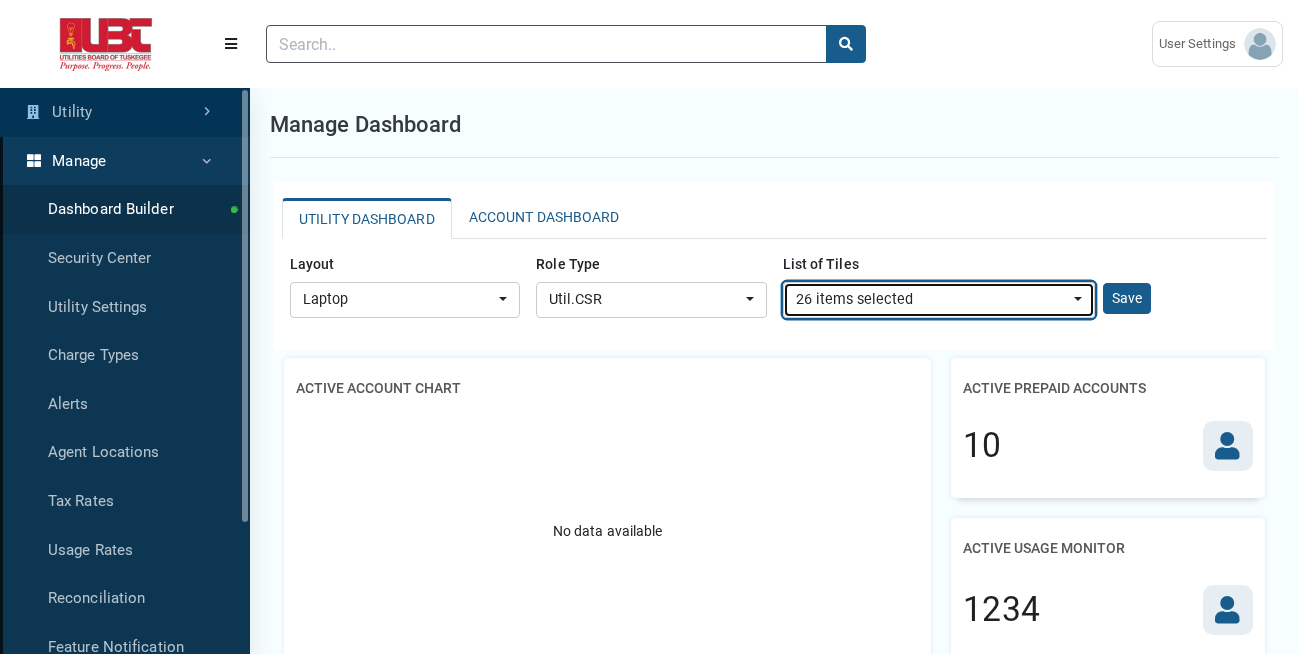click on "26 items selected" at bounding box center [933, 300] 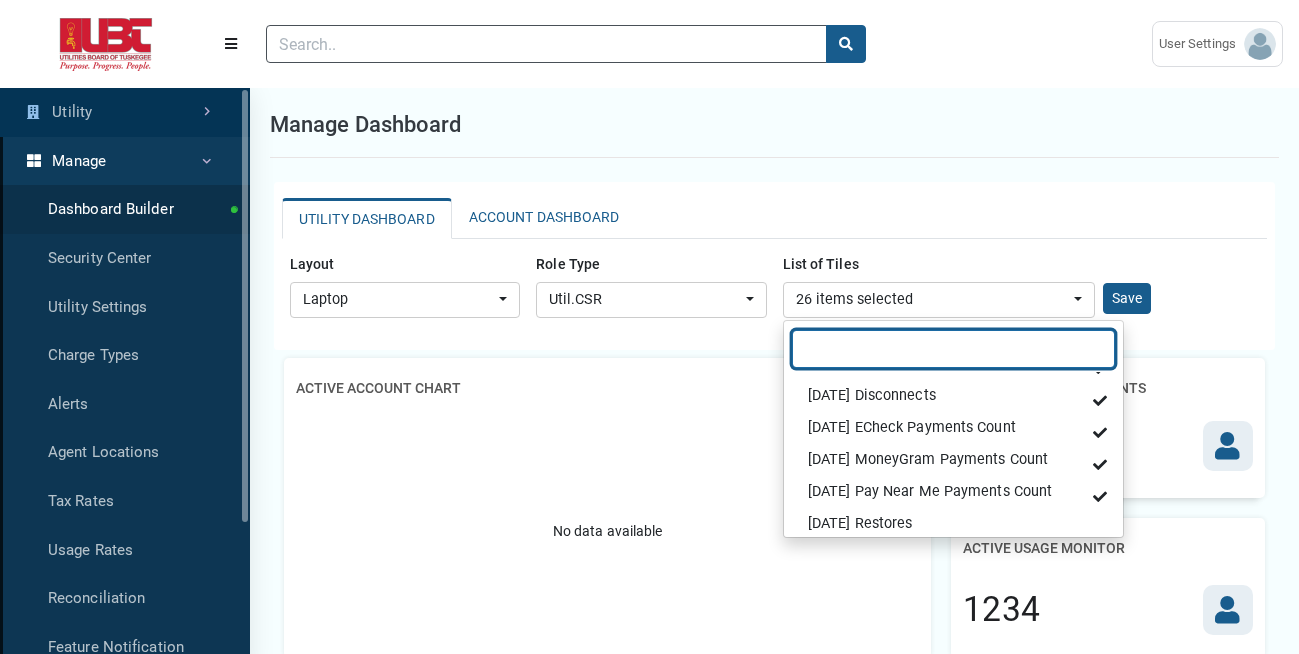 scroll, scrollTop: 704, scrollLeft: 0, axis: vertical 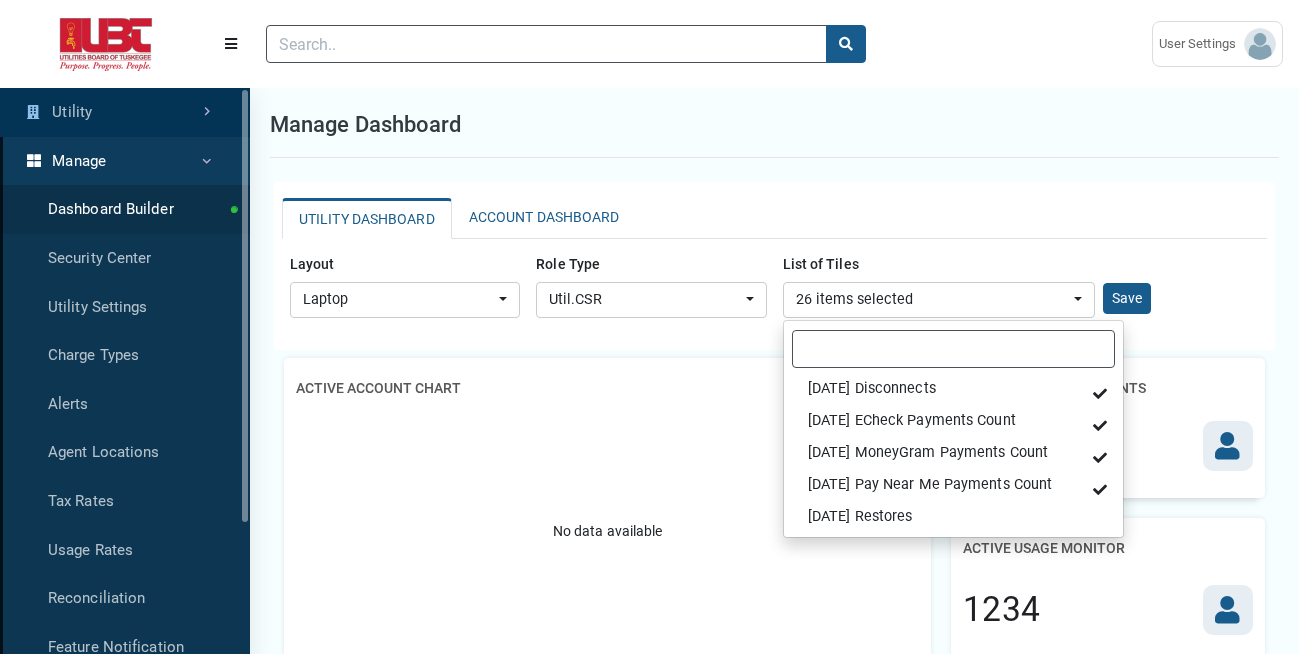 click on "Layout
Laptop
Mobile
Tablet
Laptop
Role Type
Util.CSR
Util.CSR" at bounding box center [774, 286] 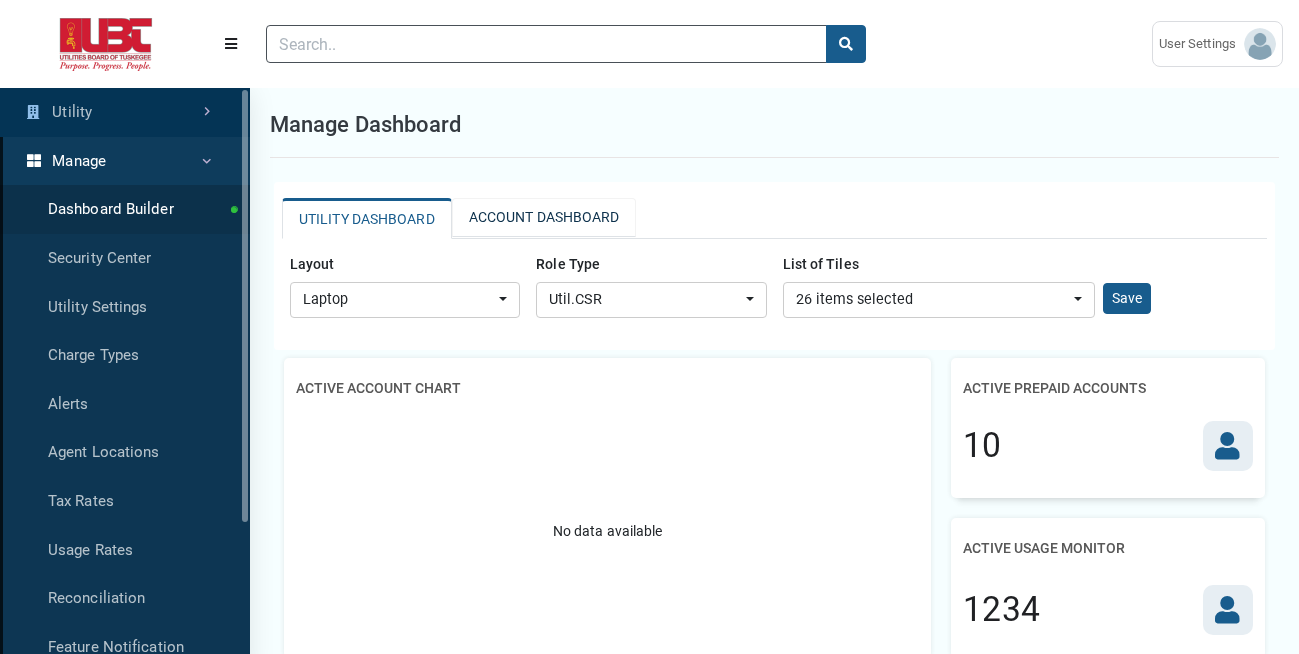 click on "ACCOUNT DASHBOARD" at bounding box center (544, 217) 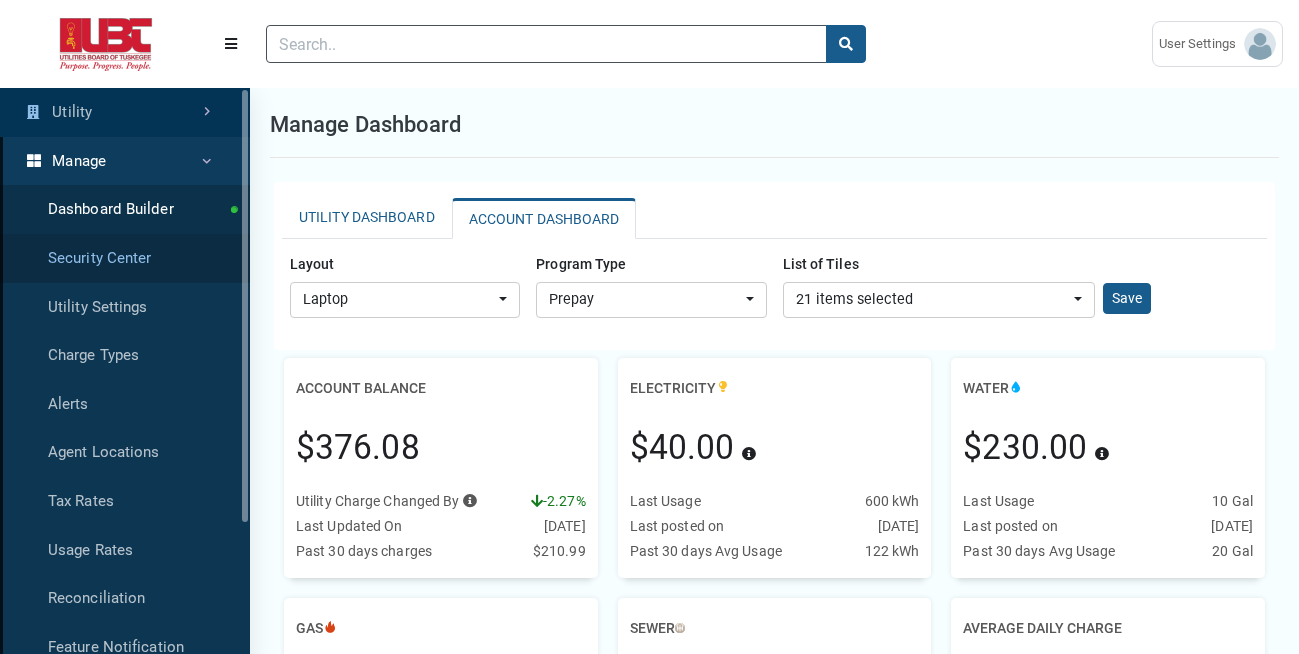 click on "Security Center" at bounding box center (125, 258) 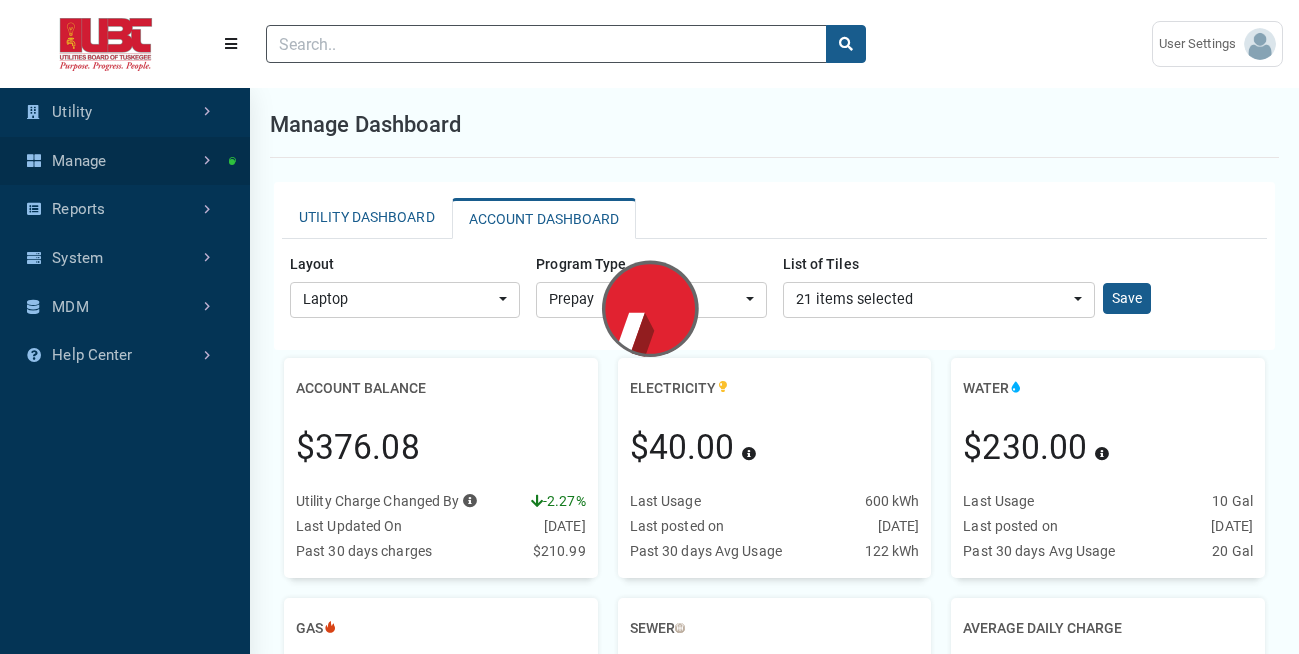 click on "Manage" at bounding box center (125, 161) 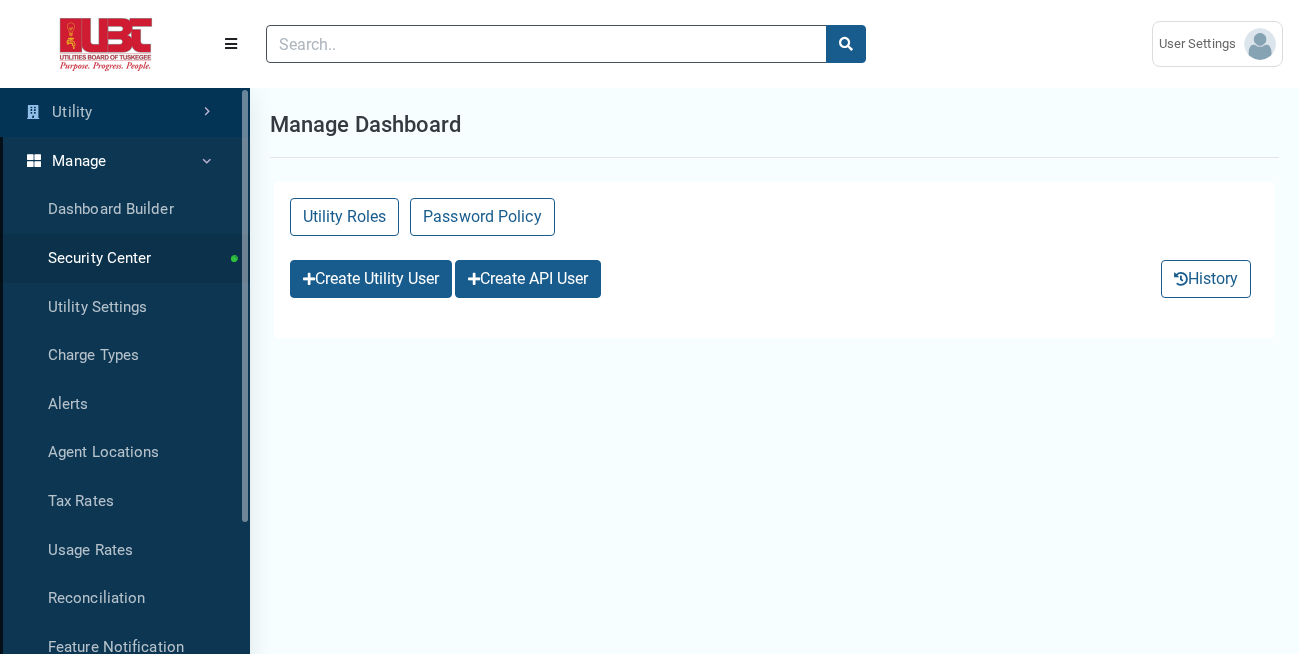 click on "Manage" at bounding box center (125, 161) 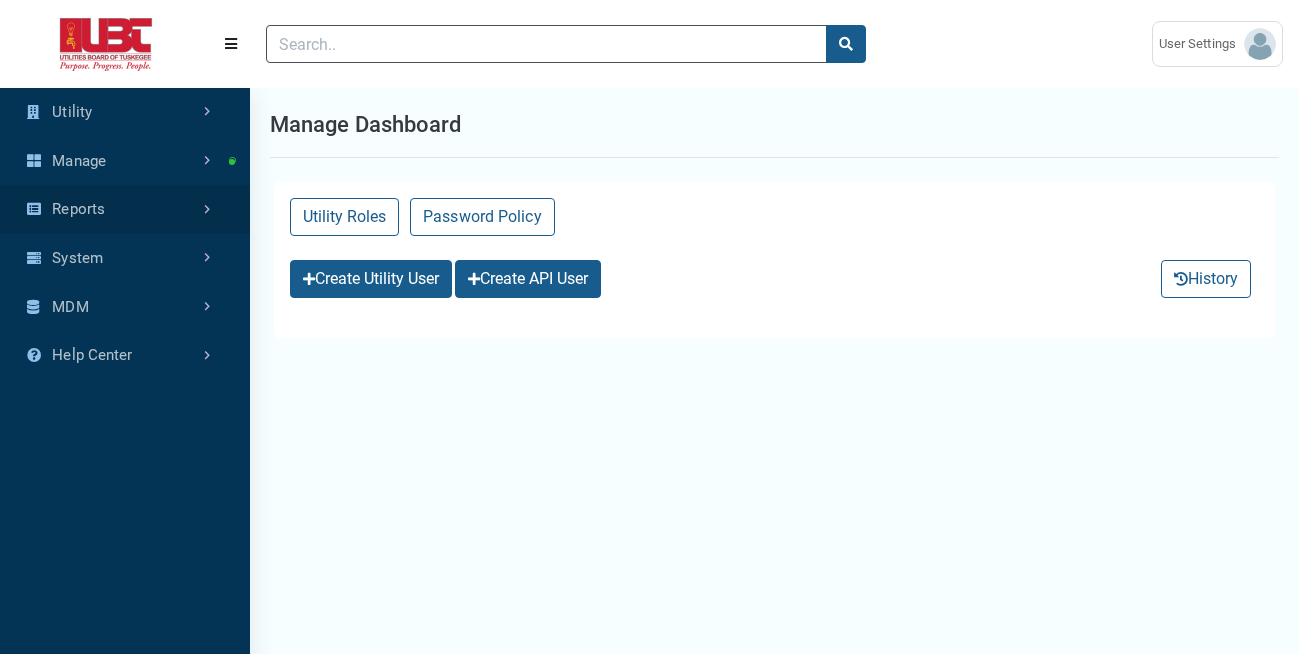 select on "25 per page" 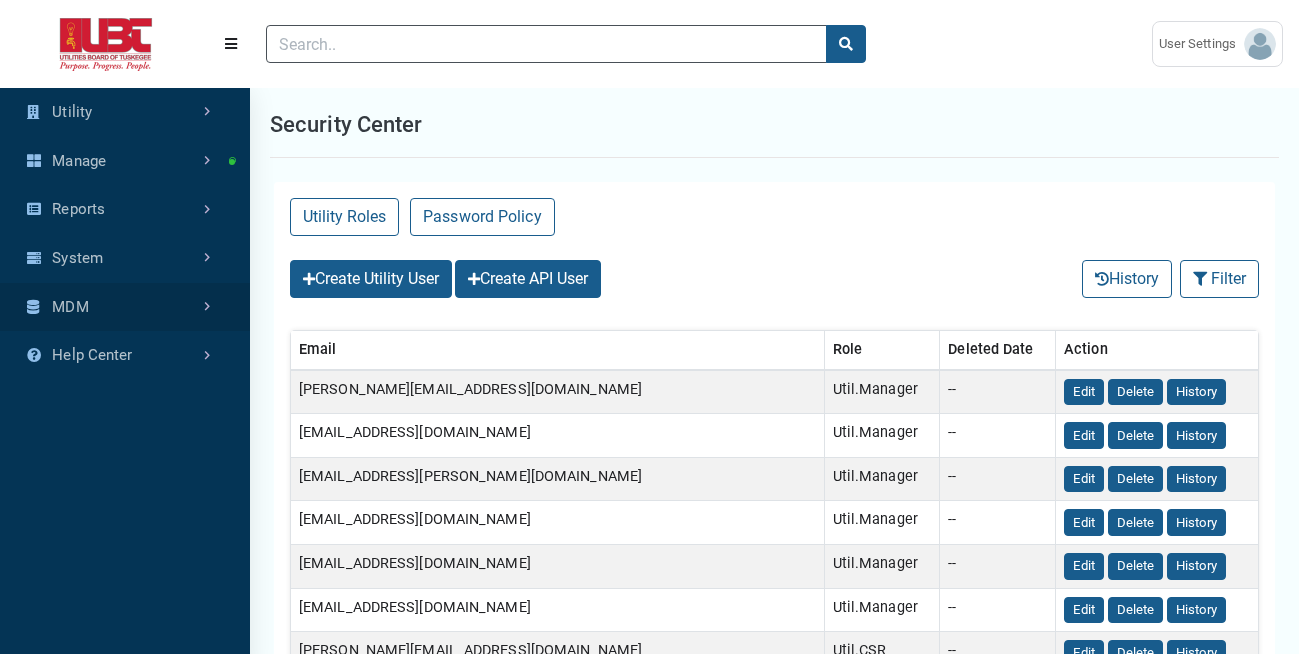 click on "MDM" at bounding box center [125, 307] 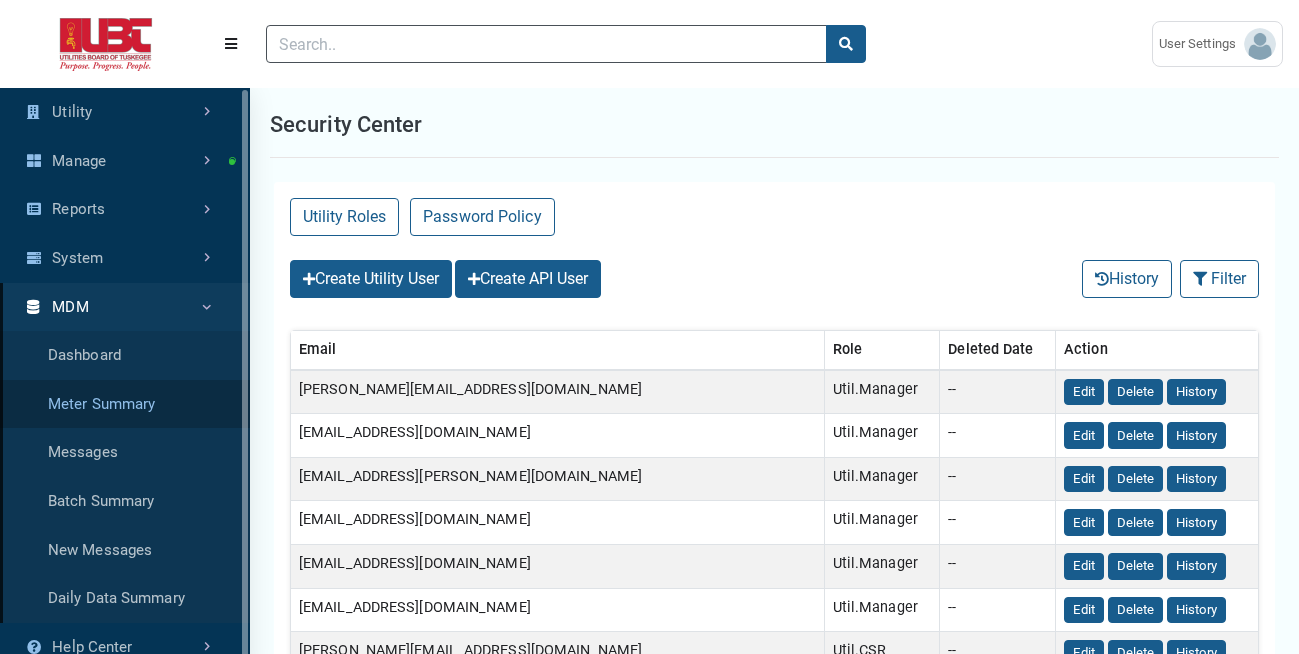 click on "Meter Summary" at bounding box center (125, 404) 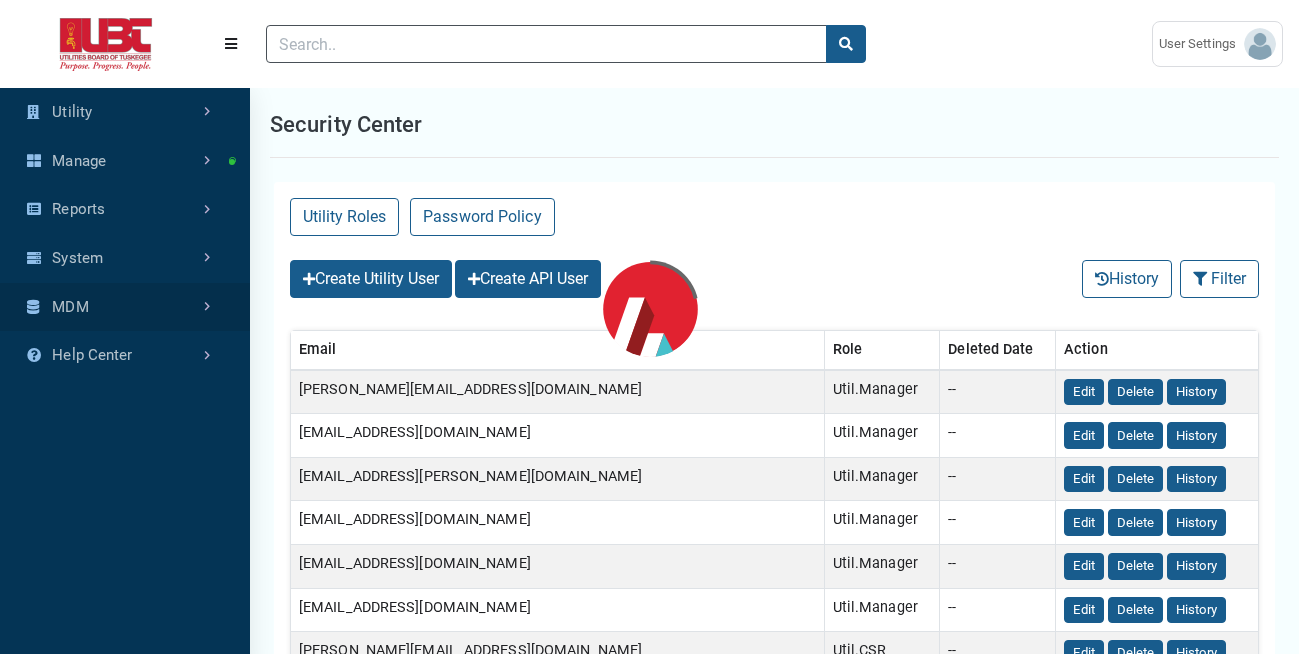 click on "MDM" at bounding box center (125, 307) 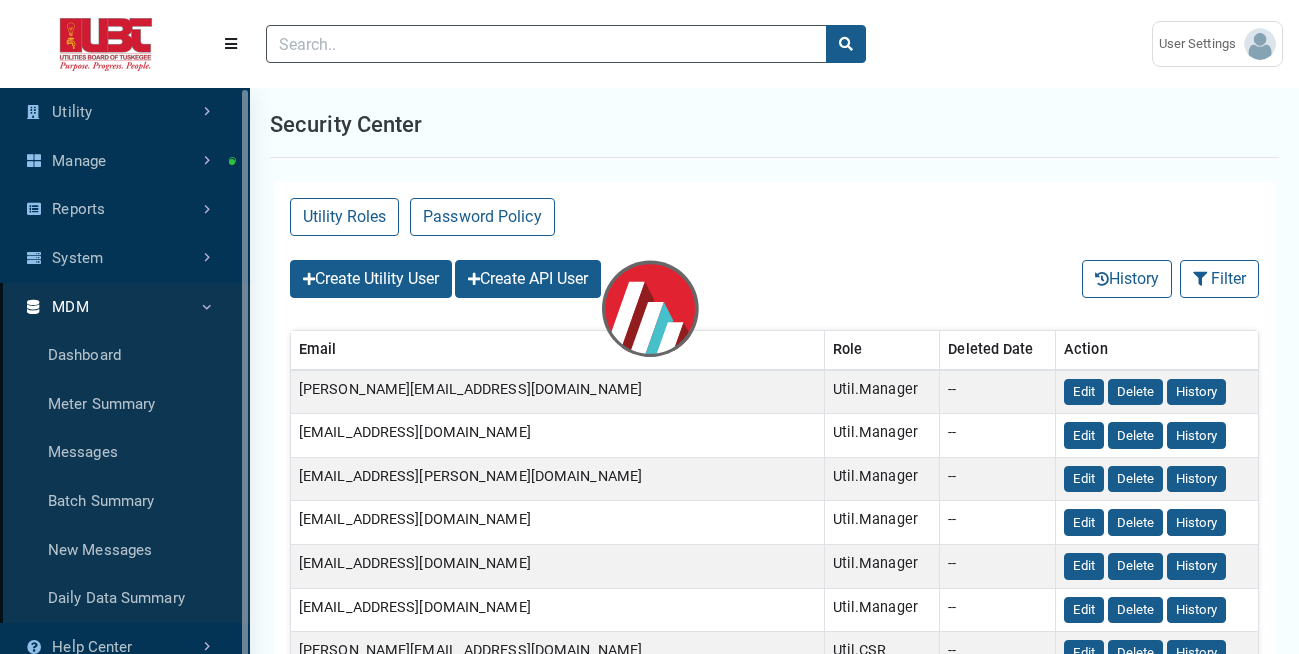 click on "MDM" at bounding box center [125, 307] 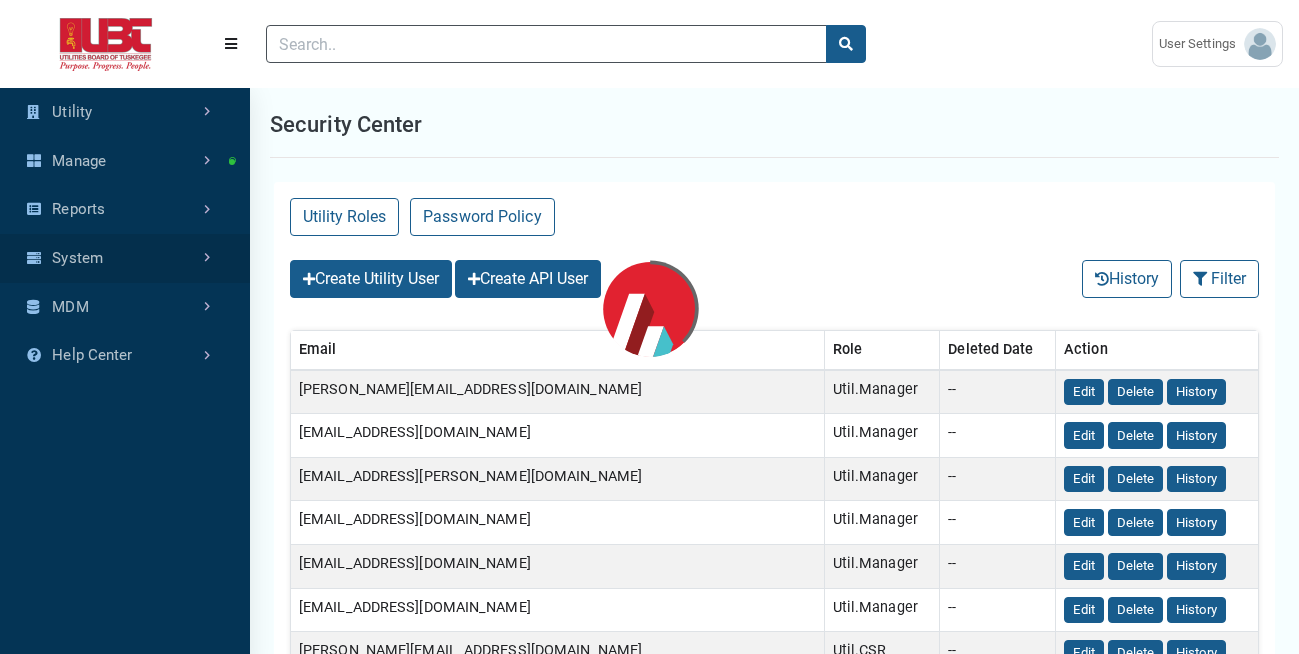 click on "System" at bounding box center (125, 258) 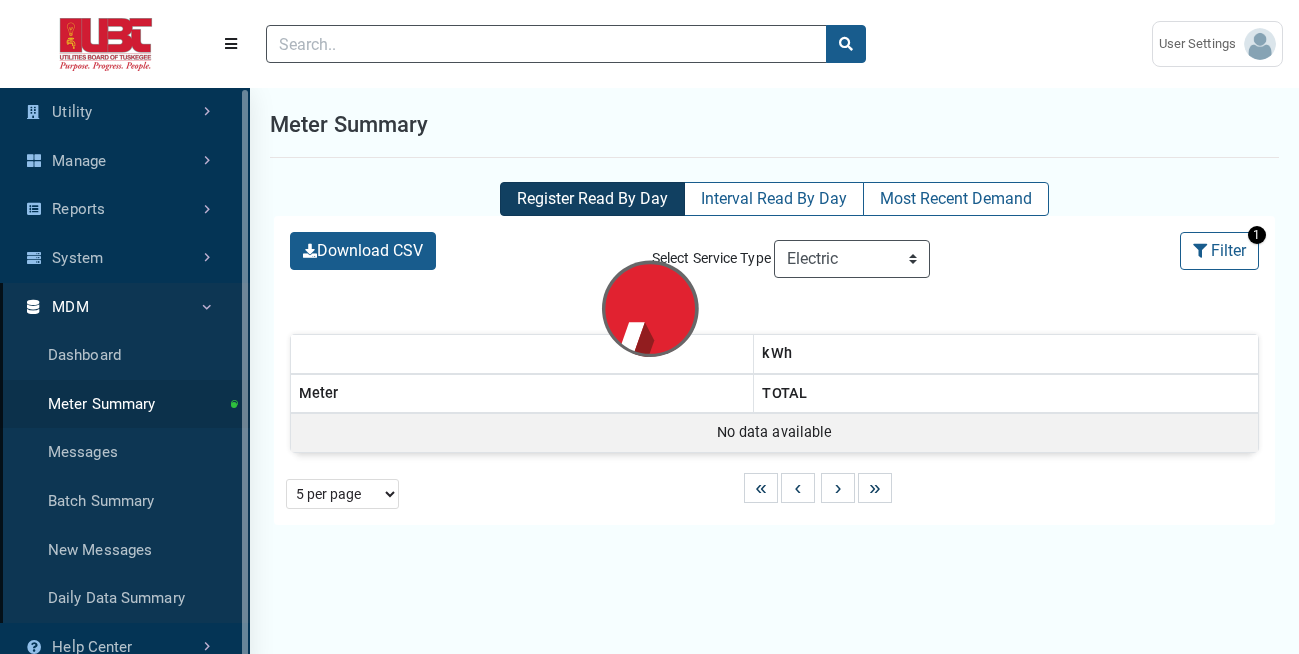 click on "MDM" at bounding box center [125, 307] 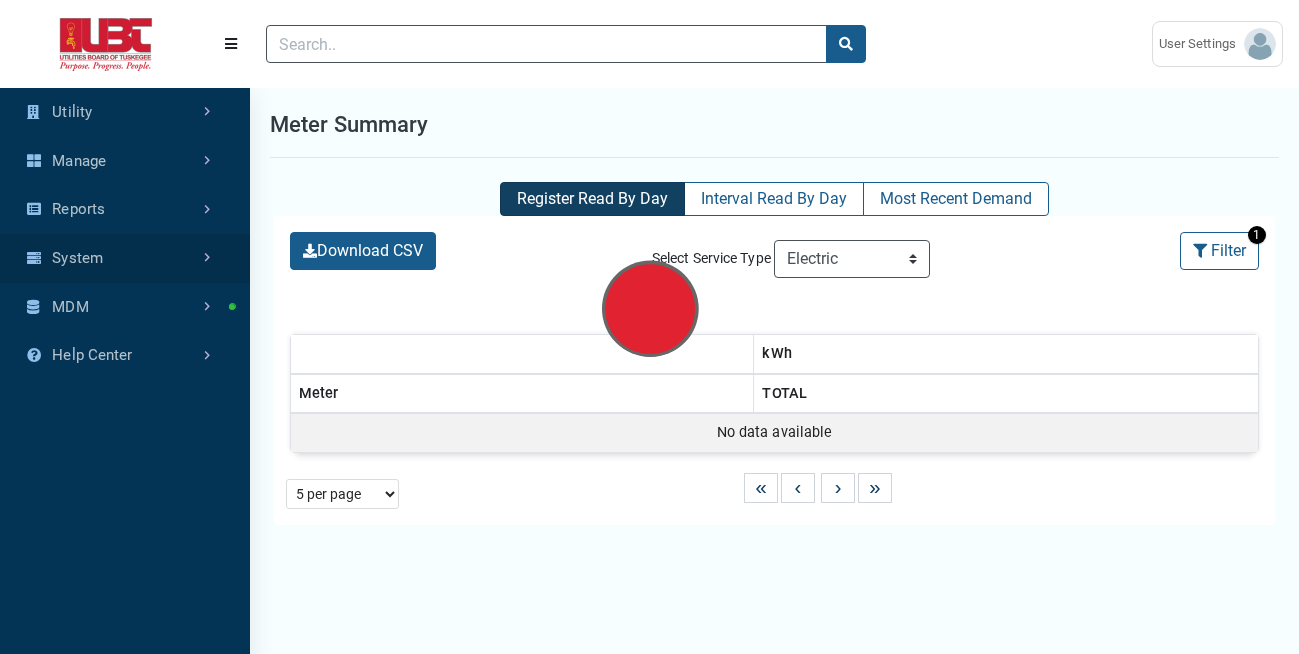 click on "System" at bounding box center [125, 258] 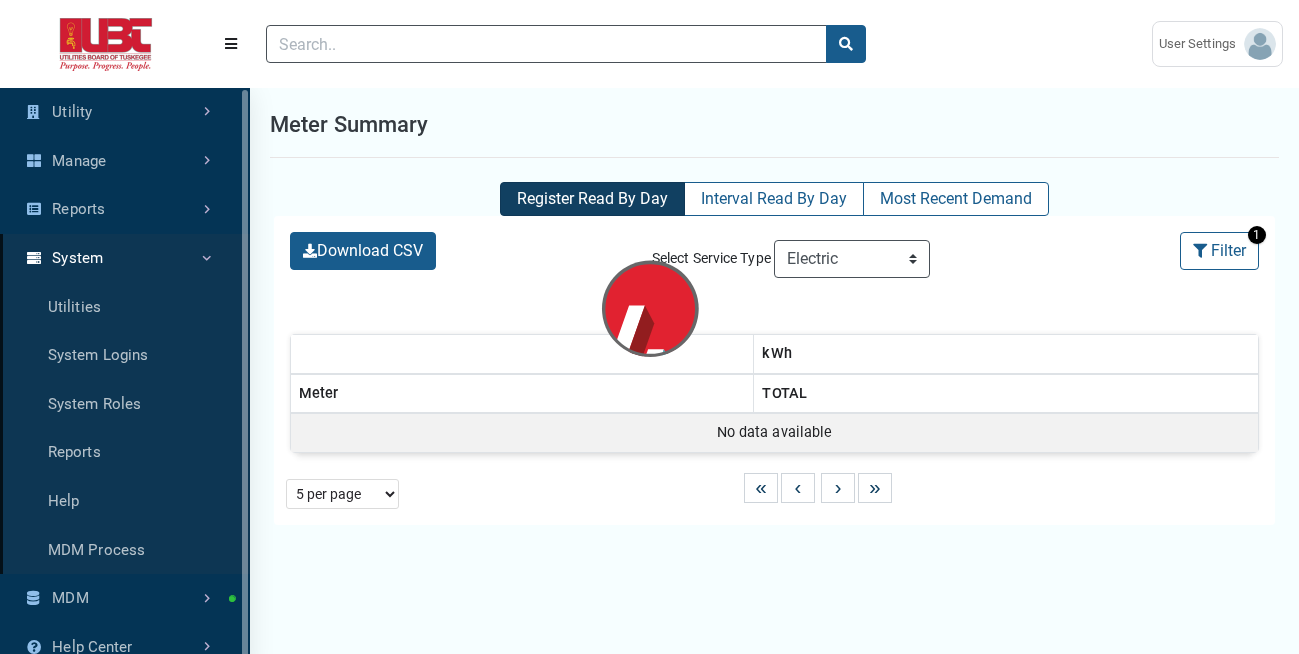 click on "System" at bounding box center [125, 258] 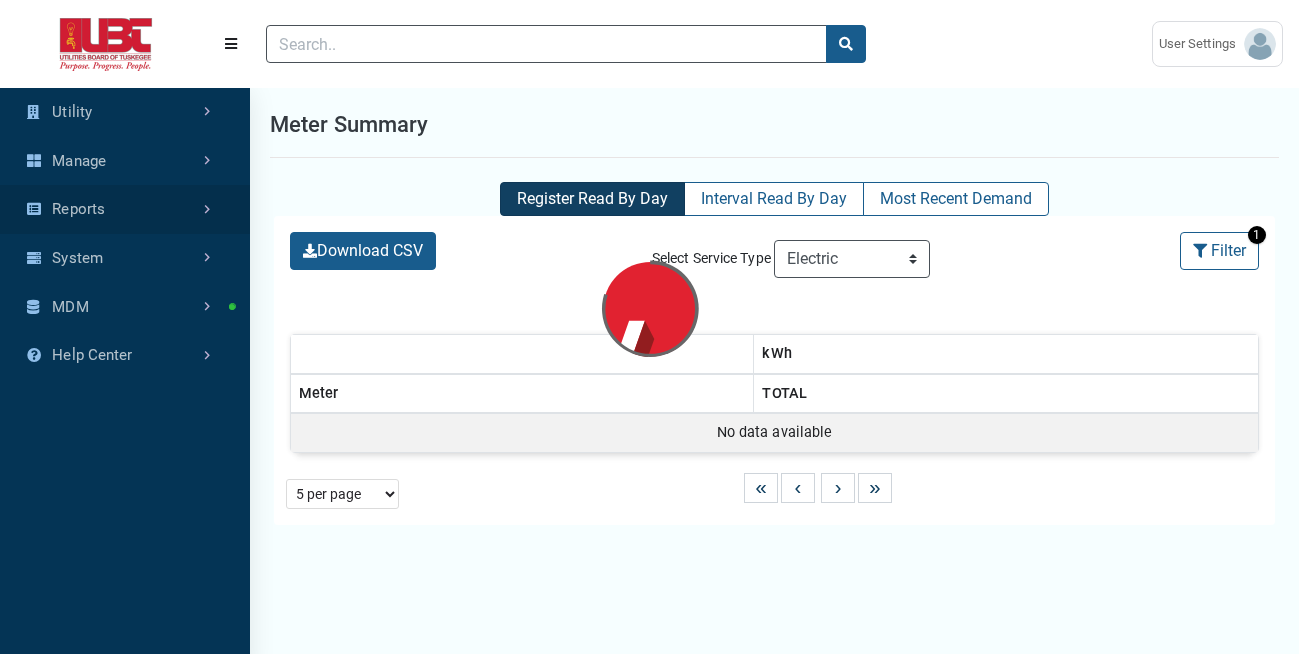 click on "Reports" at bounding box center [125, 209] 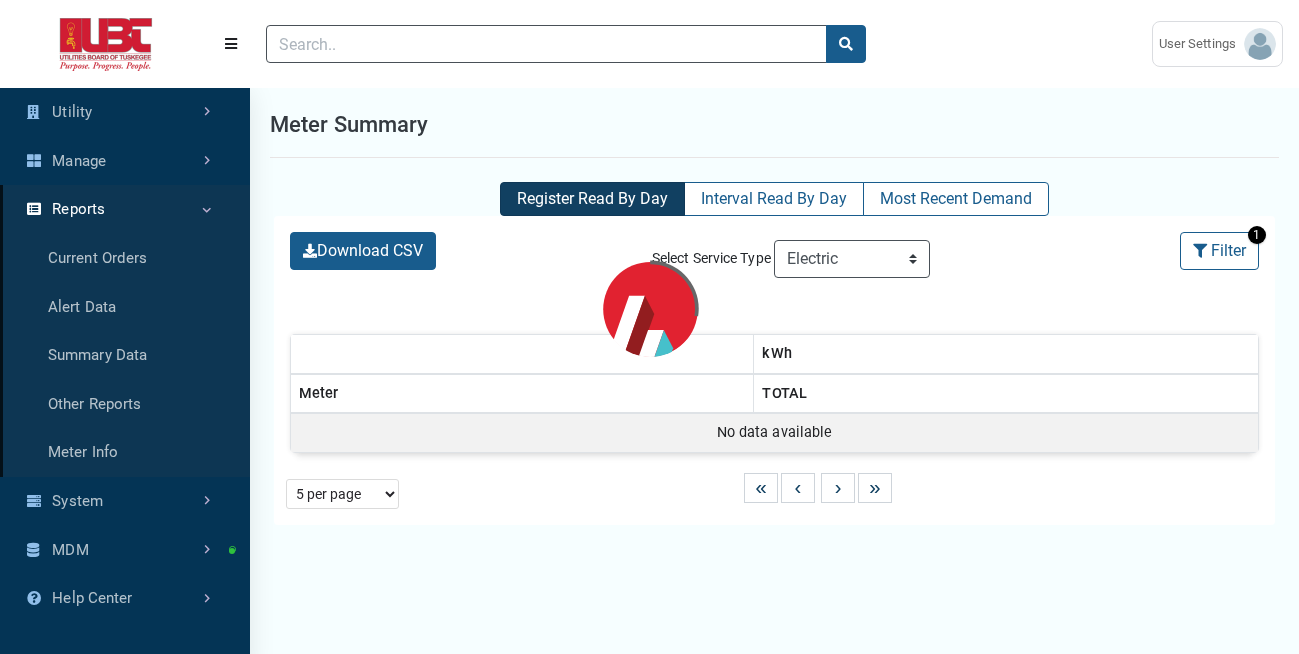 click on "Reports" at bounding box center [125, 209] 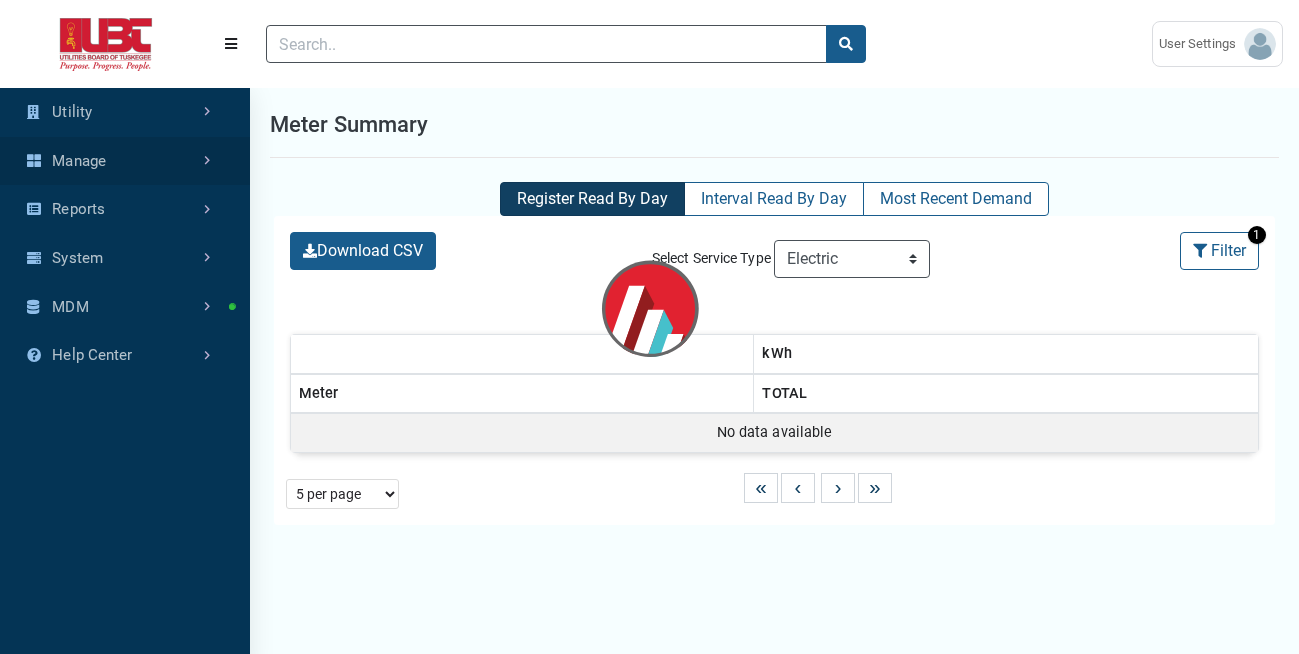 click on "Manage" at bounding box center [125, 161] 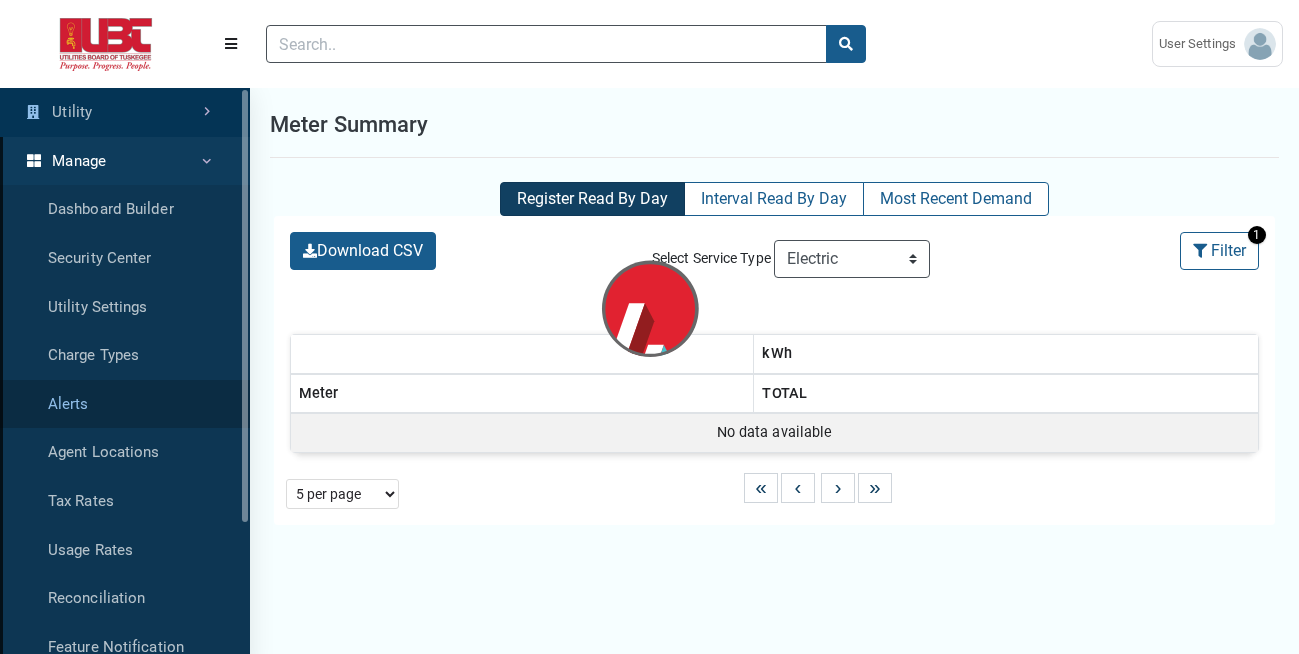 click on "Alerts" at bounding box center [125, 404] 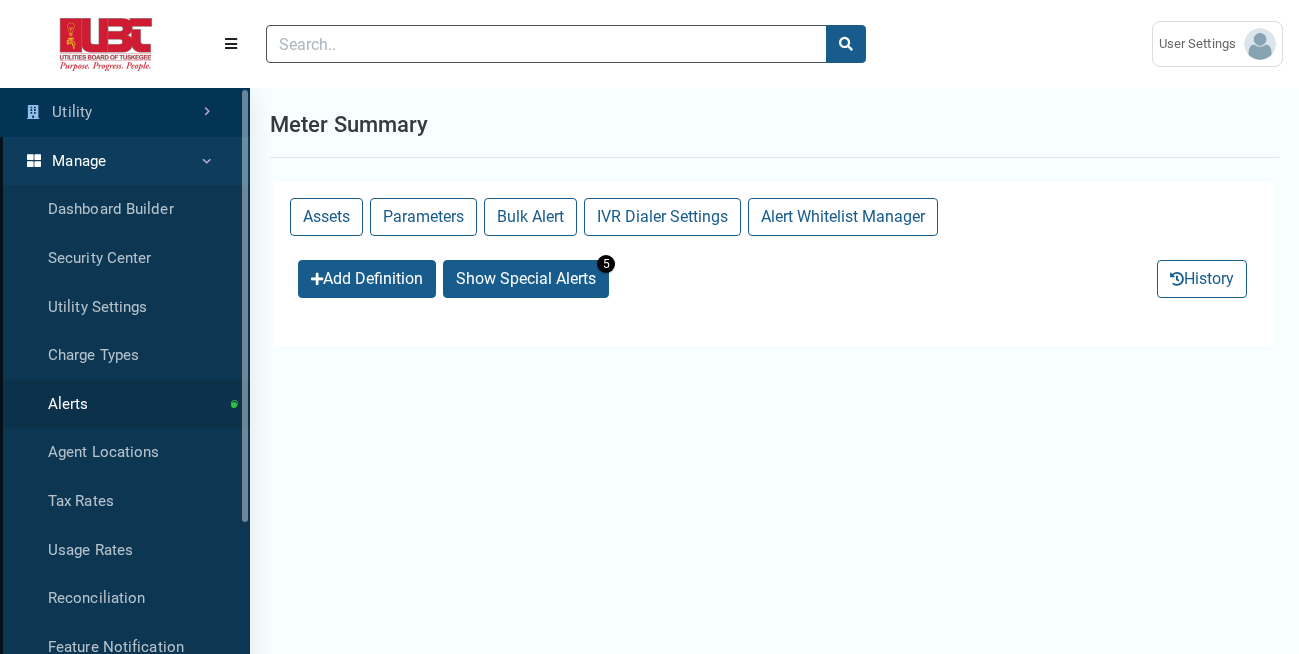 select on "25 per page" 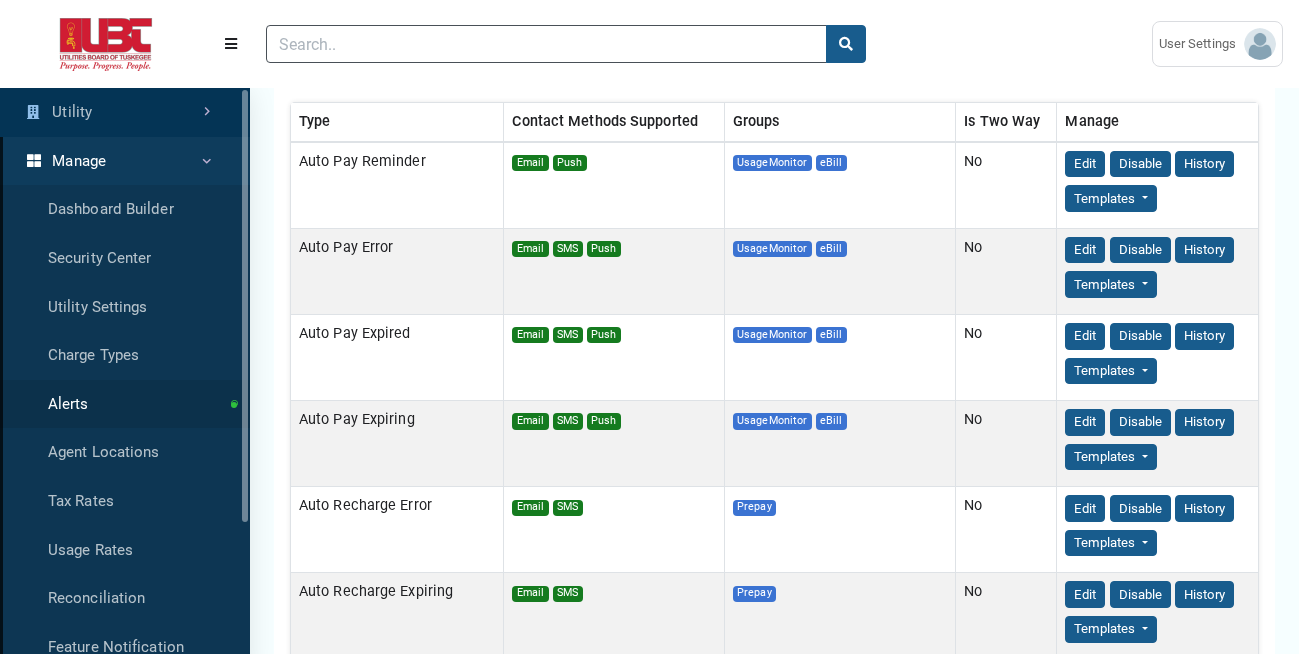 scroll, scrollTop: 240, scrollLeft: 0, axis: vertical 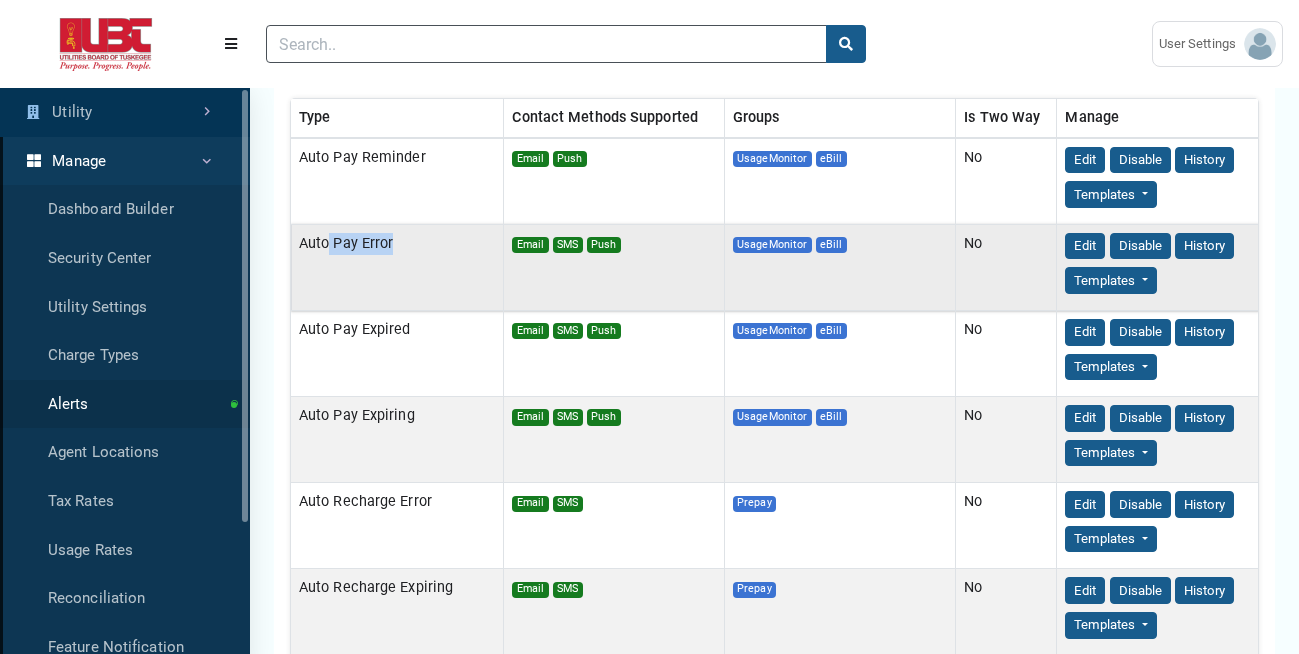 drag, startPoint x: 326, startPoint y: 240, endPoint x: 393, endPoint y: 240, distance: 67 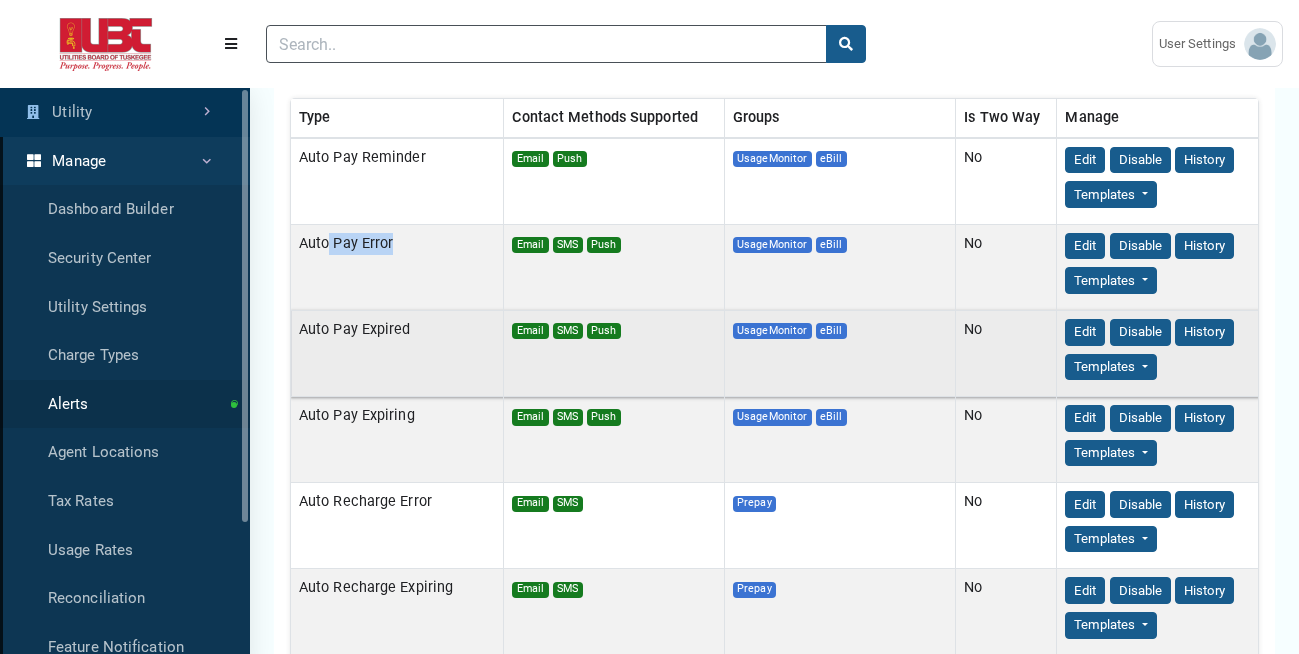 scroll, scrollTop: 2, scrollLeft: 0, axis: vertical 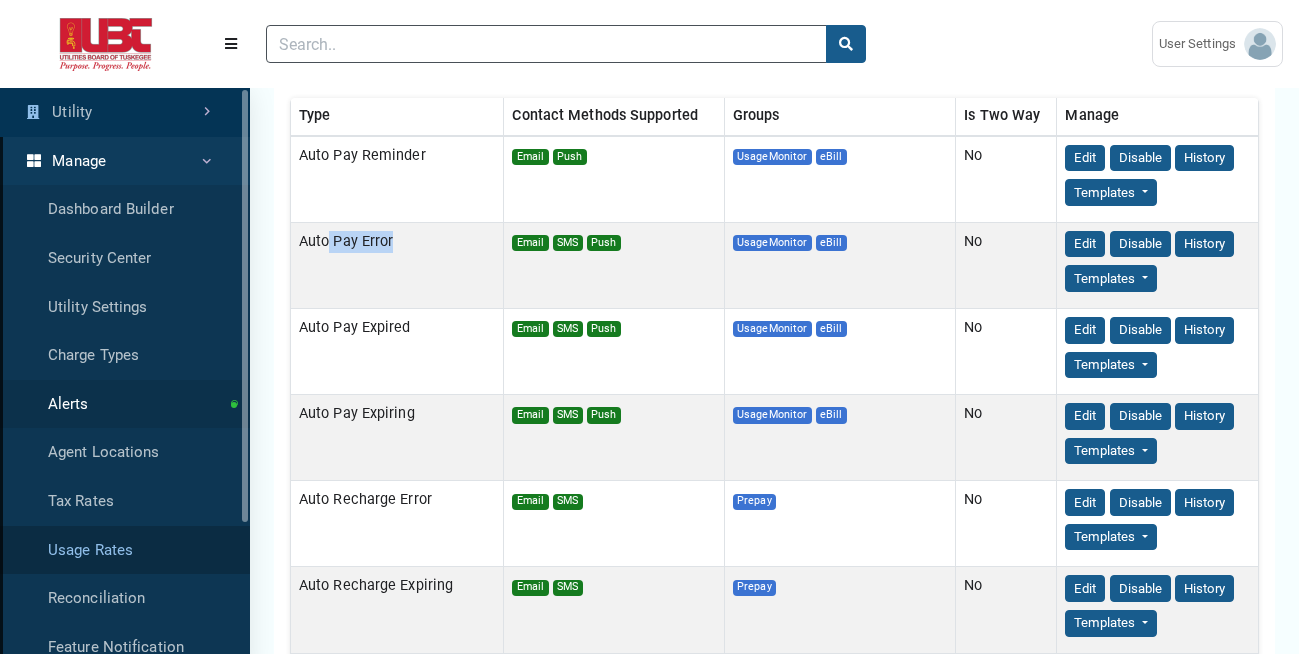 click on "Usage Rates" at bounding box center (125, 550) 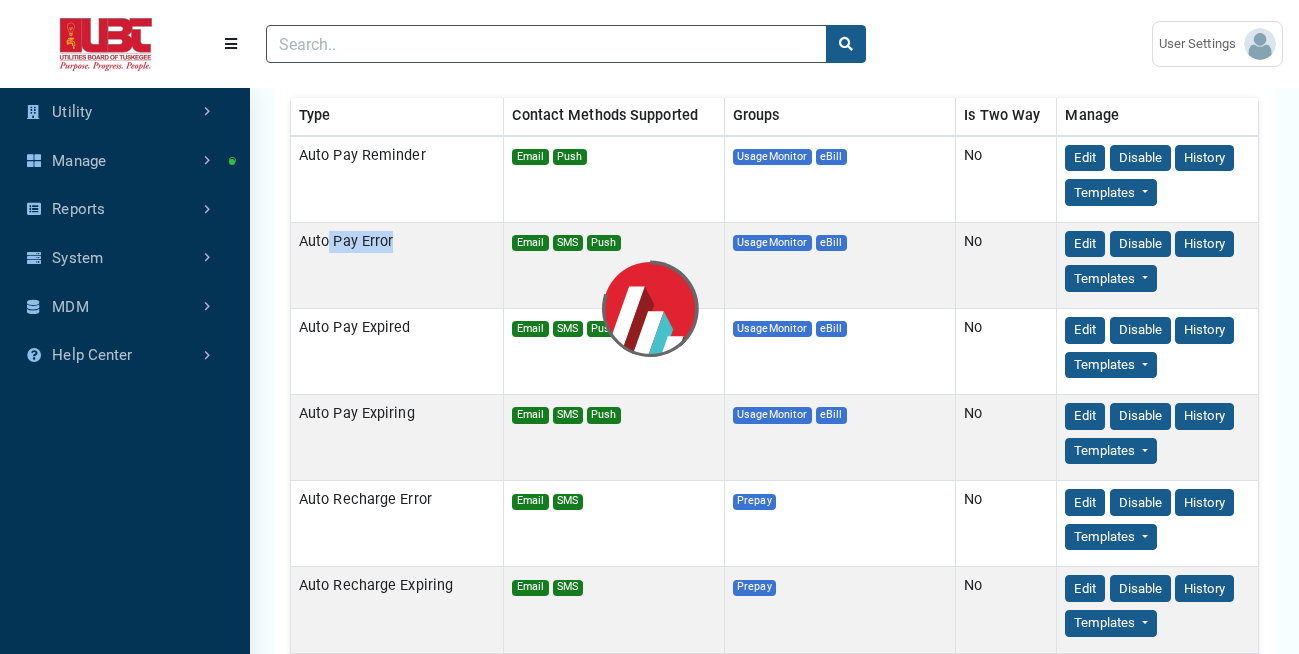 scroll, scrollTop: 0, scrollLeft: 0, axis: both 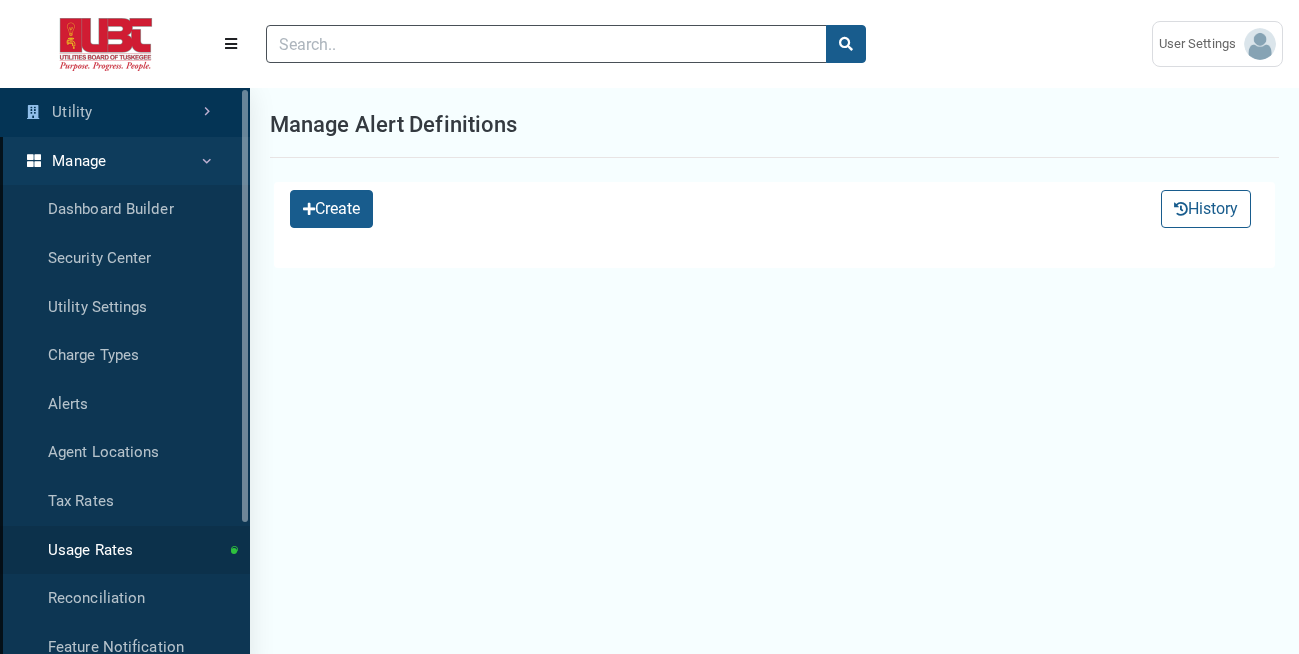 select on "25 per page" 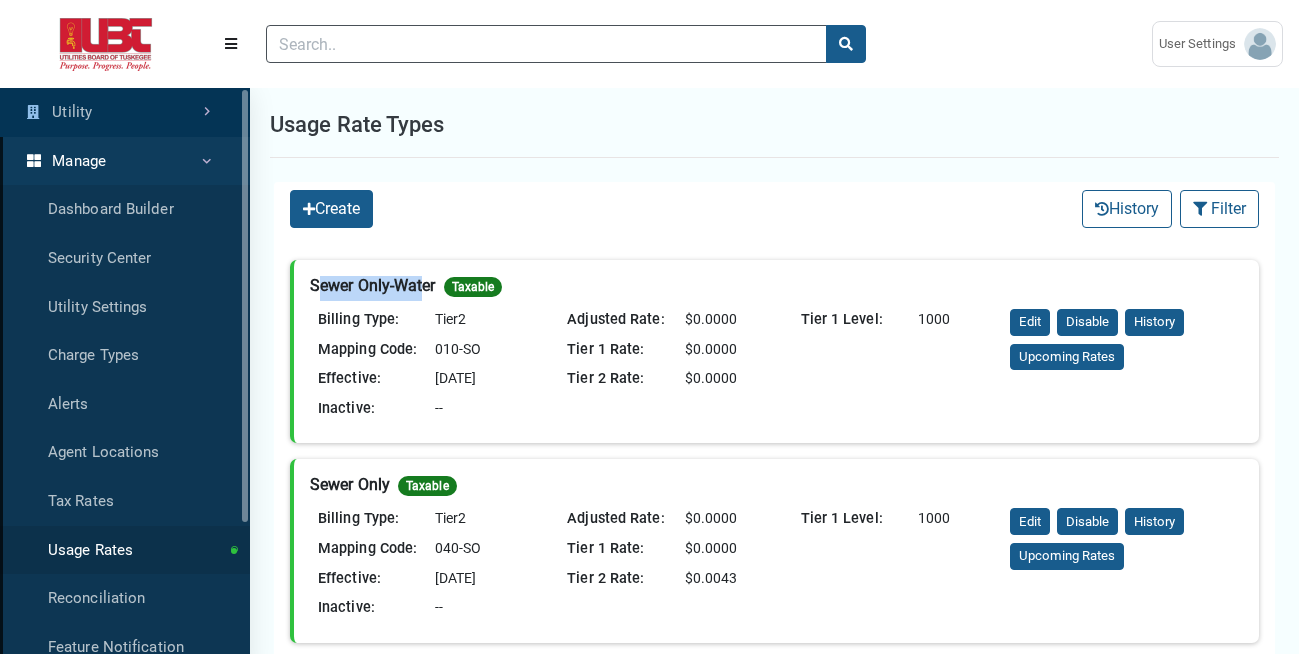 drag, startPoint x: 325, startPoint y: 284, endPoint x: 427, endPoint y: 290, distance: 102.176315 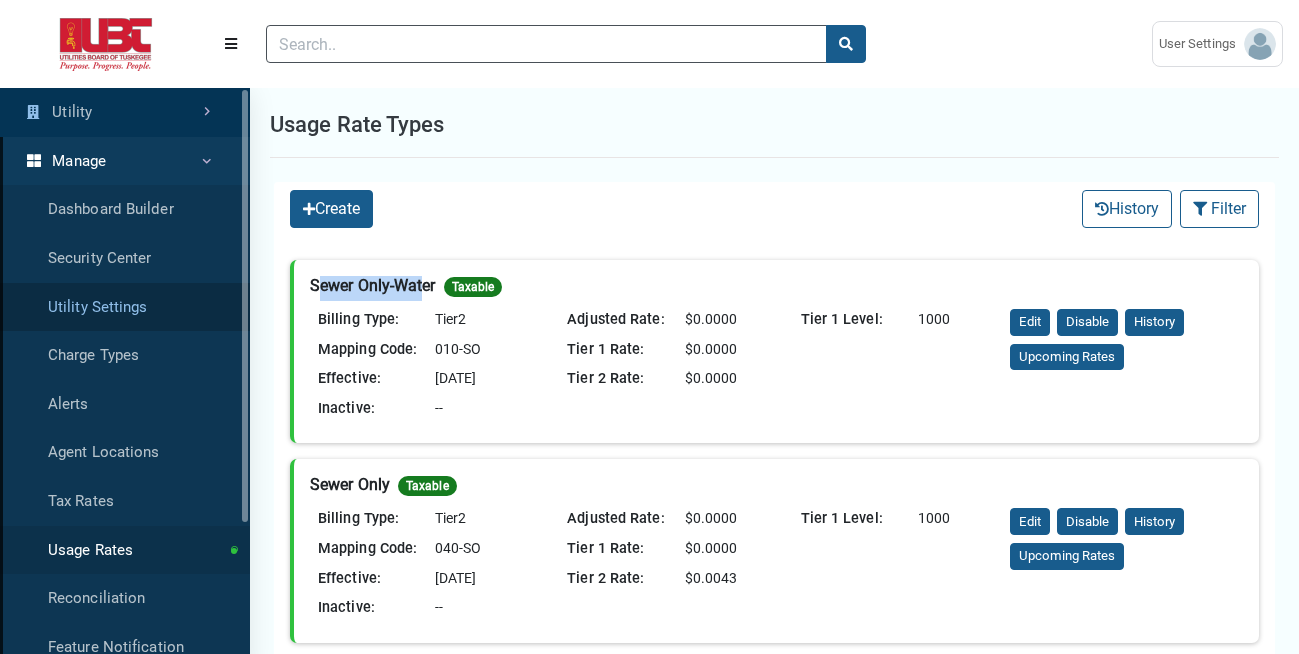 click on "Utility Settings" at bounding box center [125, 307] 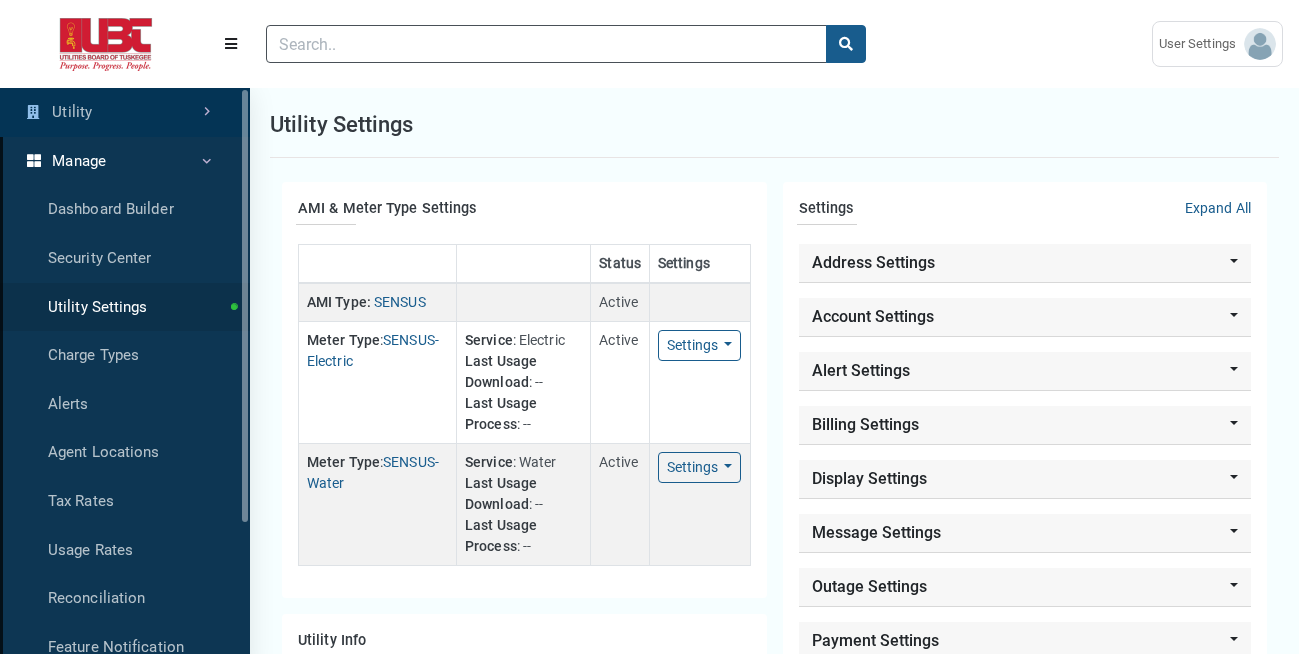 click on "Manage" at bounding box center (125, 161) 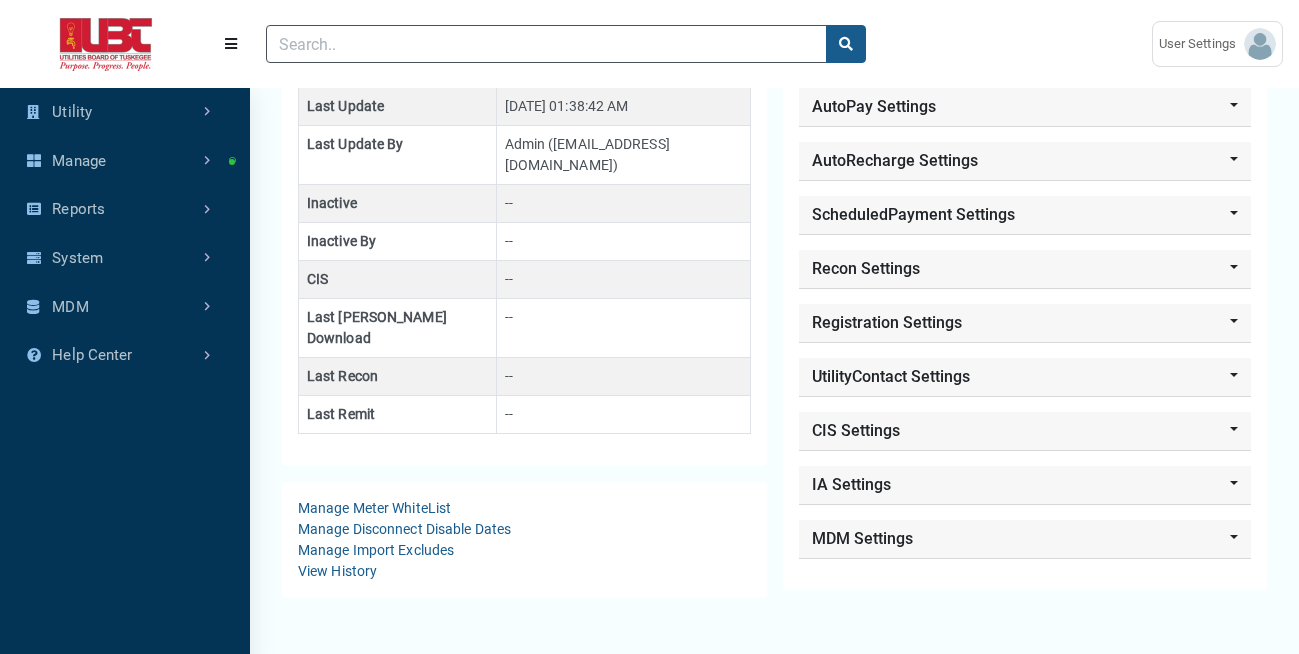 scroll, scrollTop: 695, scrollLeft: 0, axis: vertical 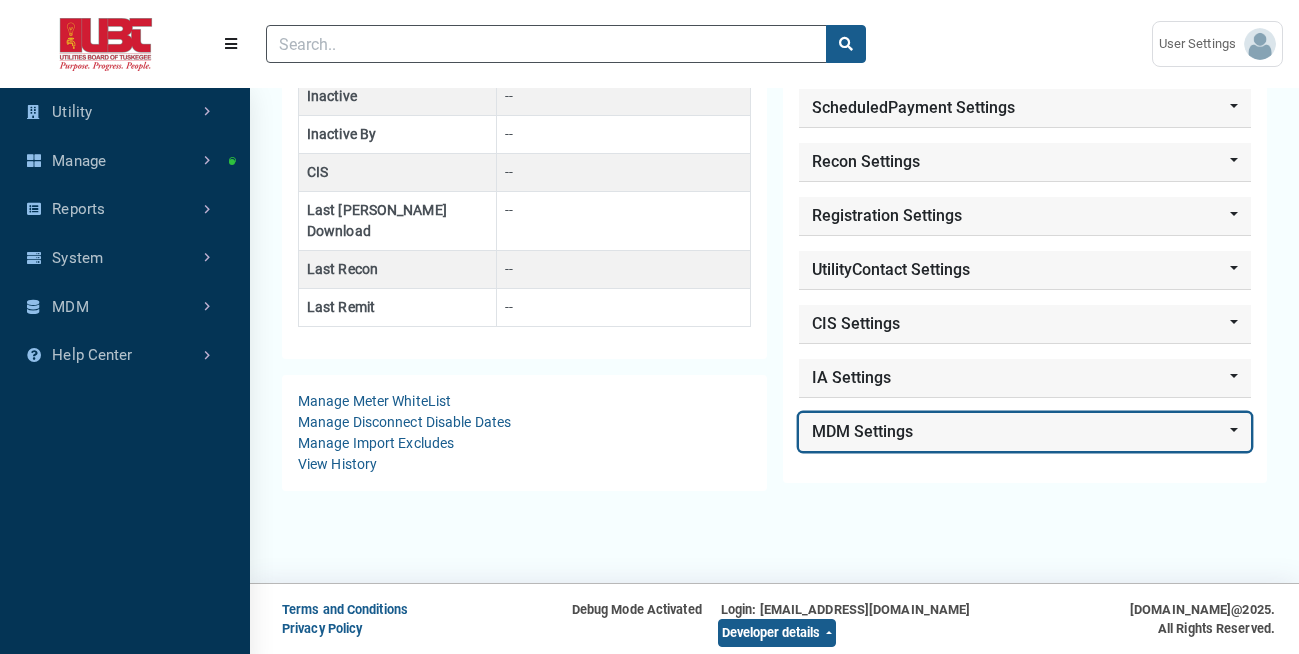 click on "MDM Settings" at bounding box center (1025, 432) 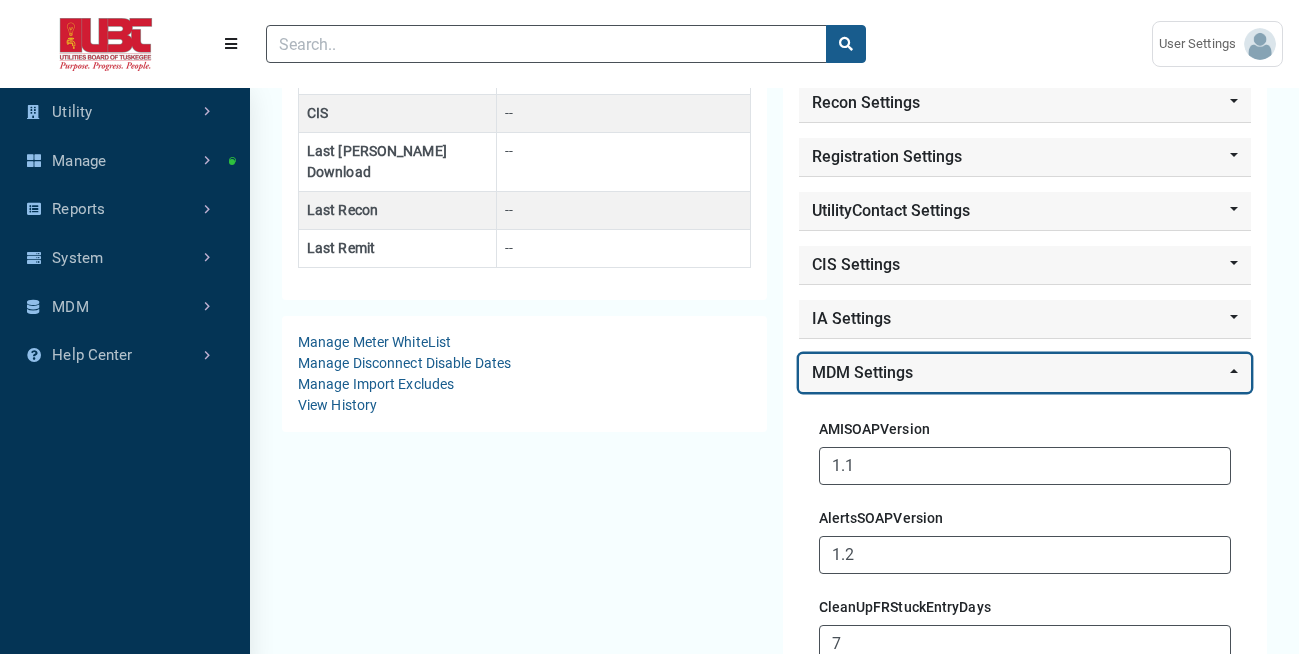 scroll, scrollTop: 695, scrollLeft: 0, axis: vertical 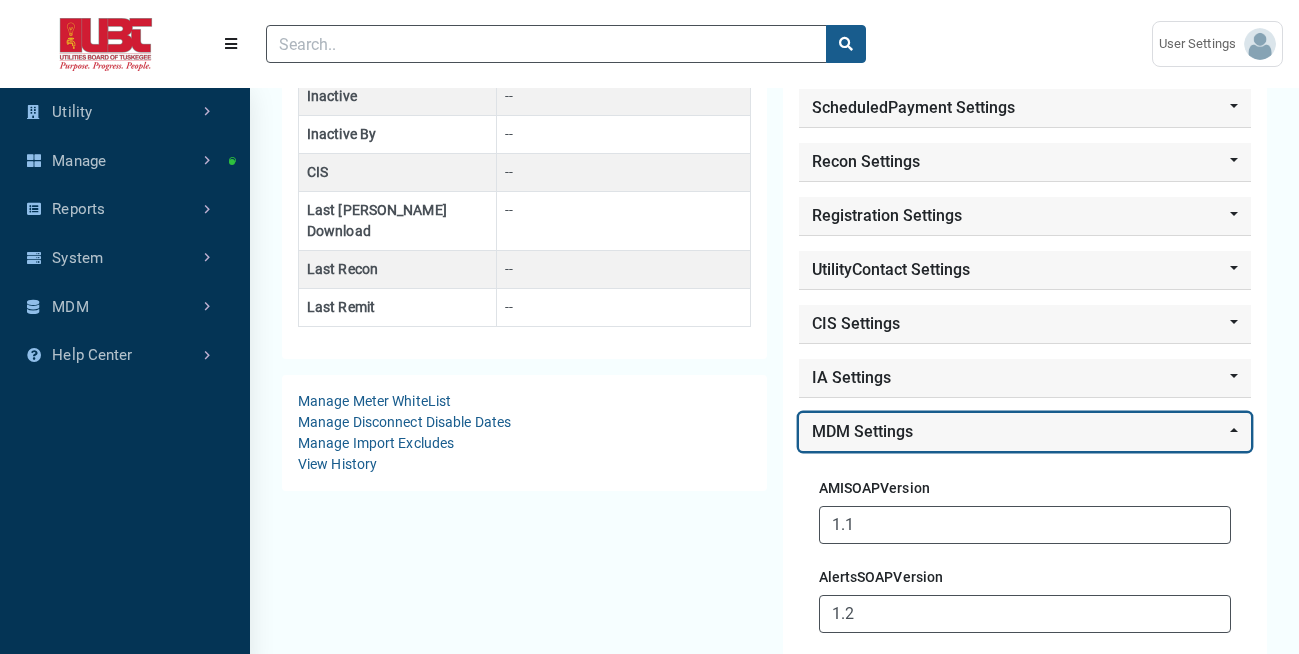 click on "MDM Settings" at bounding box center [1025, 432] 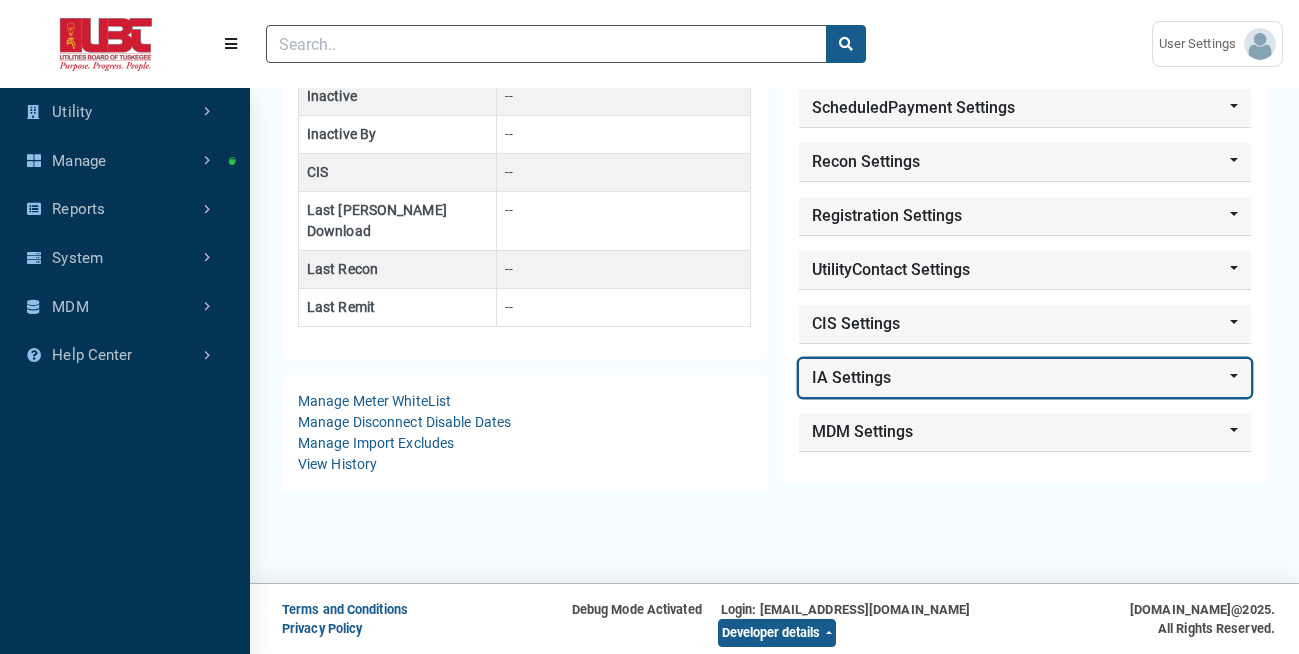 click on "IA Settings" at bounding box center (1025, 378) 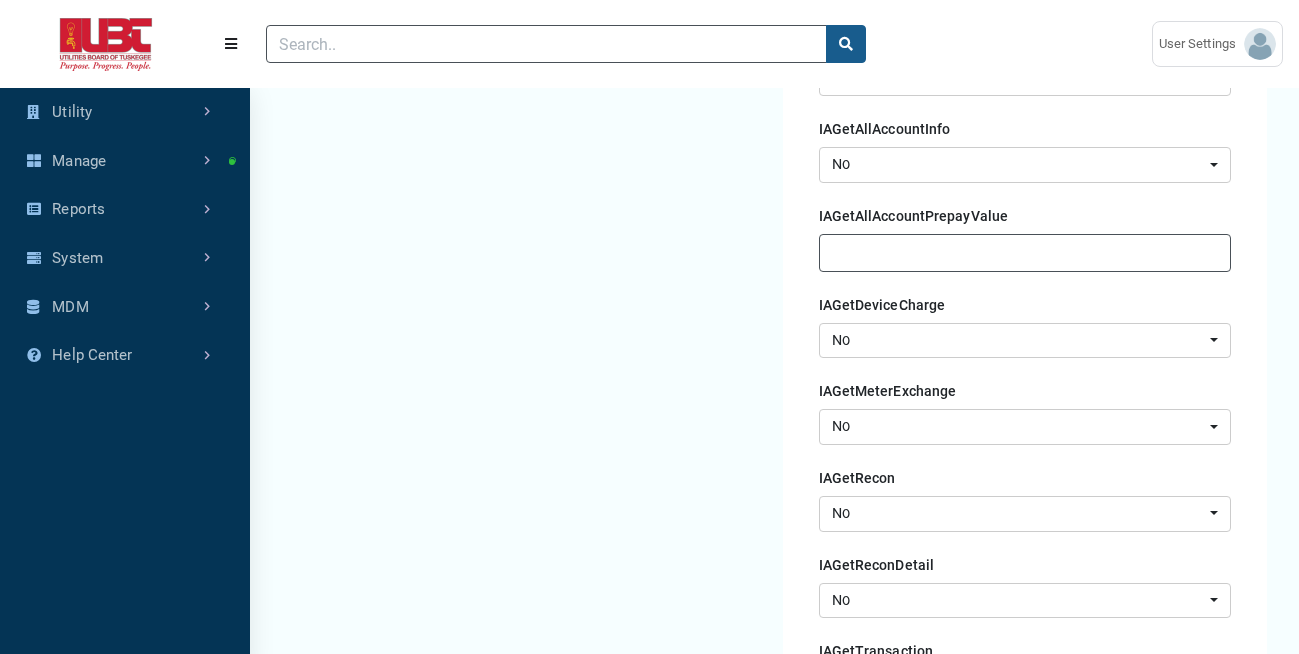 scroll, scrollTop: 575, scrollLeft: 0, axis: vertical 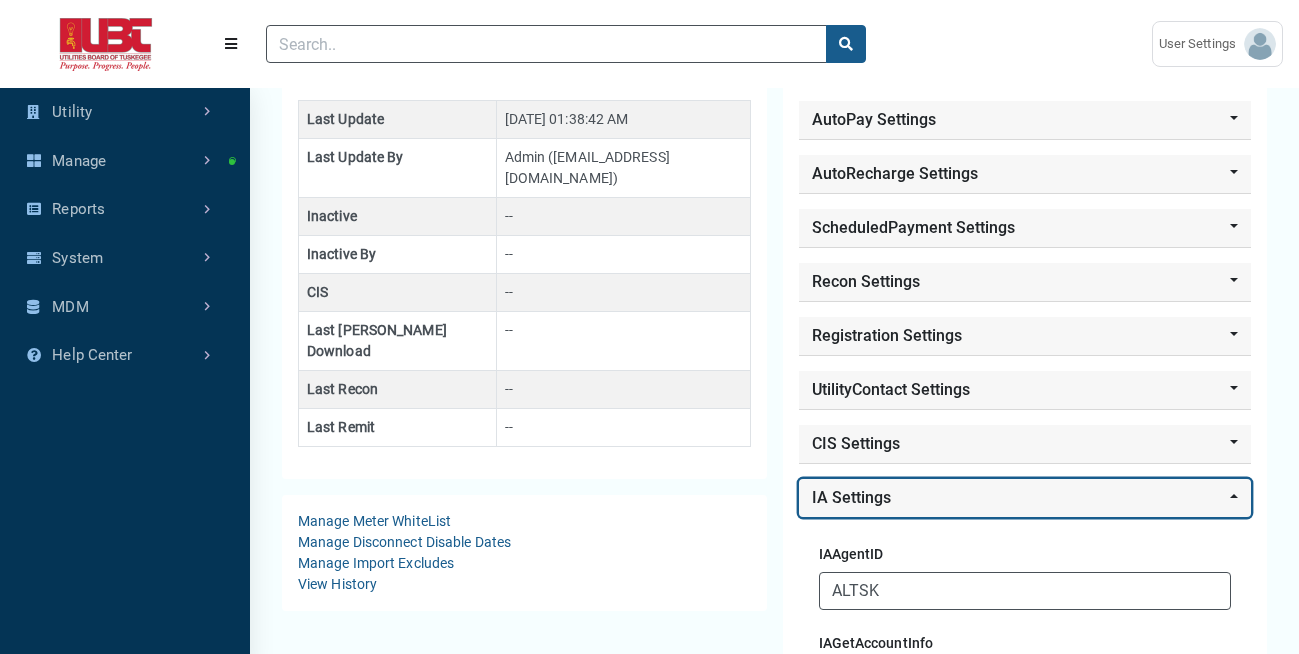 click on "IA Settings" at bounding box center (1025, 498) 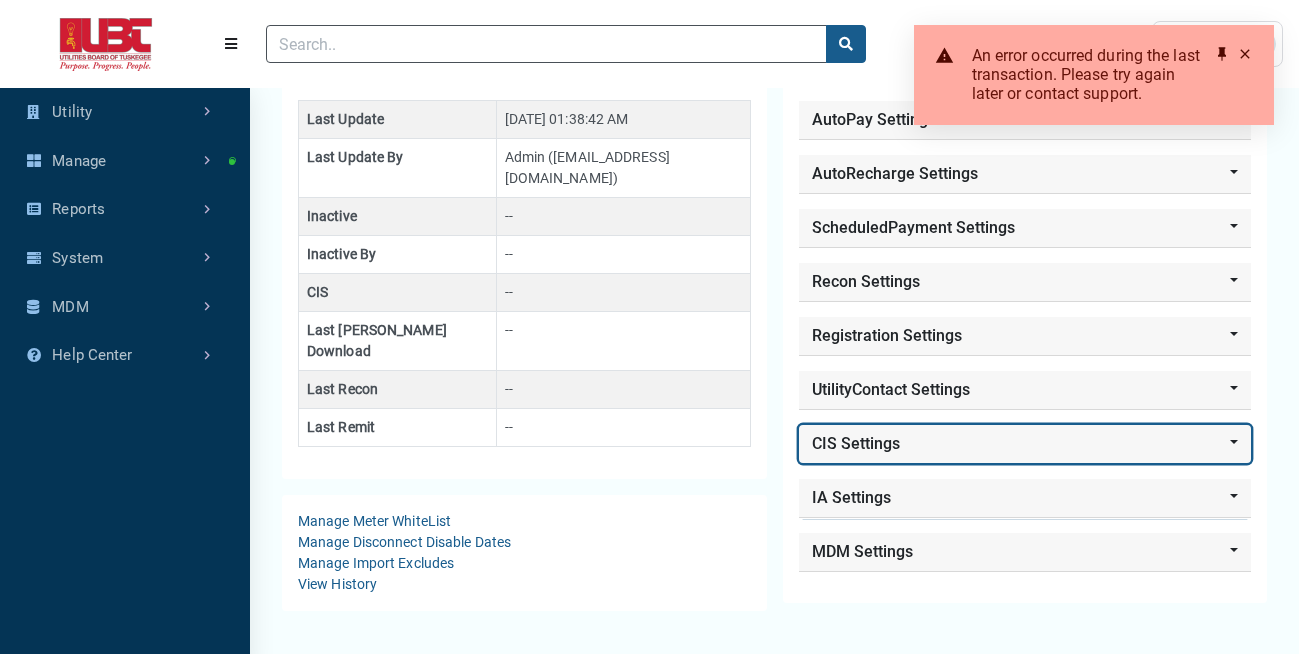 click on "CIS Settings" at bounding box center (1025, 444) 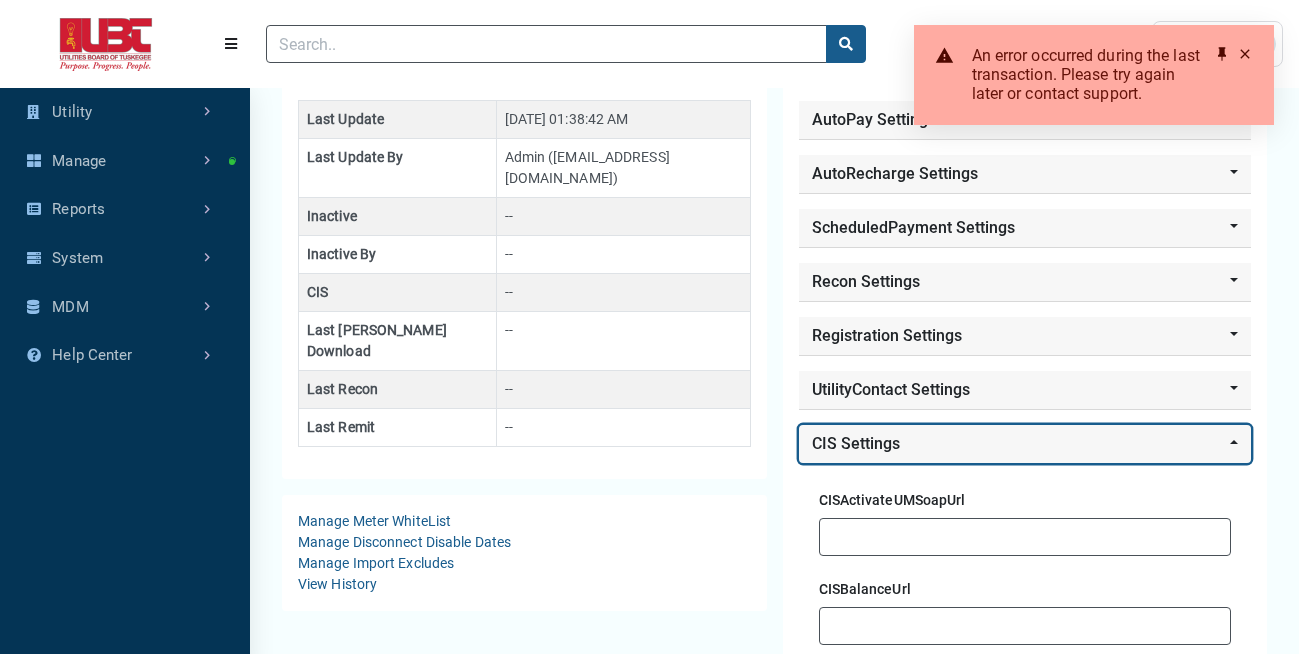 click on "CIS Settings" at bounding box center [1025, 444] 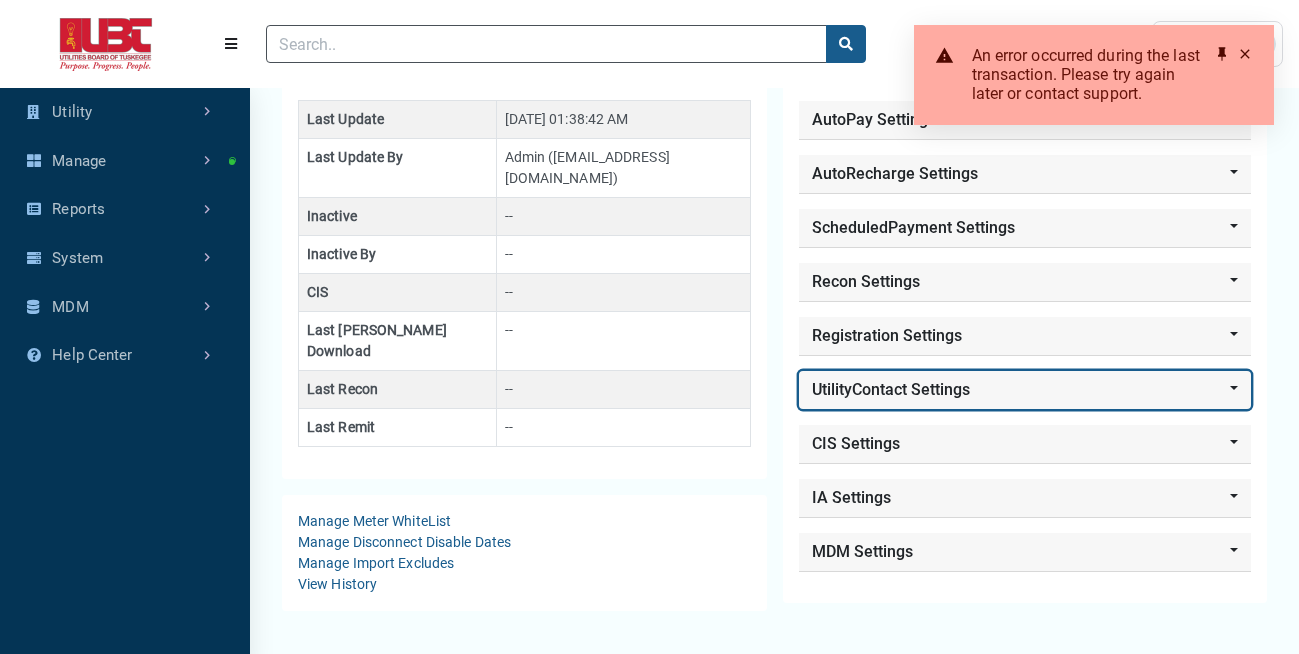 click on "UtilityContact Settings" at bounding box center [1025, 390] 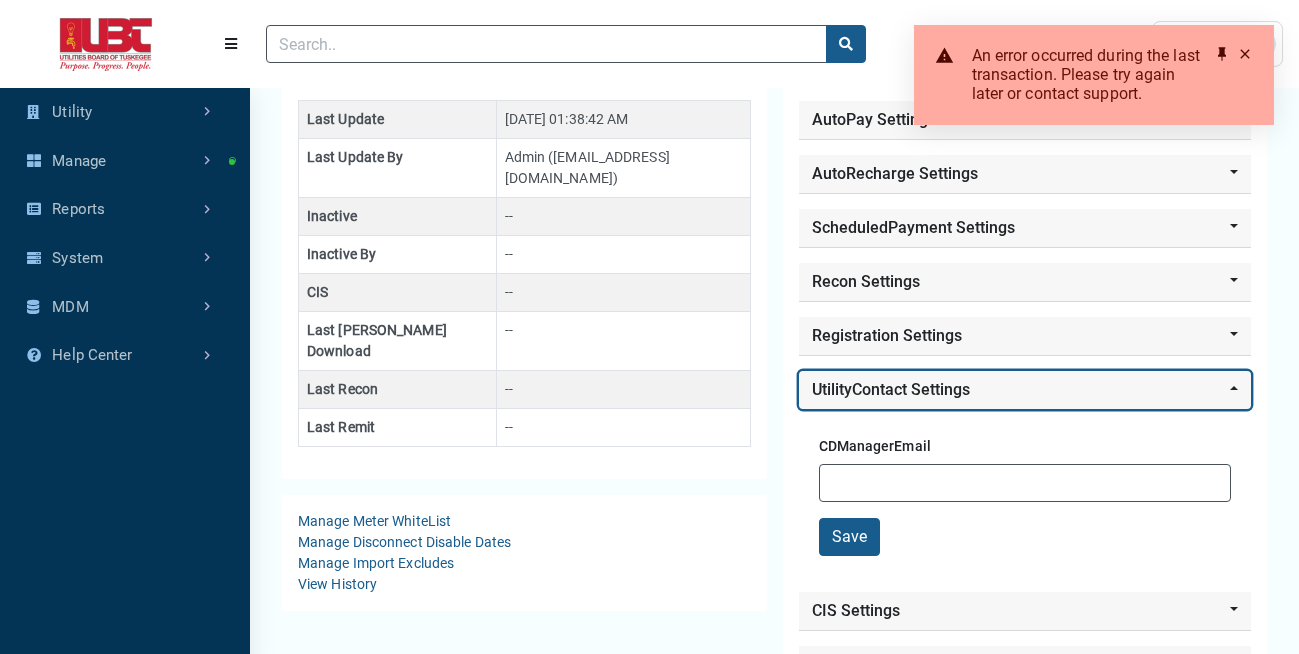 click on "UtilityContact Settings" at bounding box center [1025, 390] 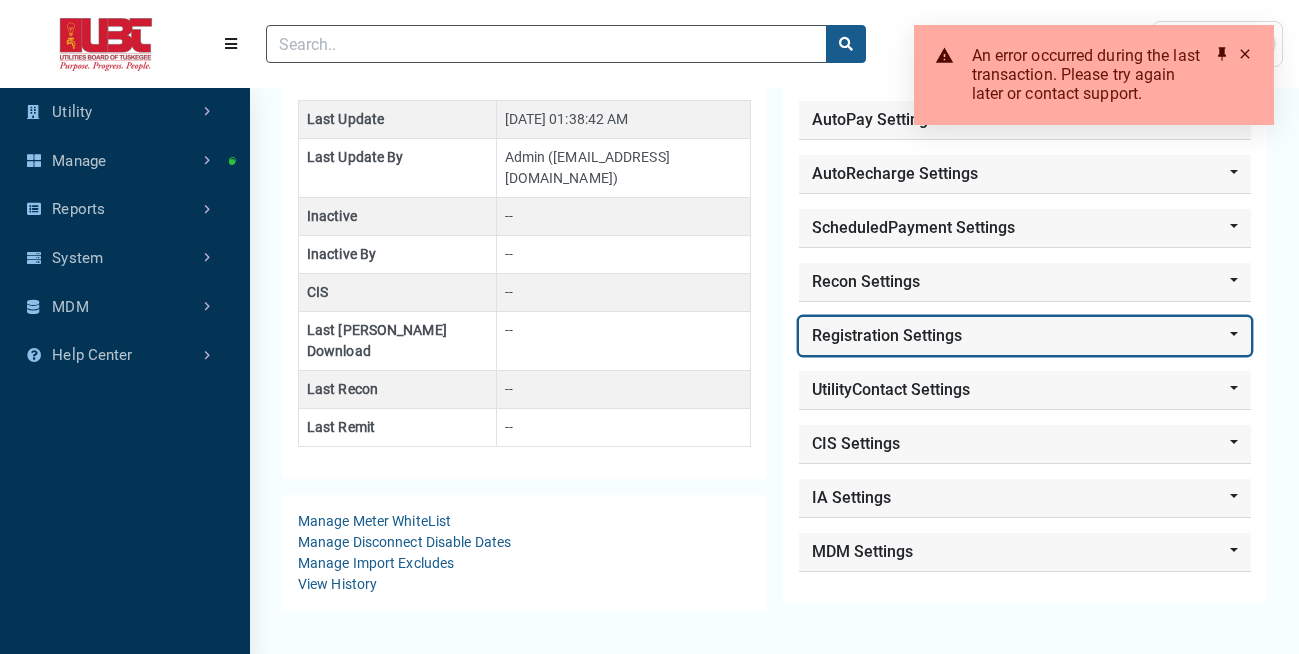 click on "Registration Settings" at bounding box center [1025, 336] 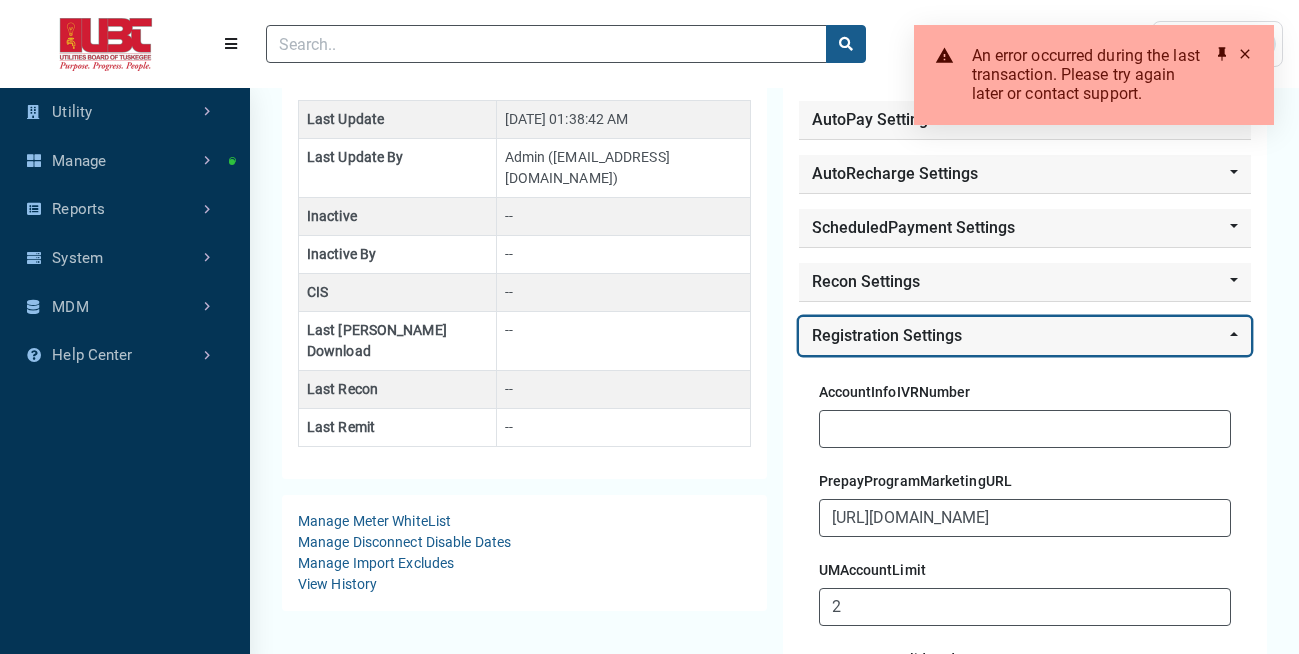 click on "Registration Settings" at bounding box center (1025, 336) 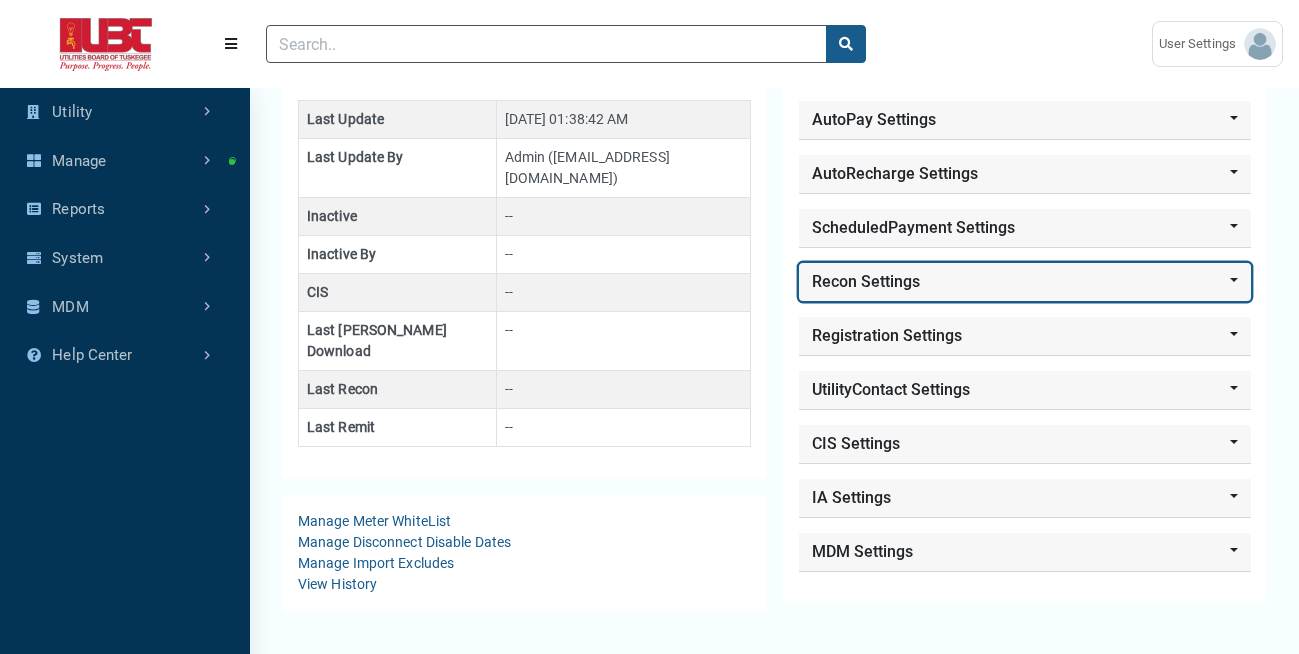 click on "Recon Settings" at bounding box center (1025, 282) 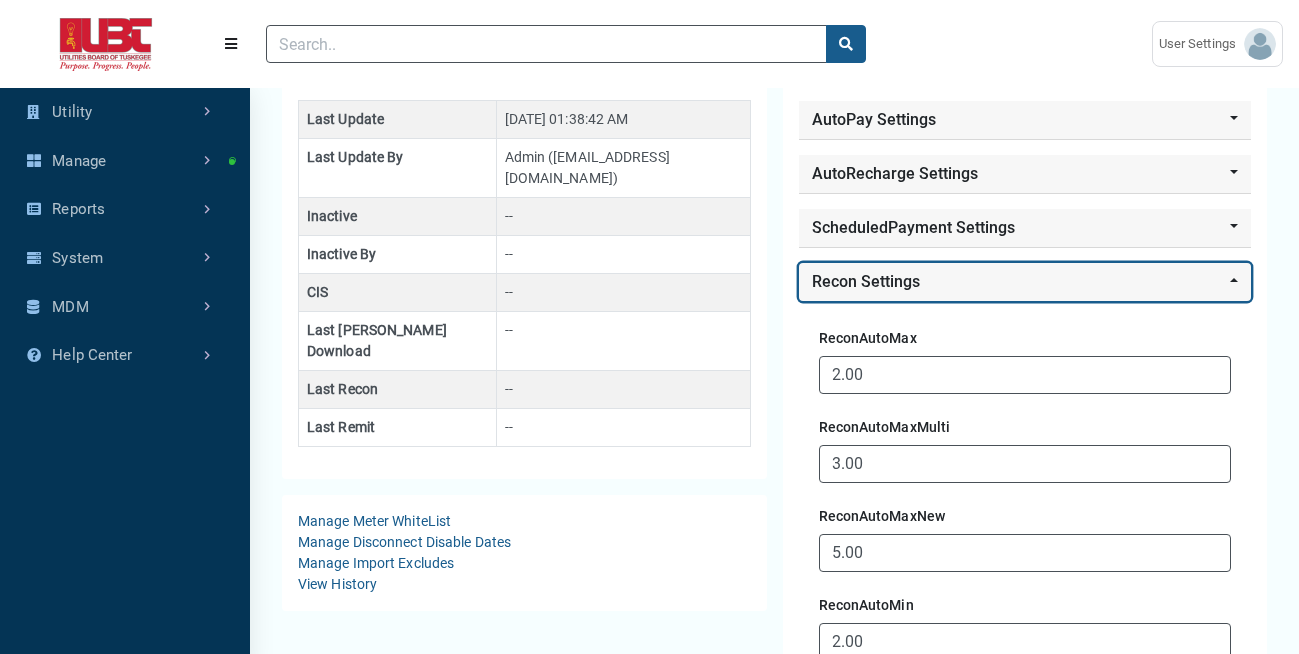 click on "Recon Settings" at bounding box center [1025, 282] 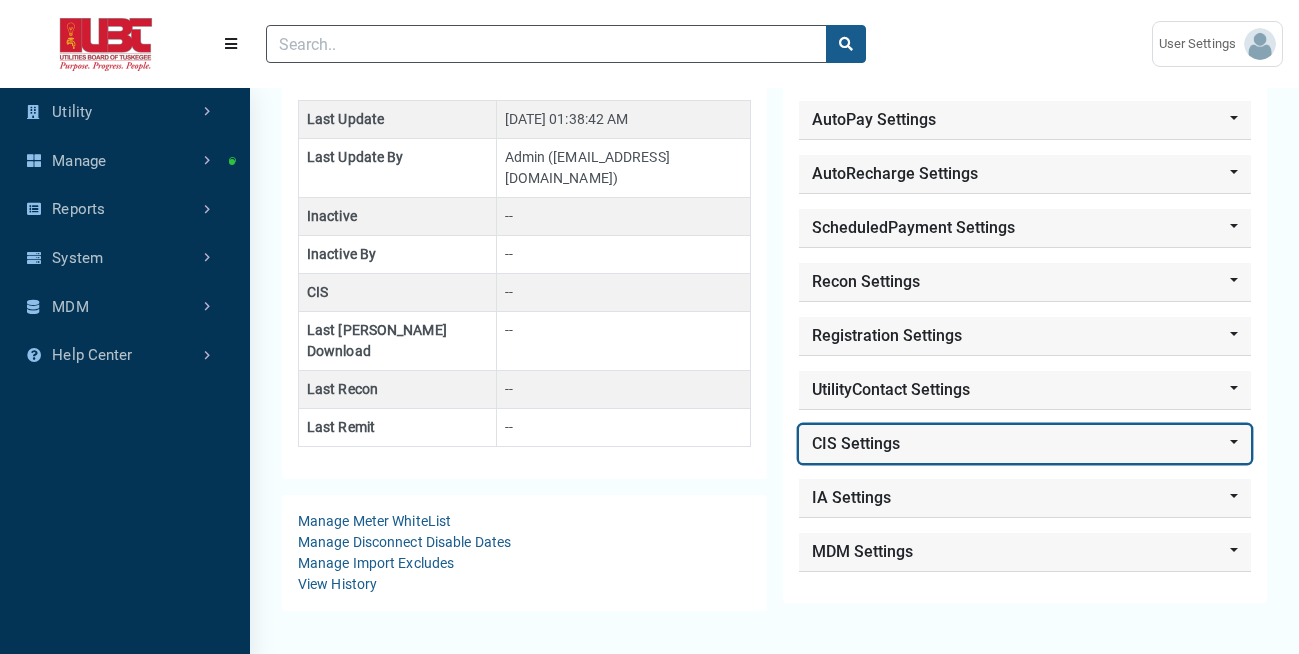 click on "CIS Settings" at bounding box center [1025, 444] 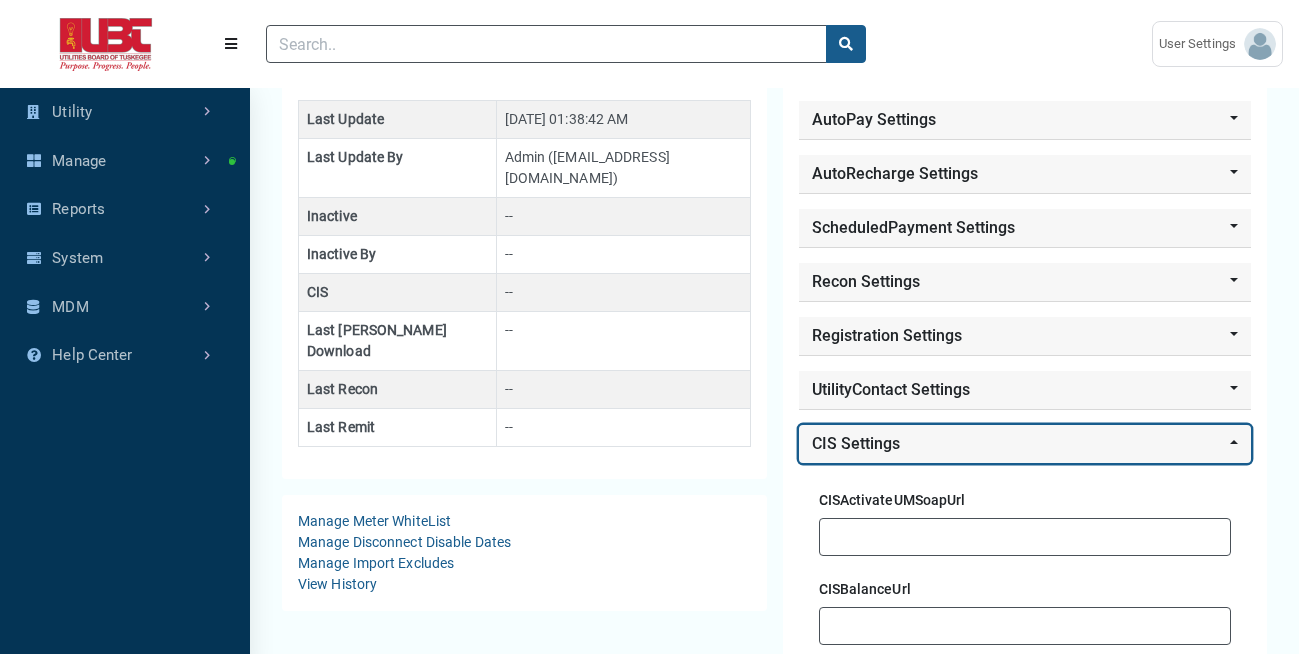 click on "CIS Settings" at bounding box center [1025, 444] 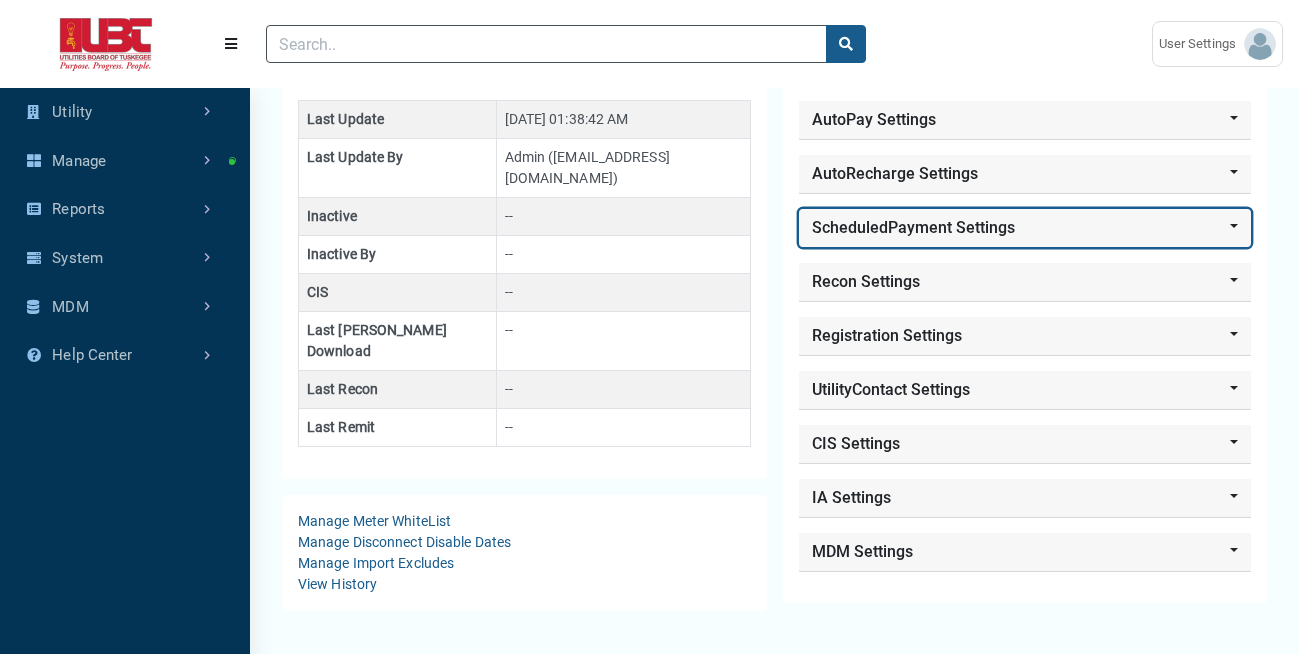 click on "ScheduledPayment Settings" at bounding box center (1025, 228) 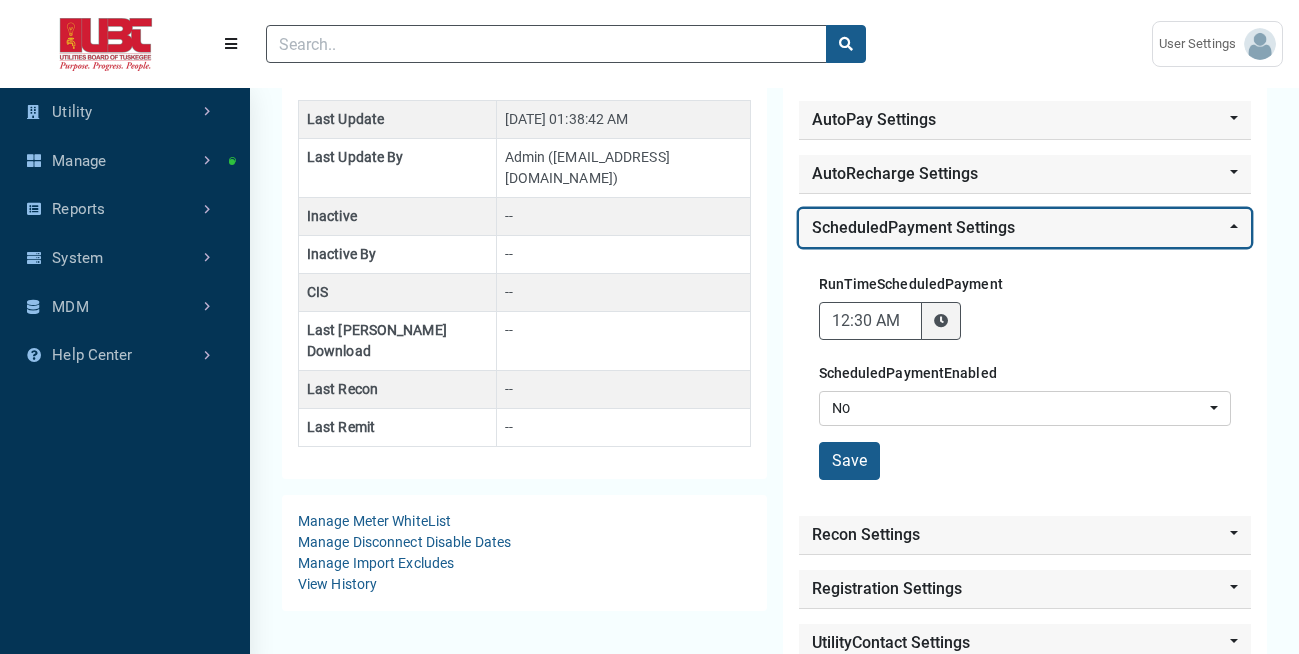 click on "ScheduledPayment Settings" at bounding box center [1025, 228] 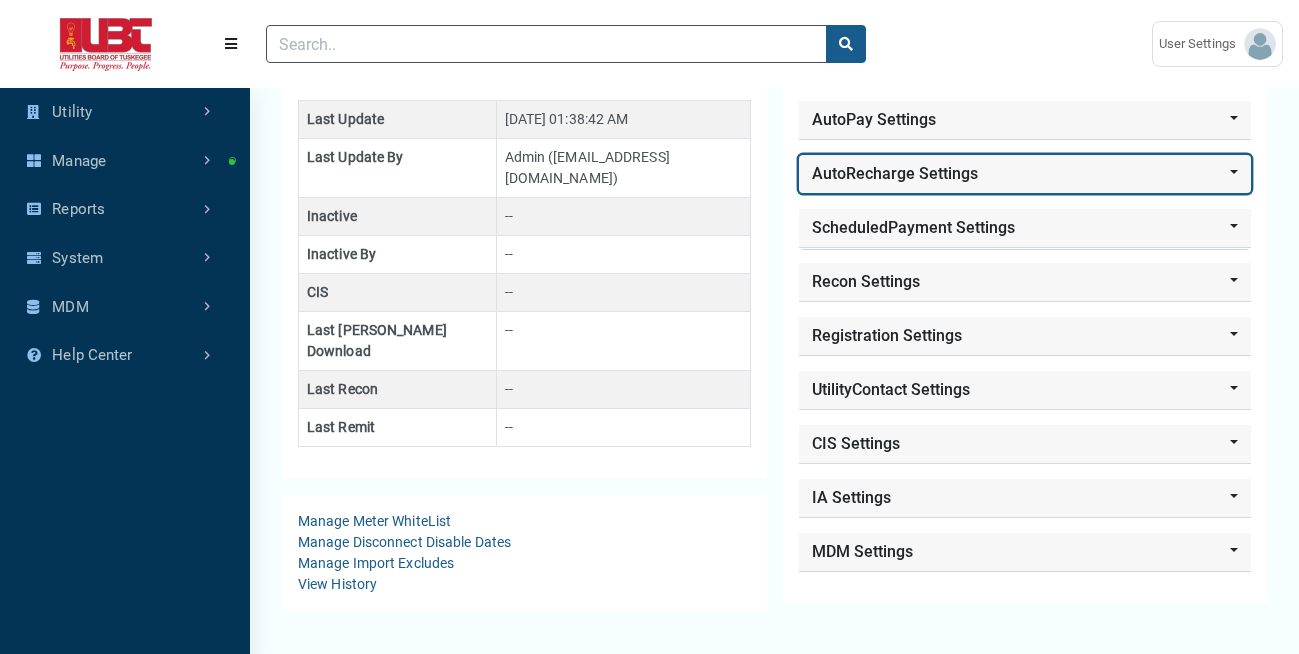click on "AutoRecharge Settings" at bounding box center [1025, 174] 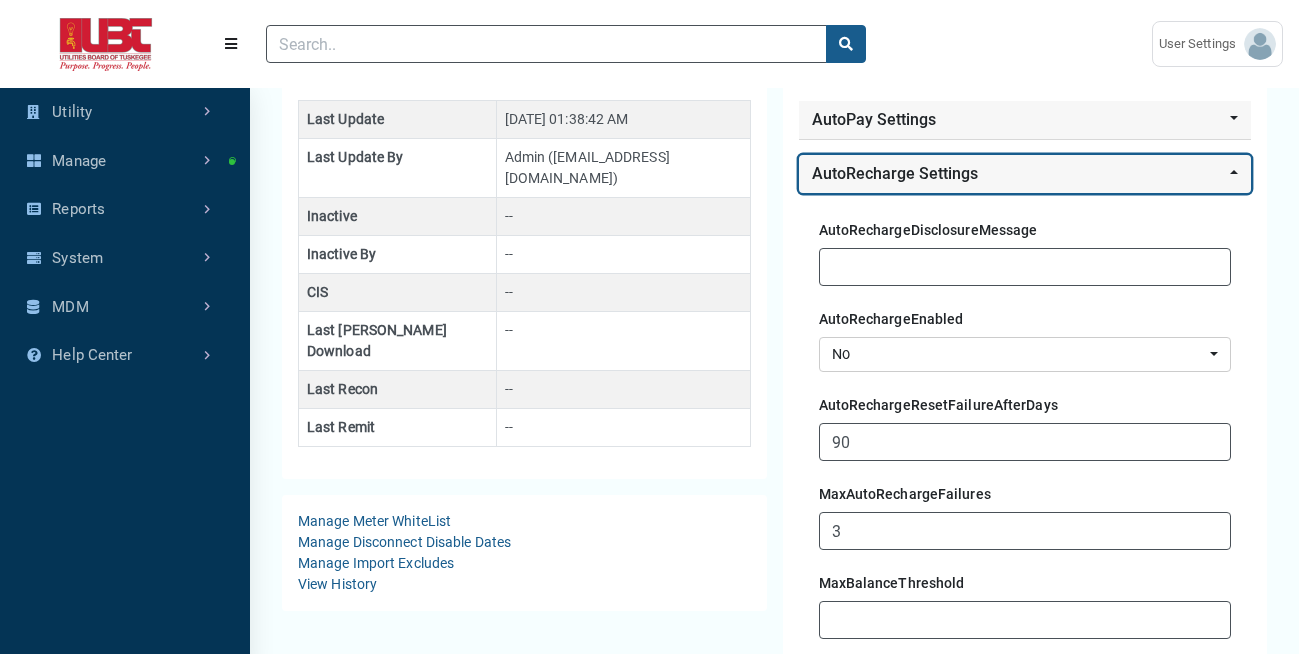 click on "AutoRecharge Settings" at bounding box center [1025, 174] 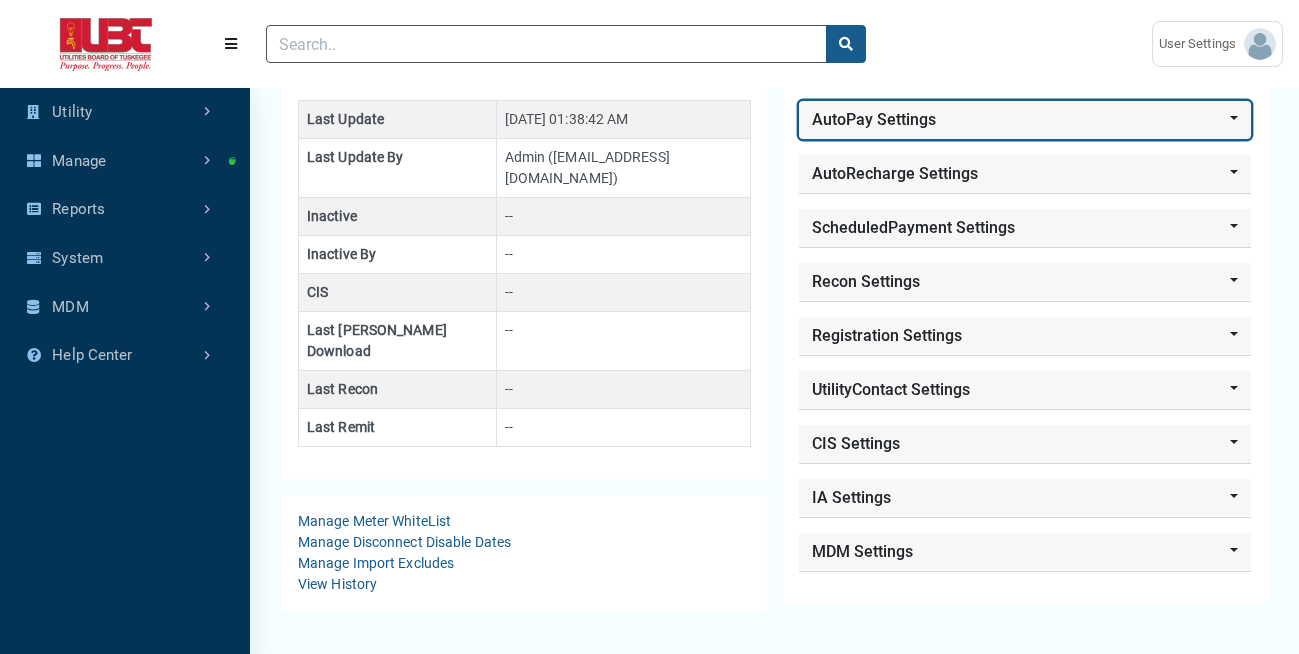 click on "AutoPay Settings" at bounding box center [1025, 120] 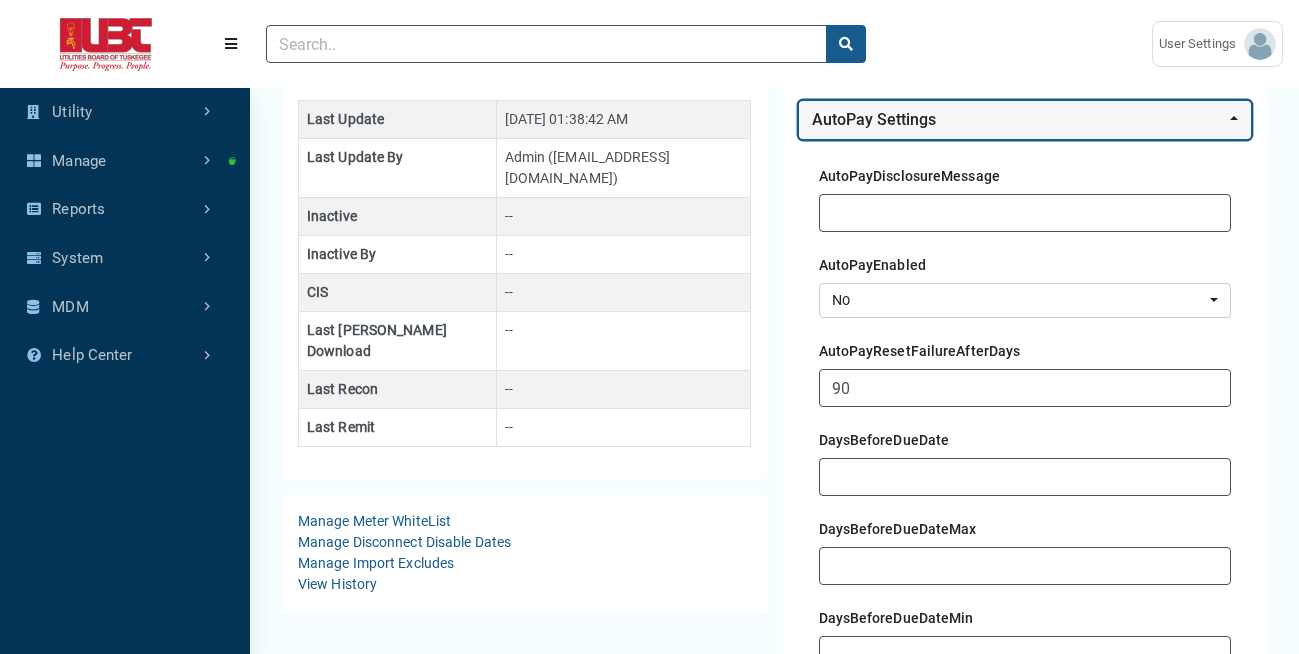 click on "AutoPay Settings" at bounding box center (1025, 120) 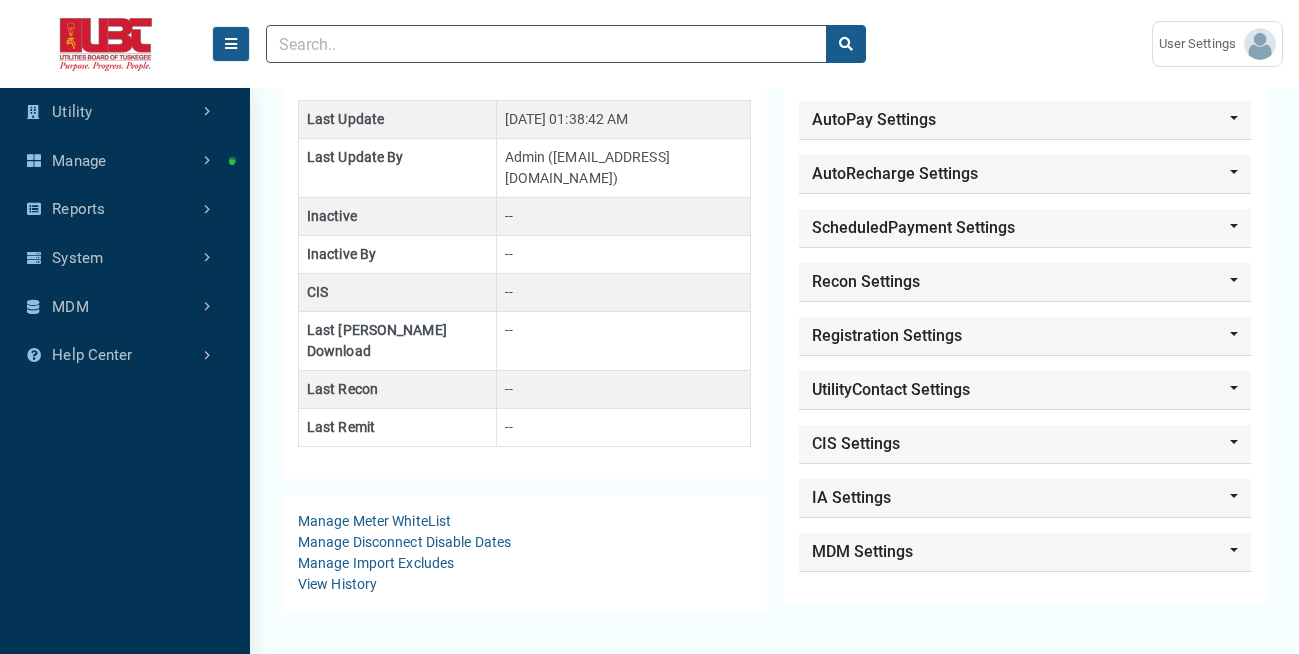 click at bounding box center [231, 44] 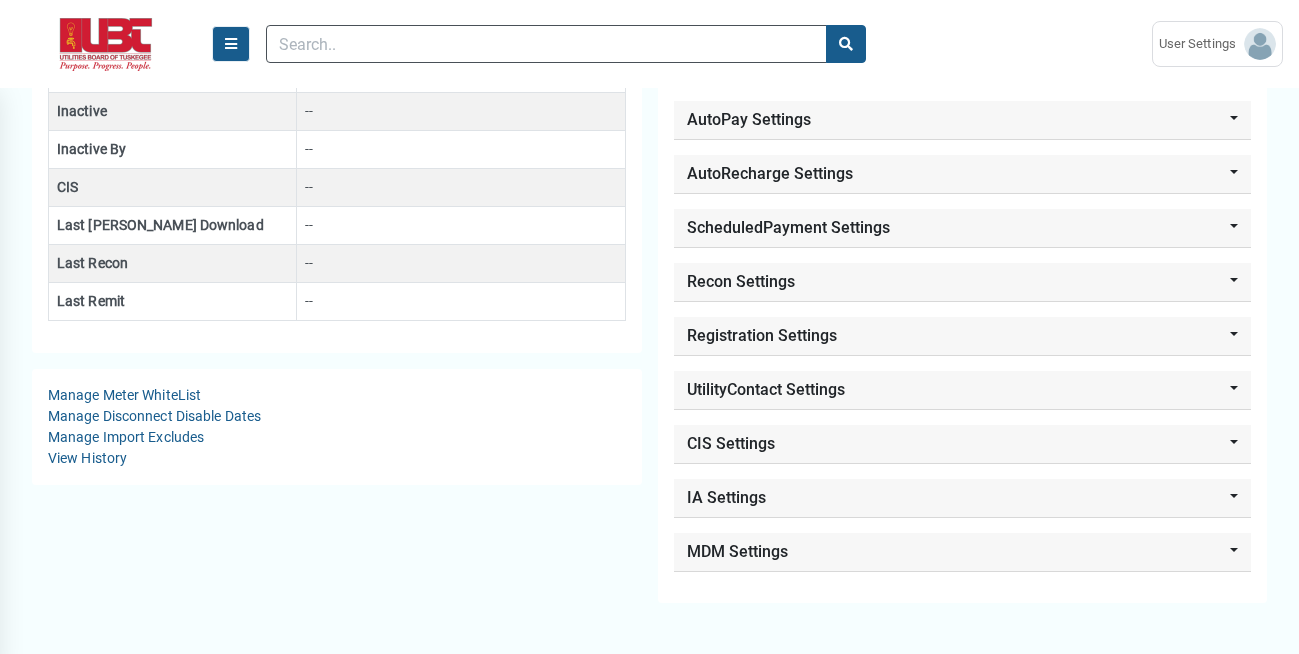 click at bounding box center [231, 44] 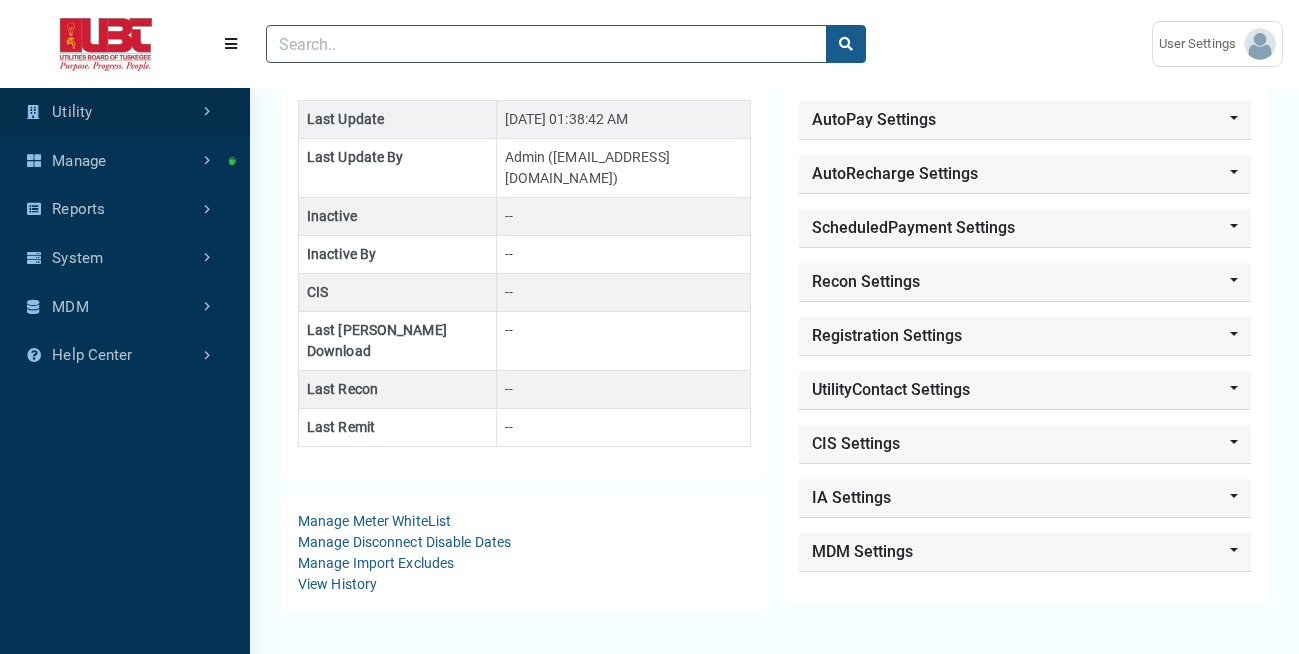 click on "Utility" at bounding box center (125, 112) 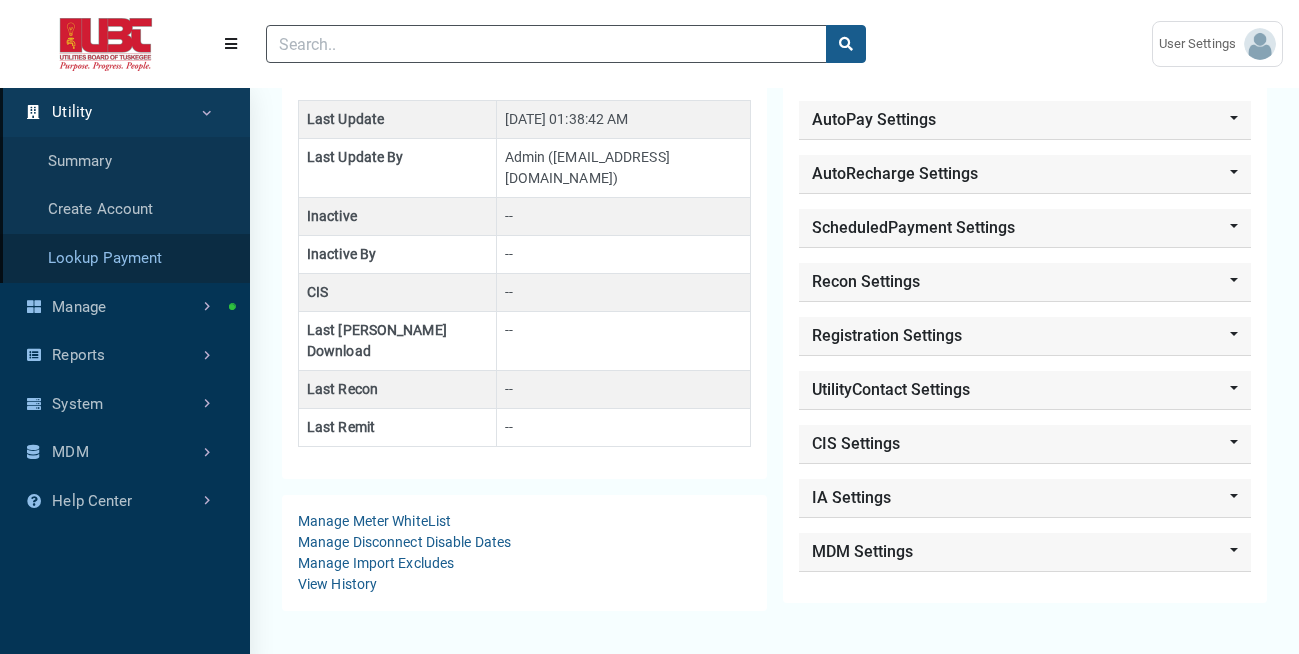 click on "Lookup Payment" at bounding box center [125, 258] 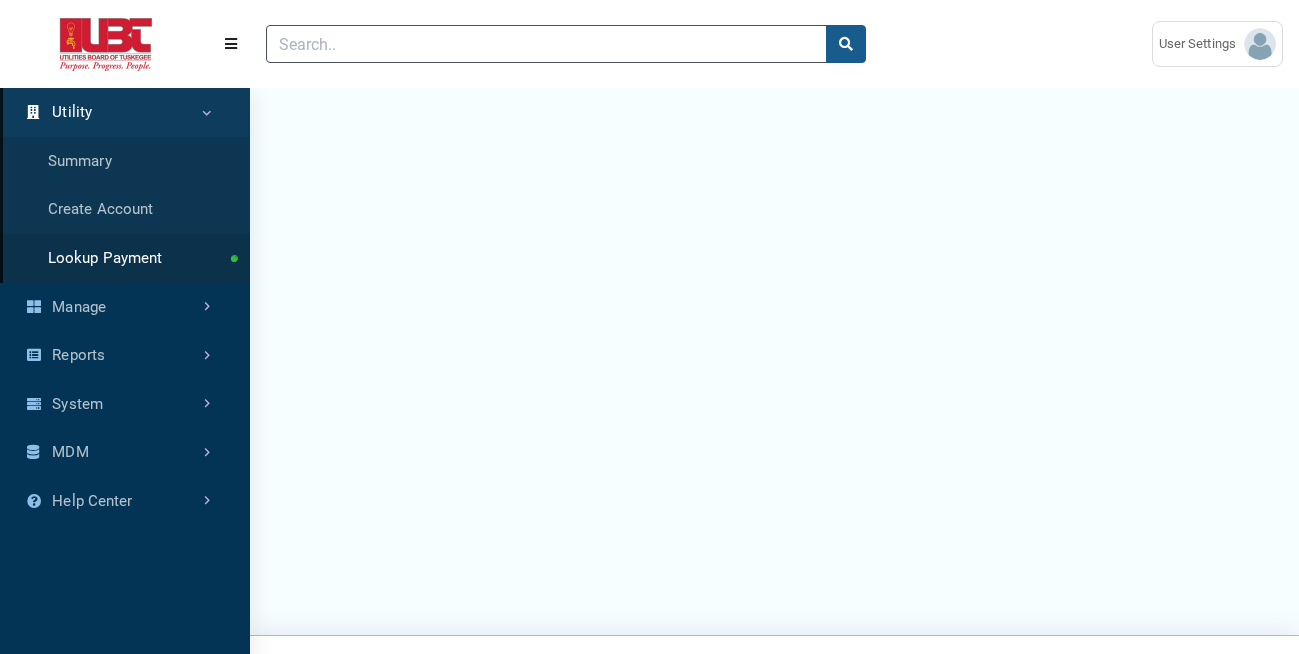 scroll, scrollTop: 0, scrollLeft: 0, axis: both 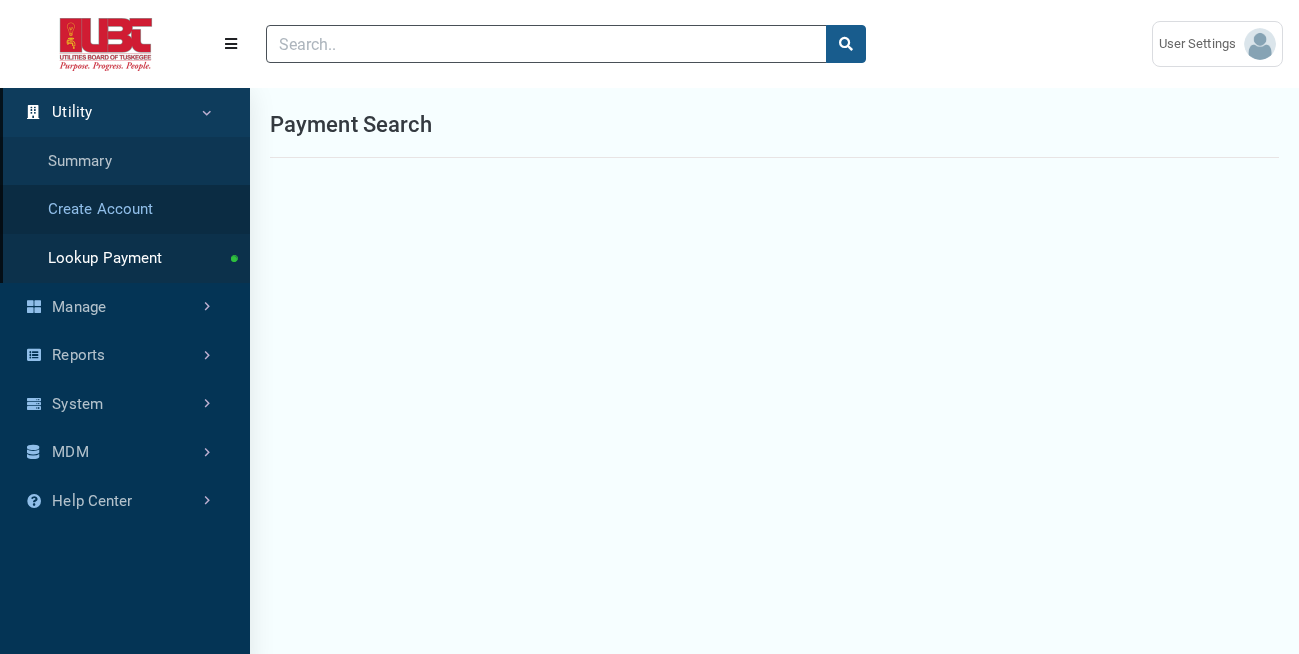 click on "Create Account" at bounding box center [125, 209] 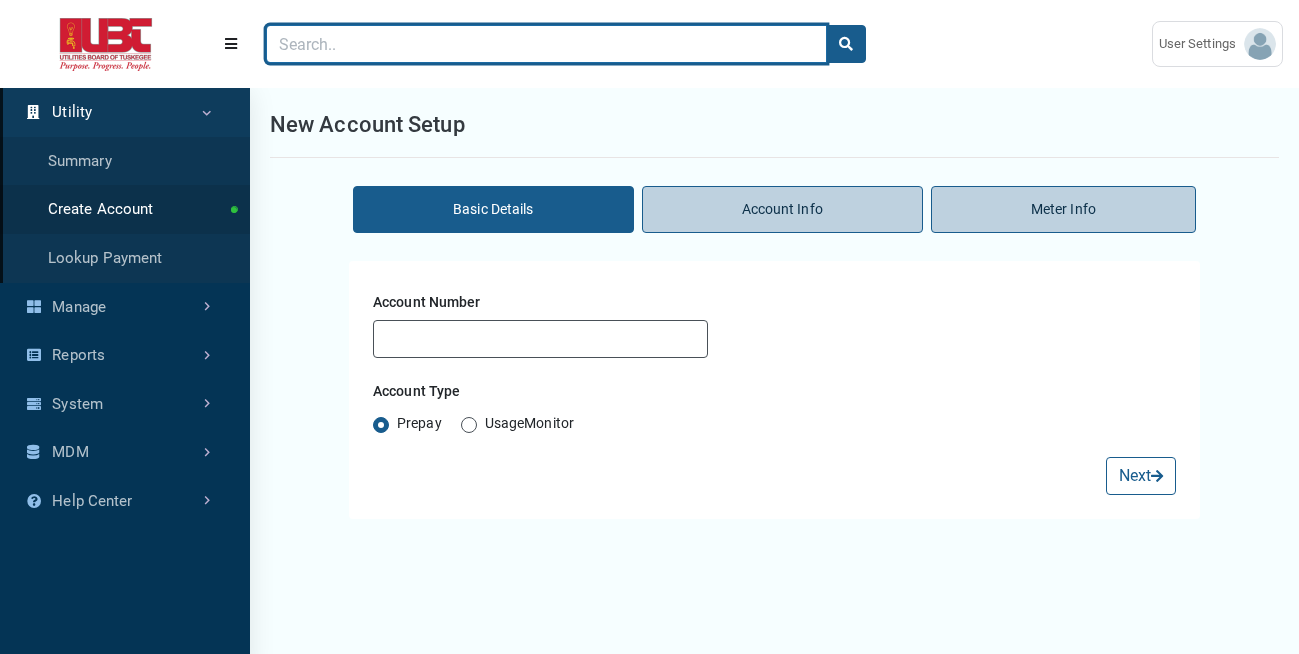 drag, startPoint x: 326, startPoint y: 46, endPoint x: 338, endPoint y: 51, distance: 13 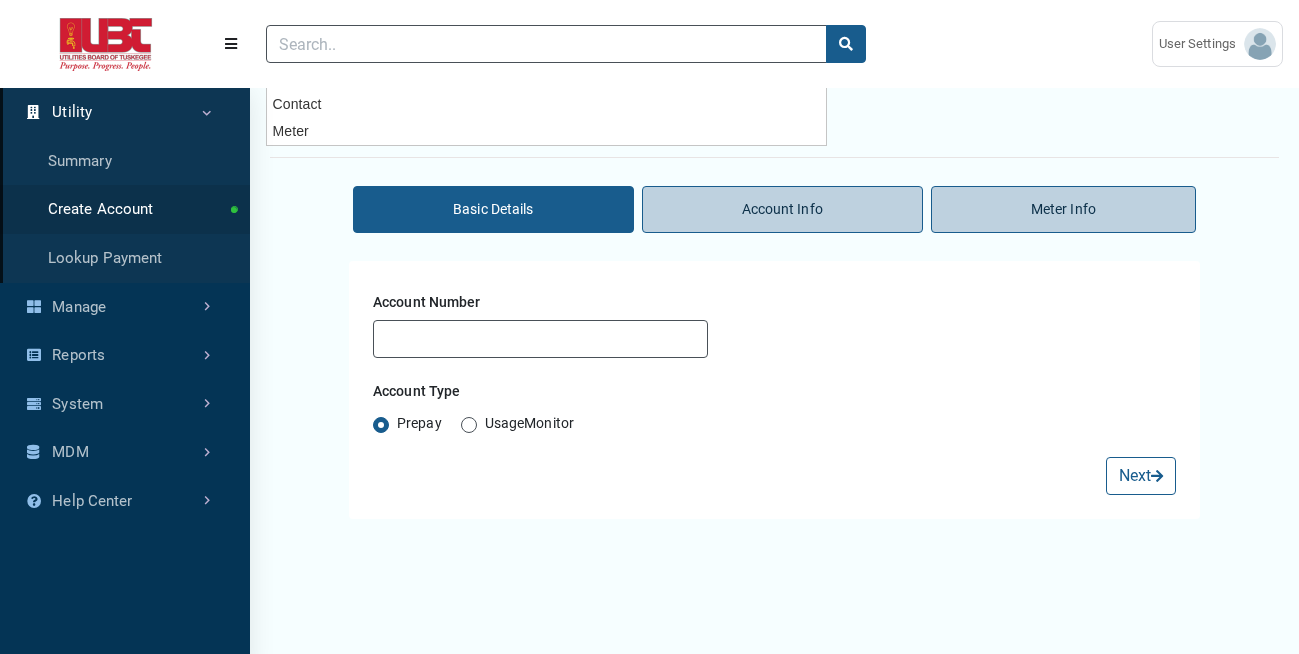 click on "Utility" at bounding box center [125, 112] 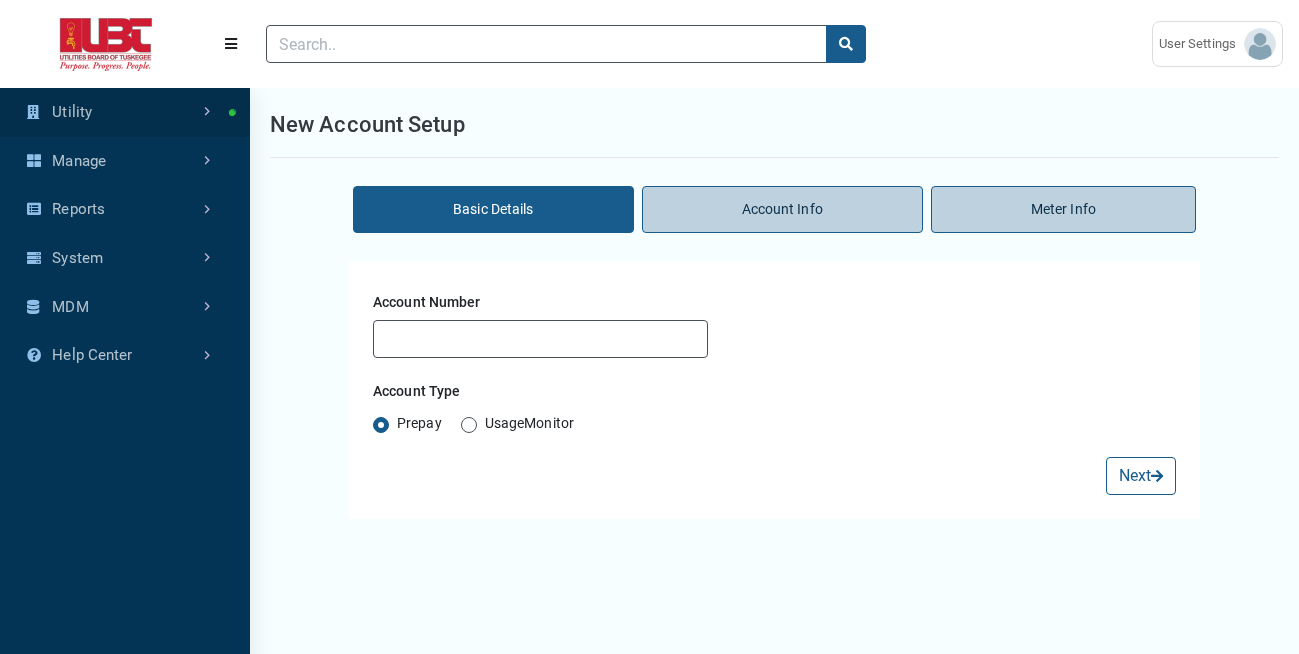 click on "Utility" at bounding box center (125, 112) 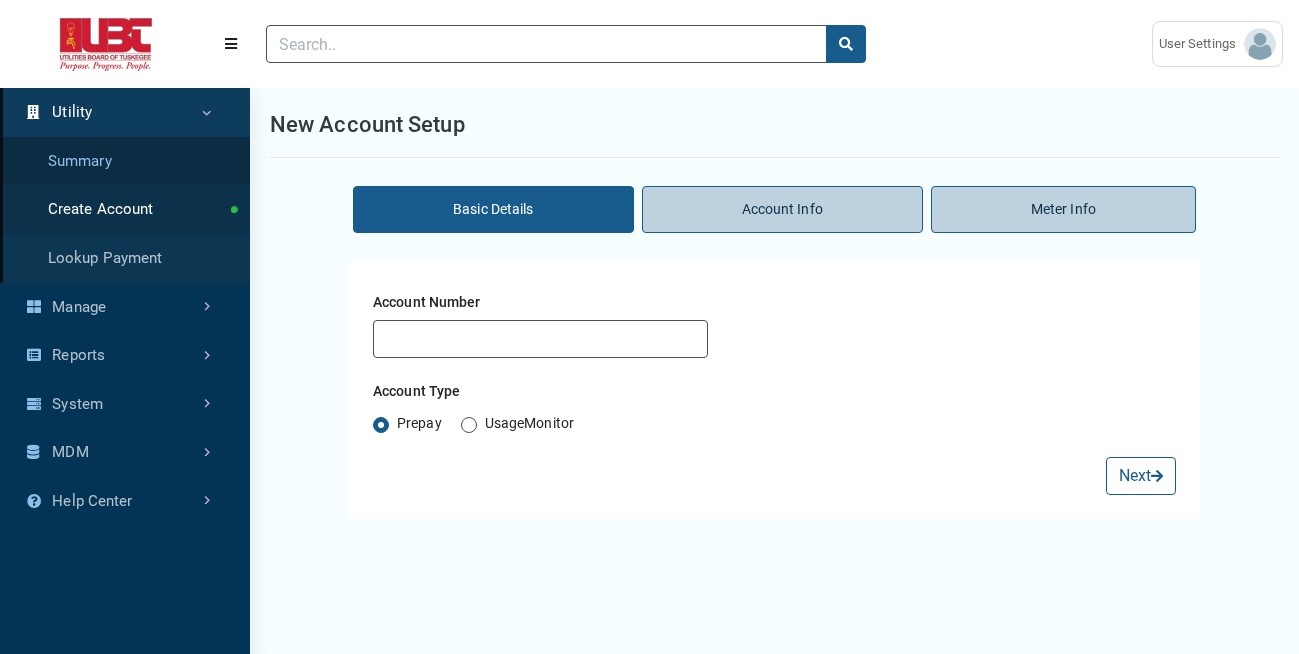 click on "Summary" at bounding box center [125, 161] 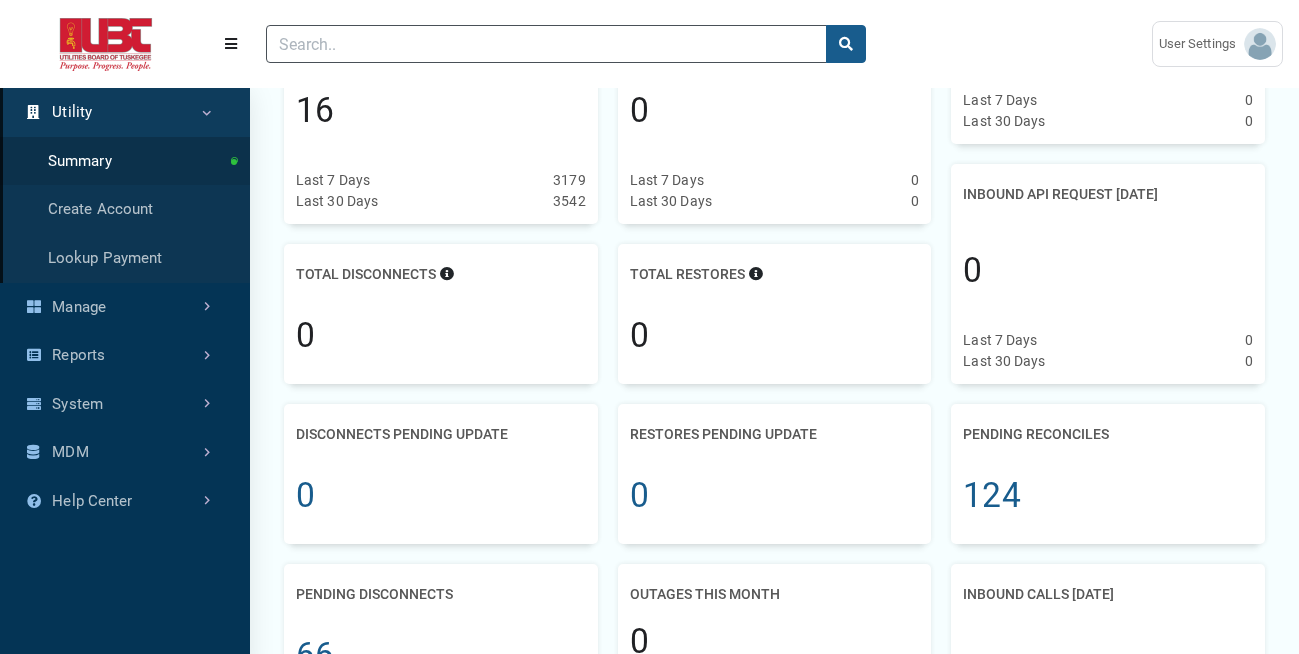 scroll, scrollTop: 1440, scrollLeft: 0, axis: vertical 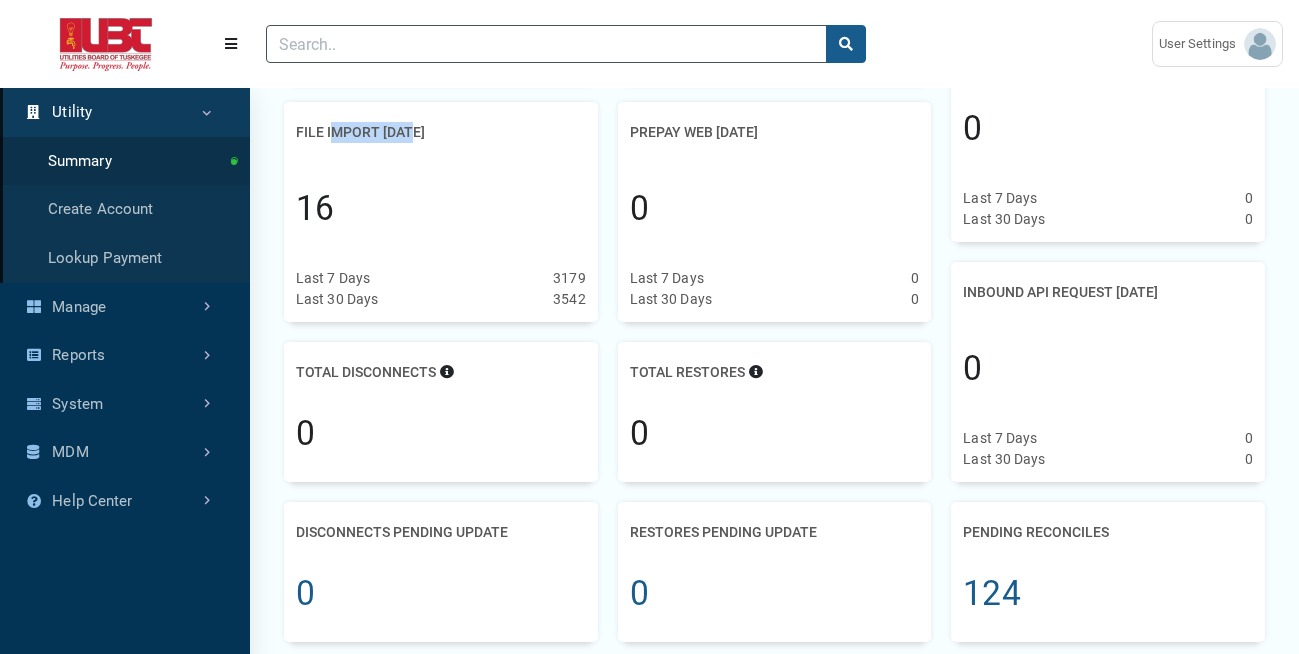 drag, startPoint x: 336, startPoint y: 130, endPoint x: 411, endPoint y: 127, distance: 75.059975 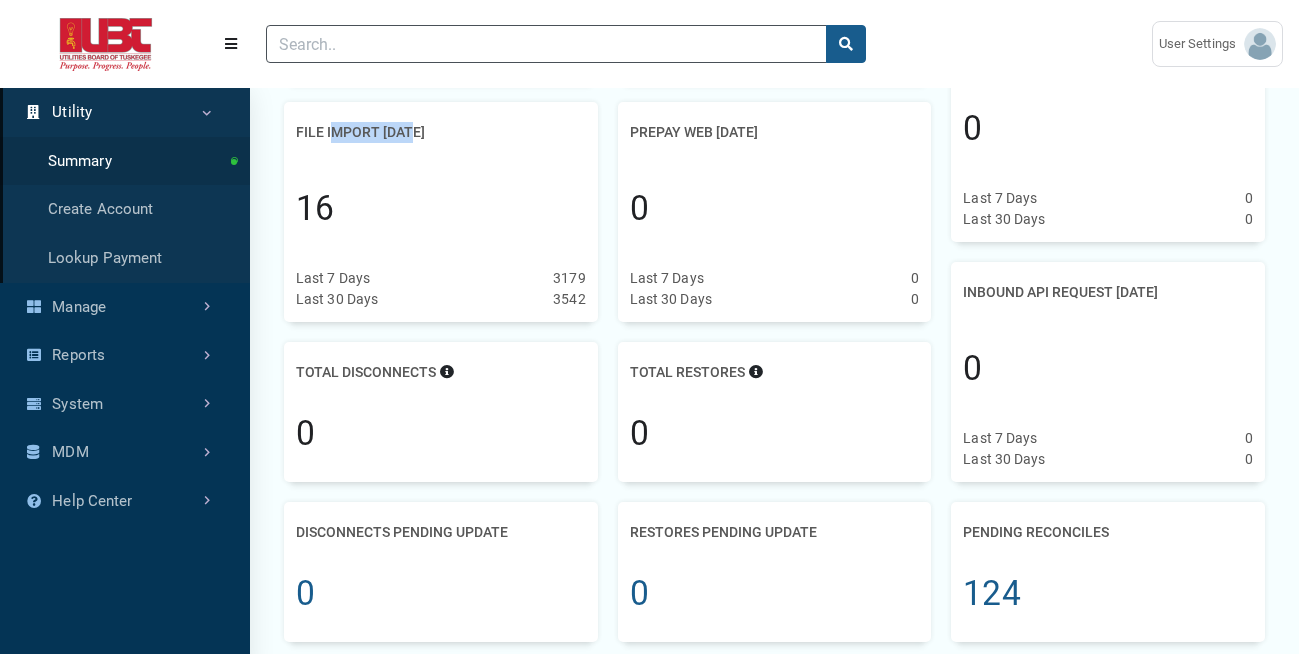 click on "Utility" at bounding box center (125, 112) 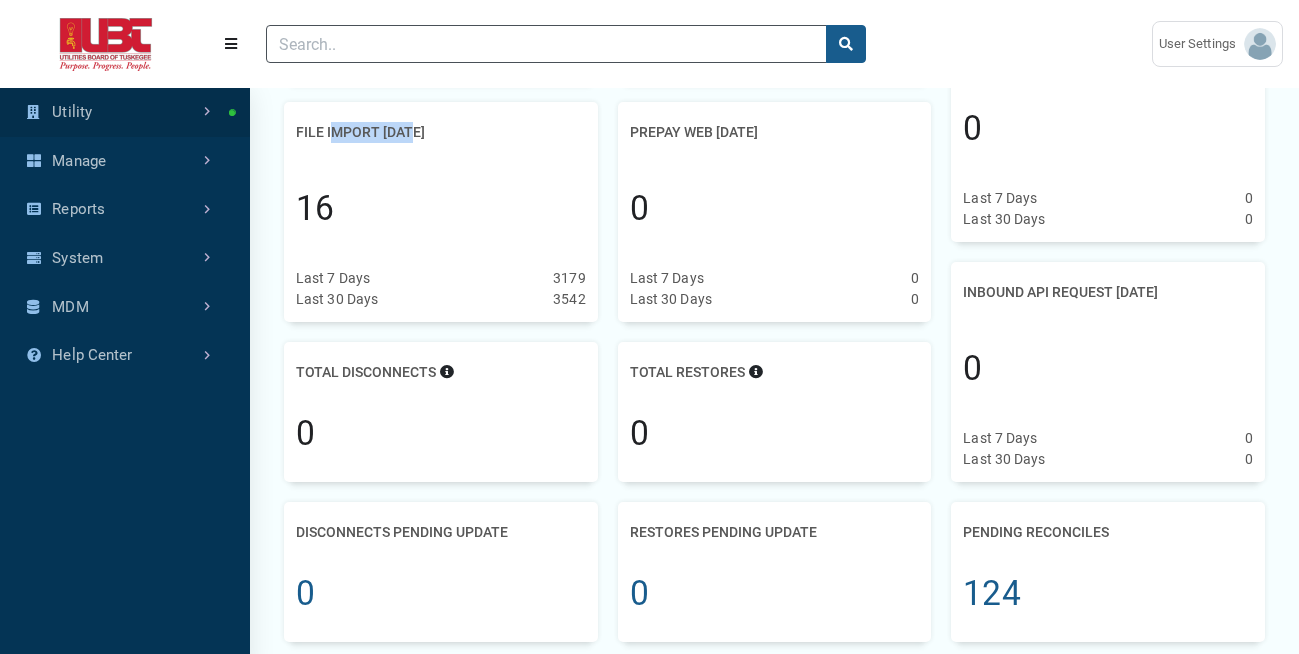 click on "Utility" at bounding box center [125, 112] 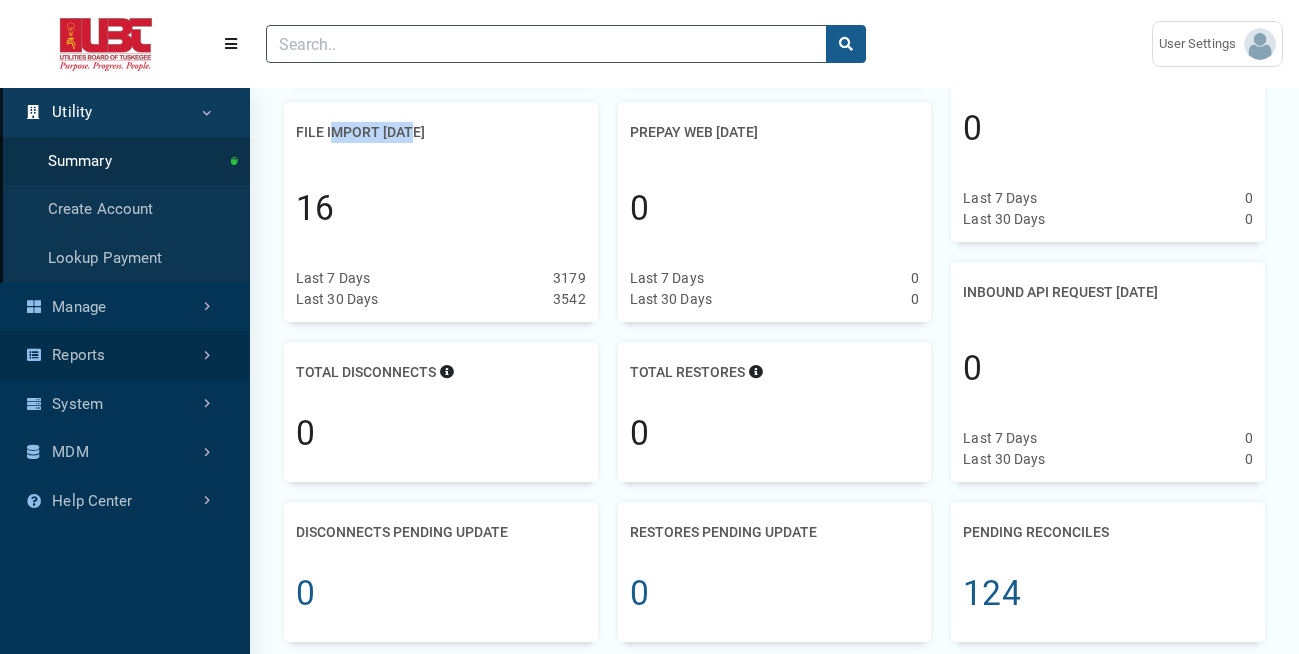 click on "Reports" at bounding box center (125, 355) 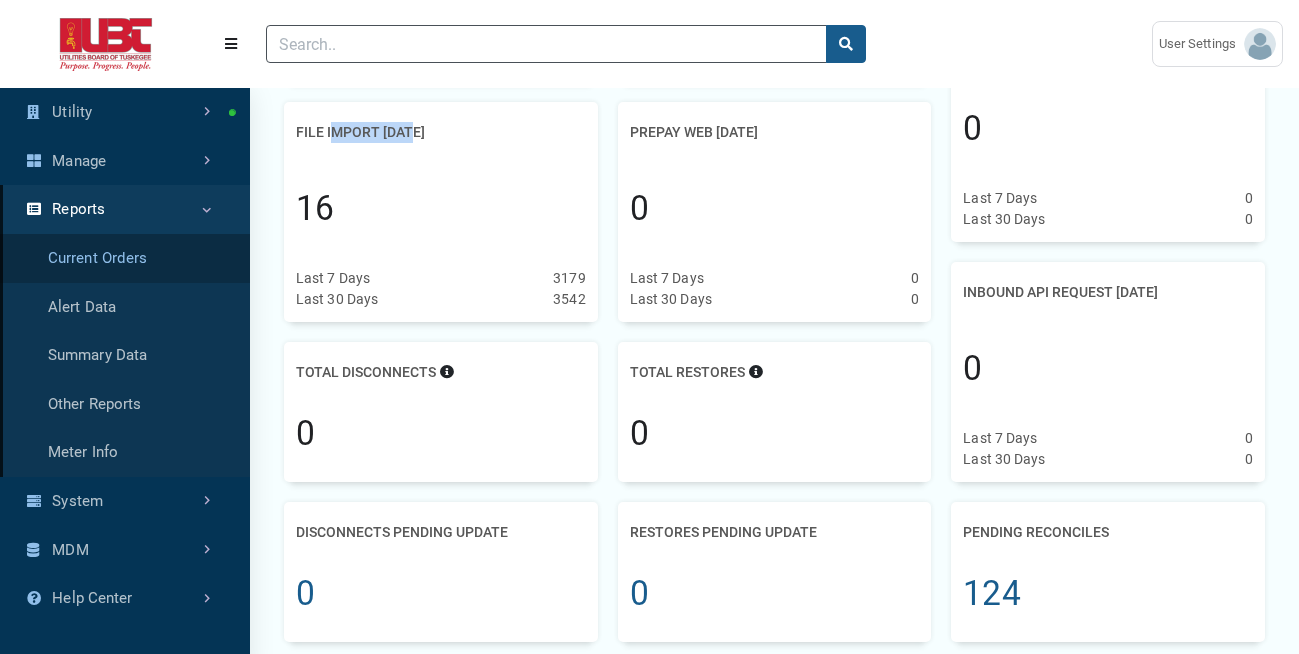 click on "Current Orders" at bounding box center [125, 258] 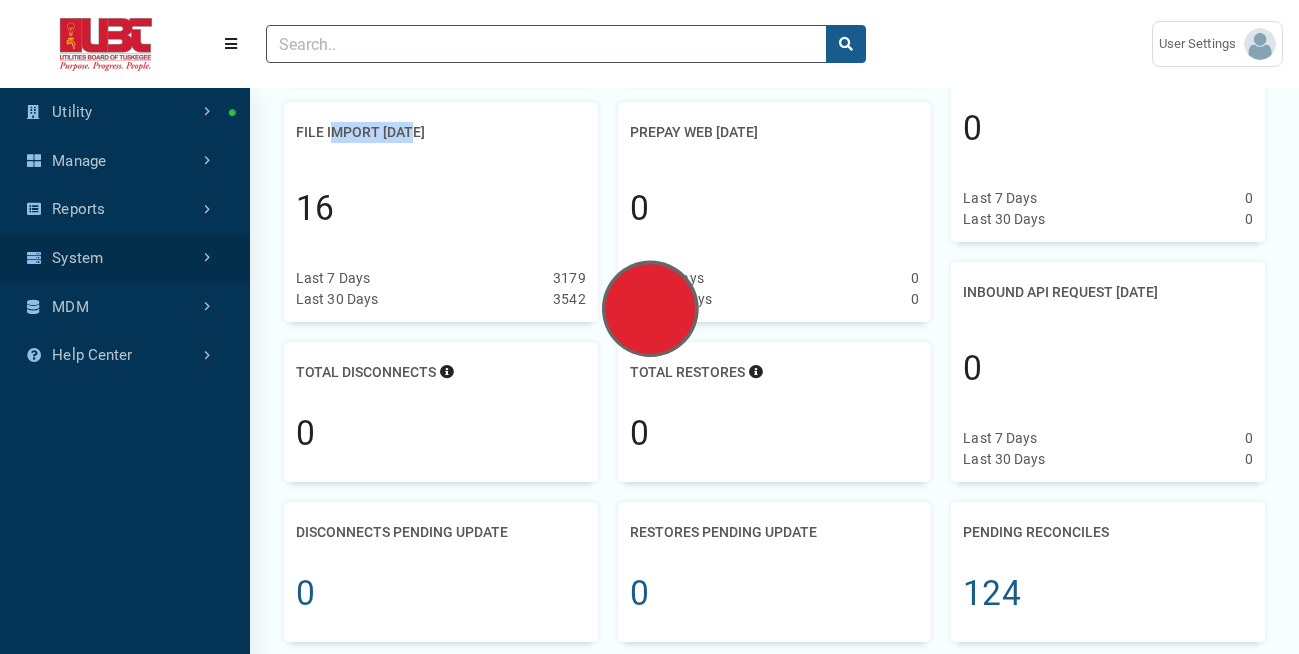 scroll, scrollTop: 0, scrollLeft: 0, axis: both 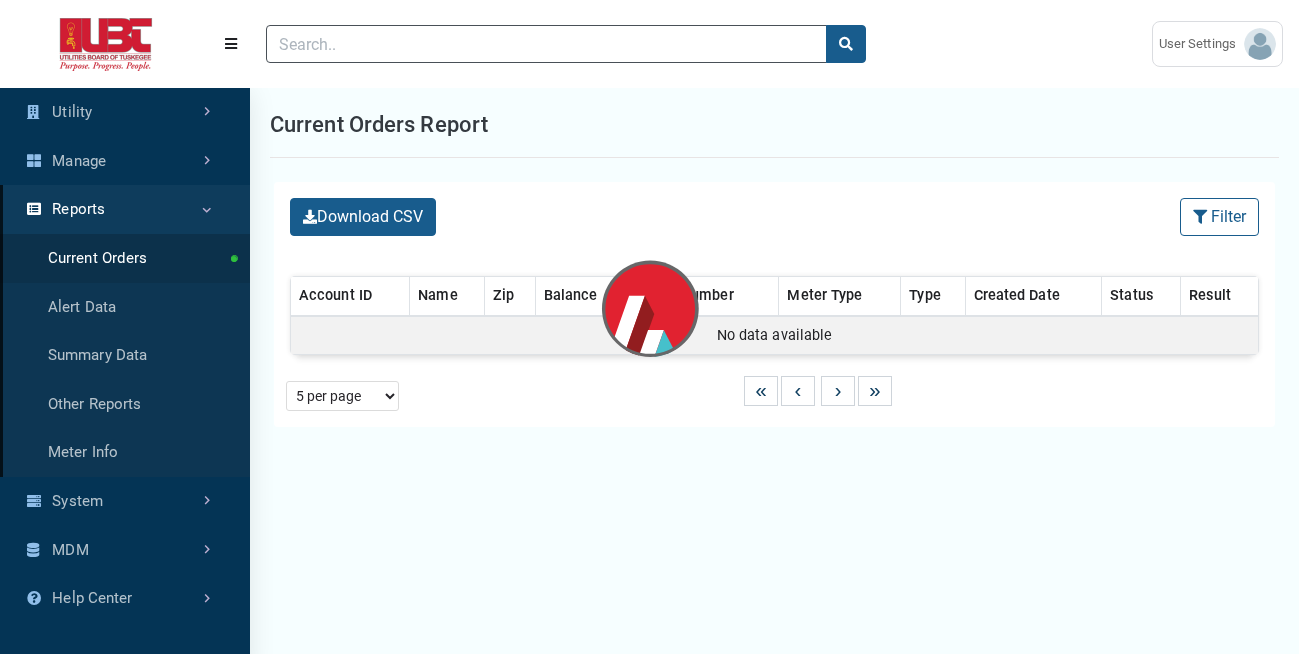 select on "25 per page" 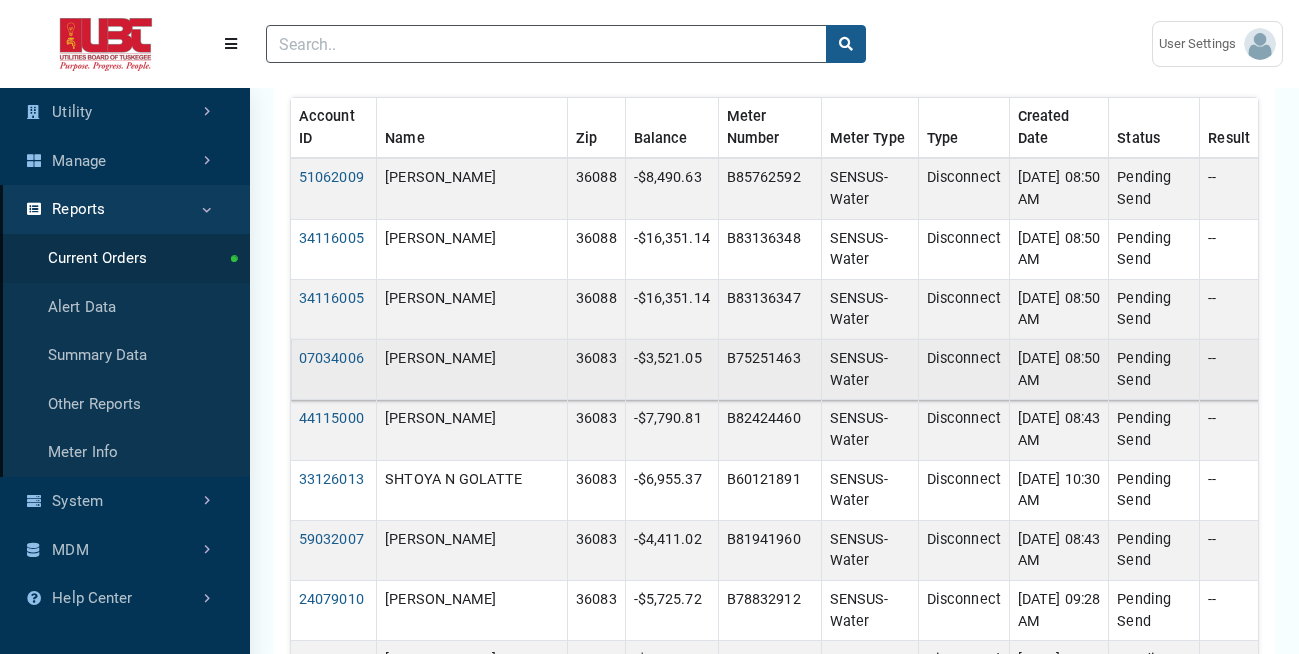 scroll, scrollTop: 360, scrollLeft: 0, axis: vertical 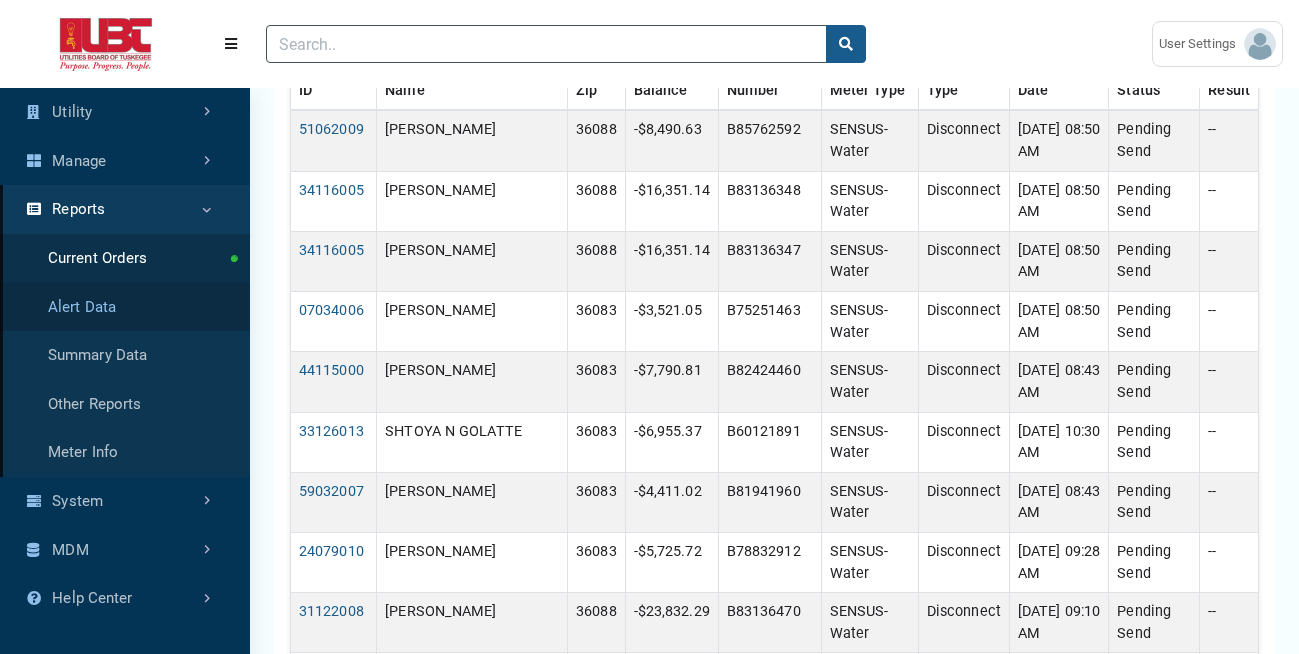 click on "Alert Data" at bounding box center [125, 307] 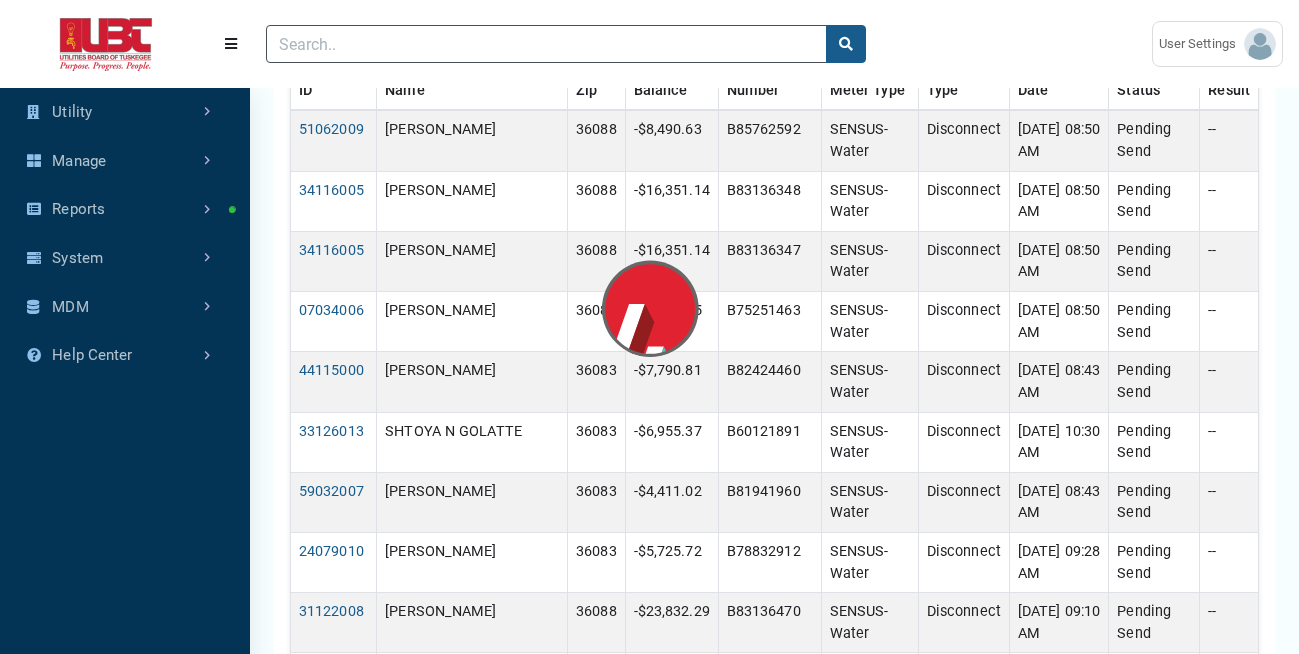 scroll, scrollTop: 0, scrollLeft: 0, axis: both 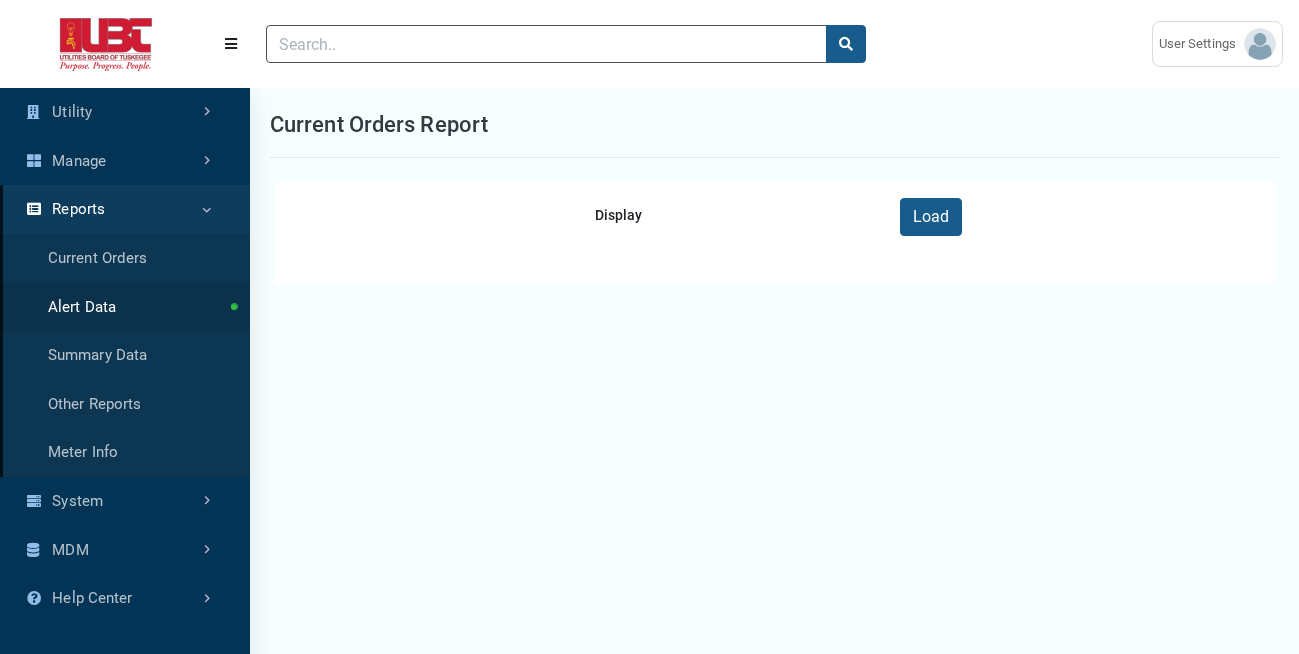select 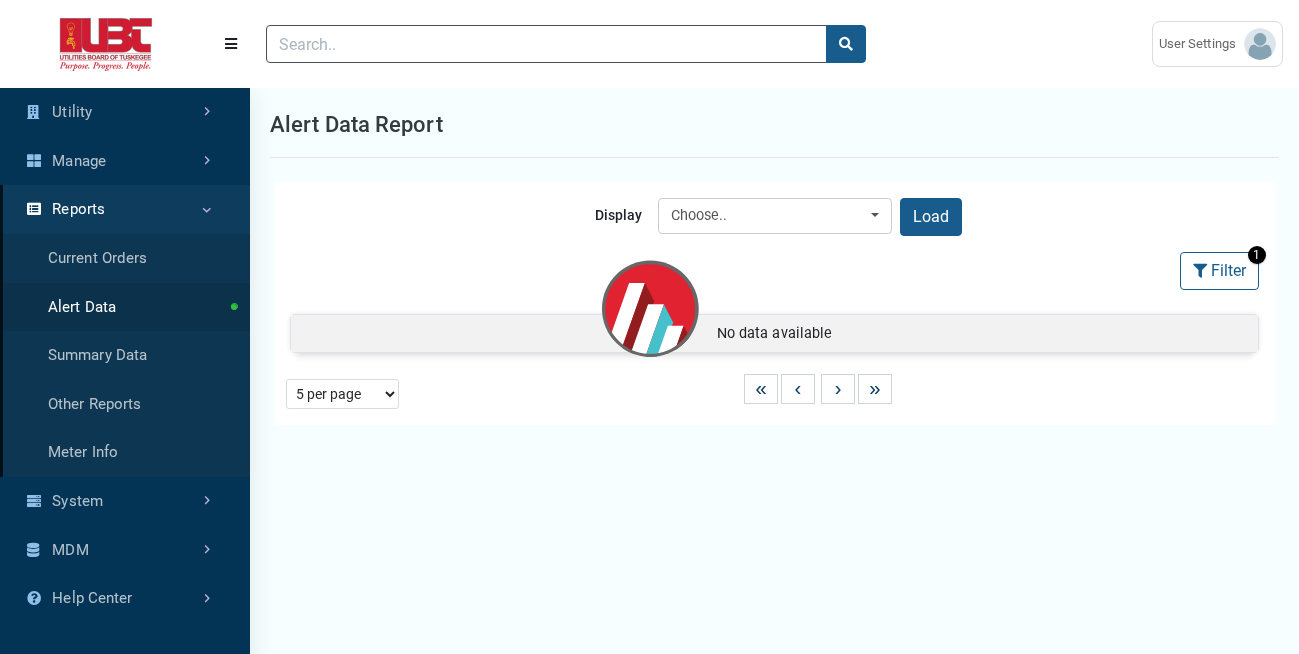 select on "25 per page" 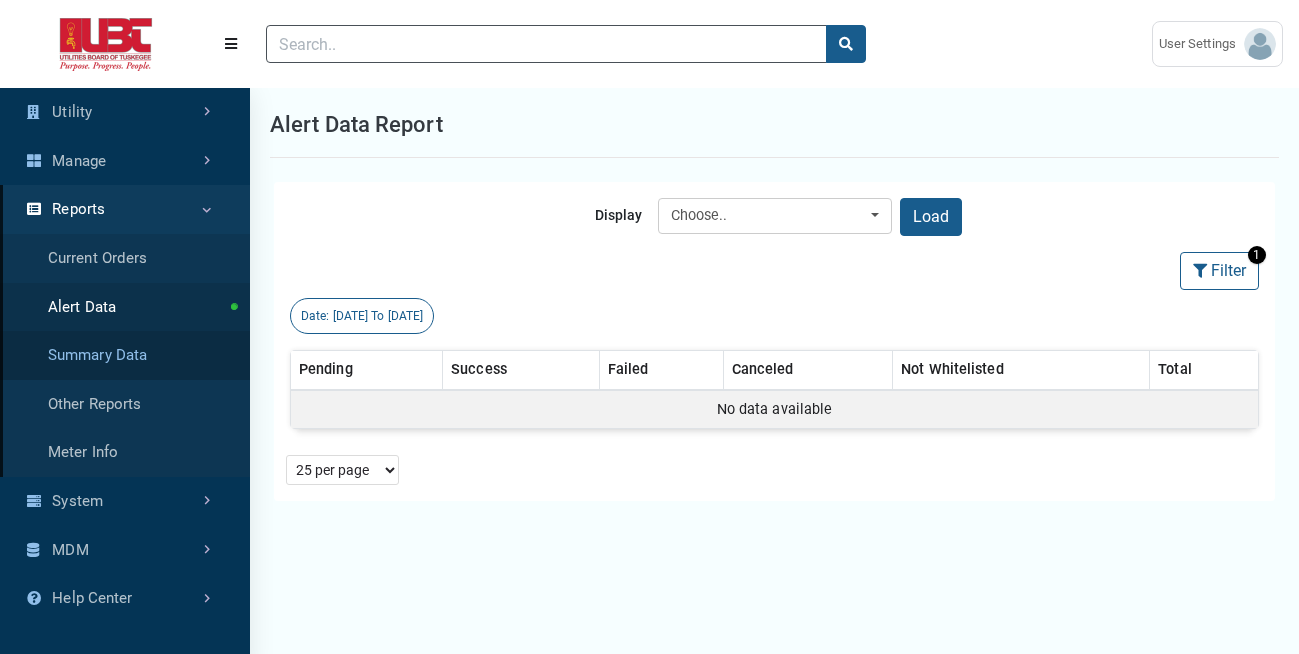 click on "Summary Data" at bounding box center (125, 355) 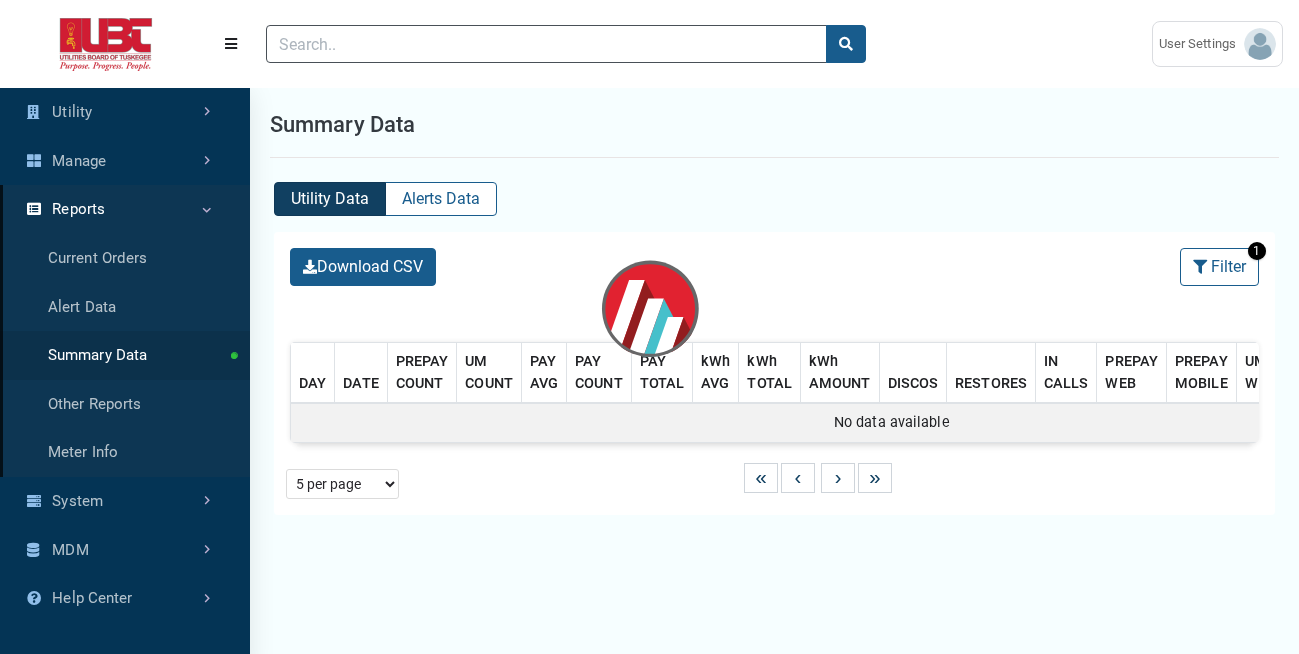 select on "25 per page" 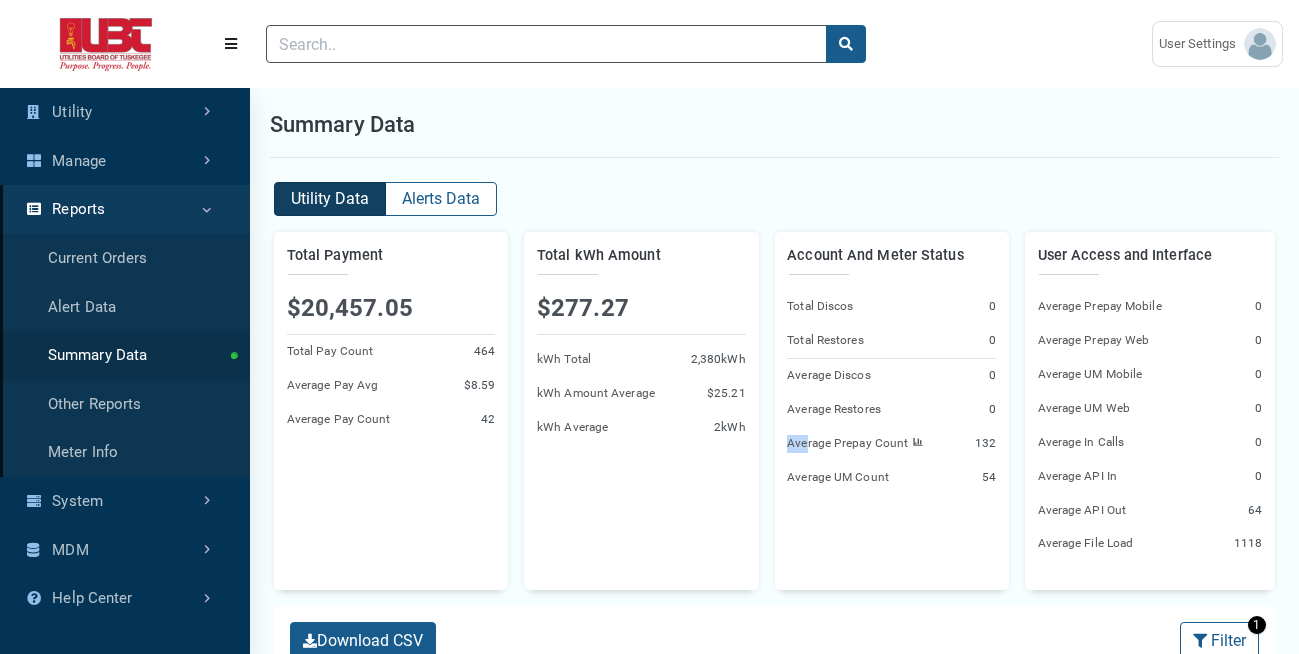 drag, startPoint x: 804, startPoint y: 441, endPoint x: 925, endPoint y: 432, distance: 121.33425 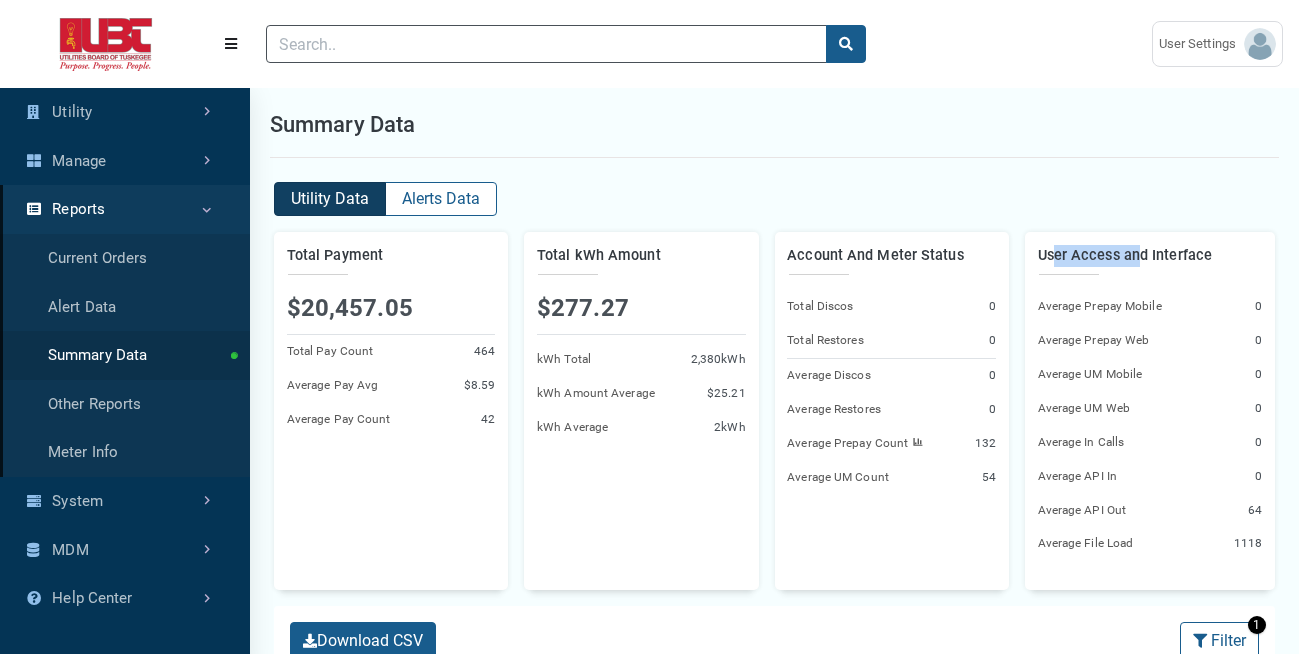 drag, startPoint x: 1054, startPoint y: 253, endPoint x: 1136, endPoint y: 259, distance: 82.219215 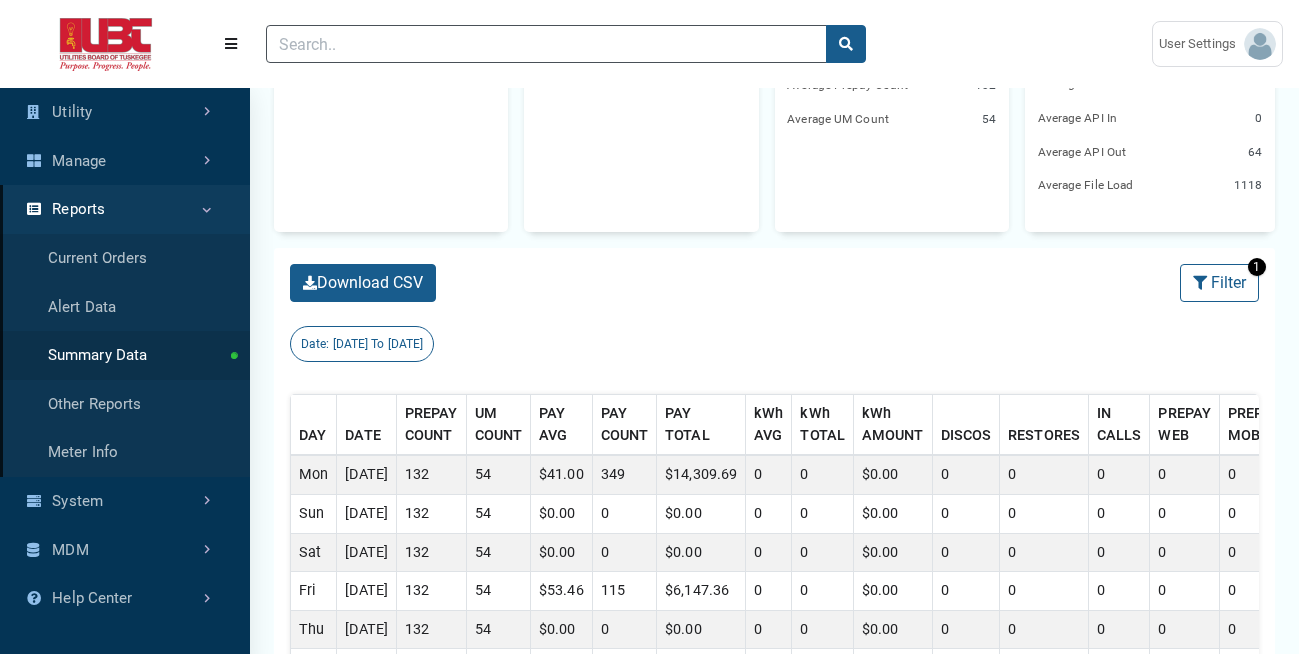 scroll, scrollTop: 480, scrollLeft: 0, axis: vertical 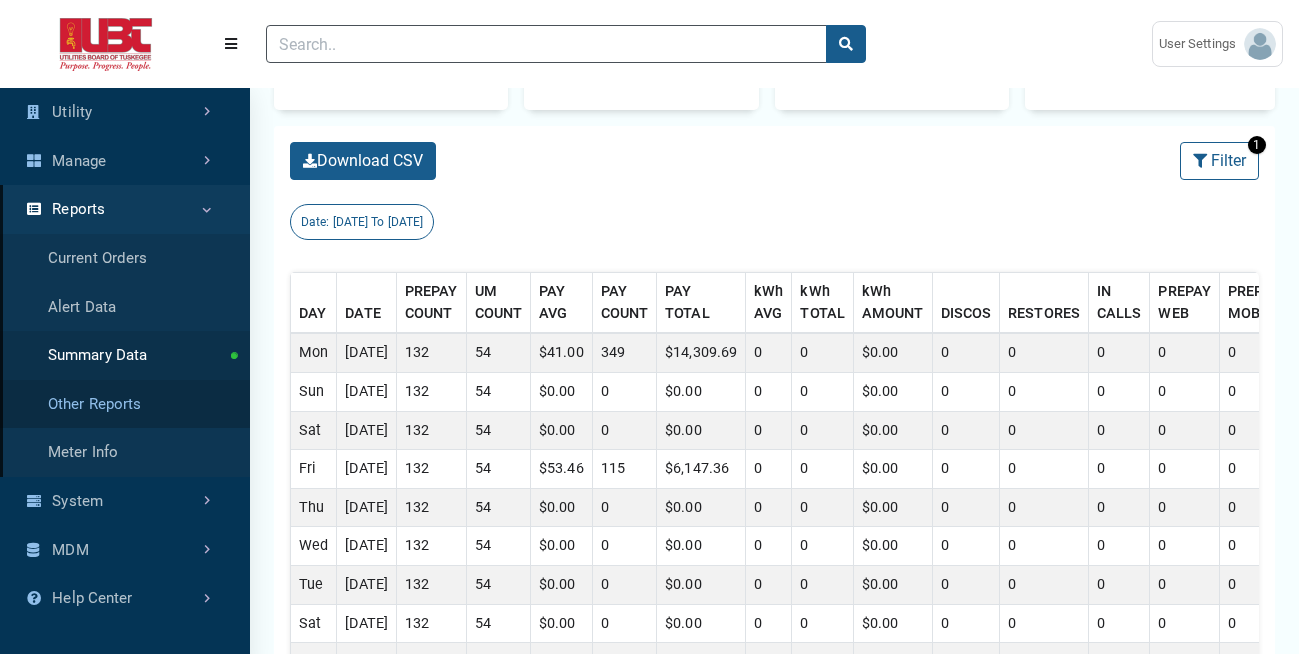 click on "Other Reports" at bounding box center (125, 404) 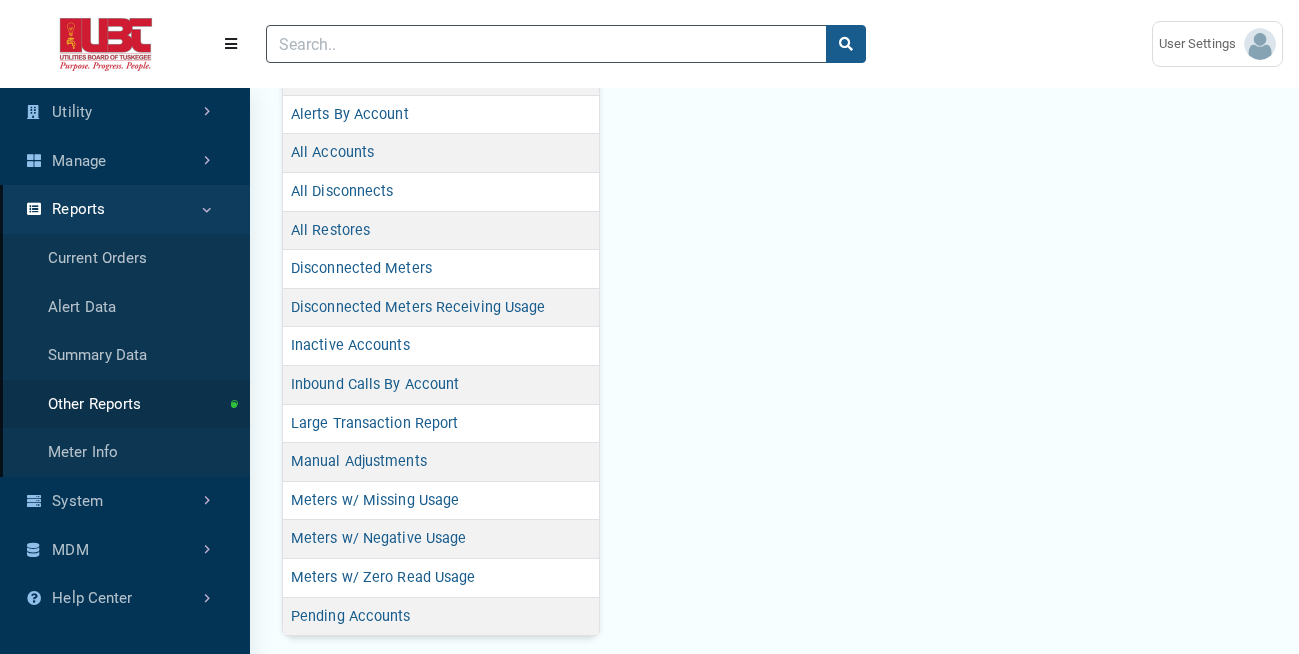 scroll, scrollTop: 642, scrollLeft: 0, axis: vertical 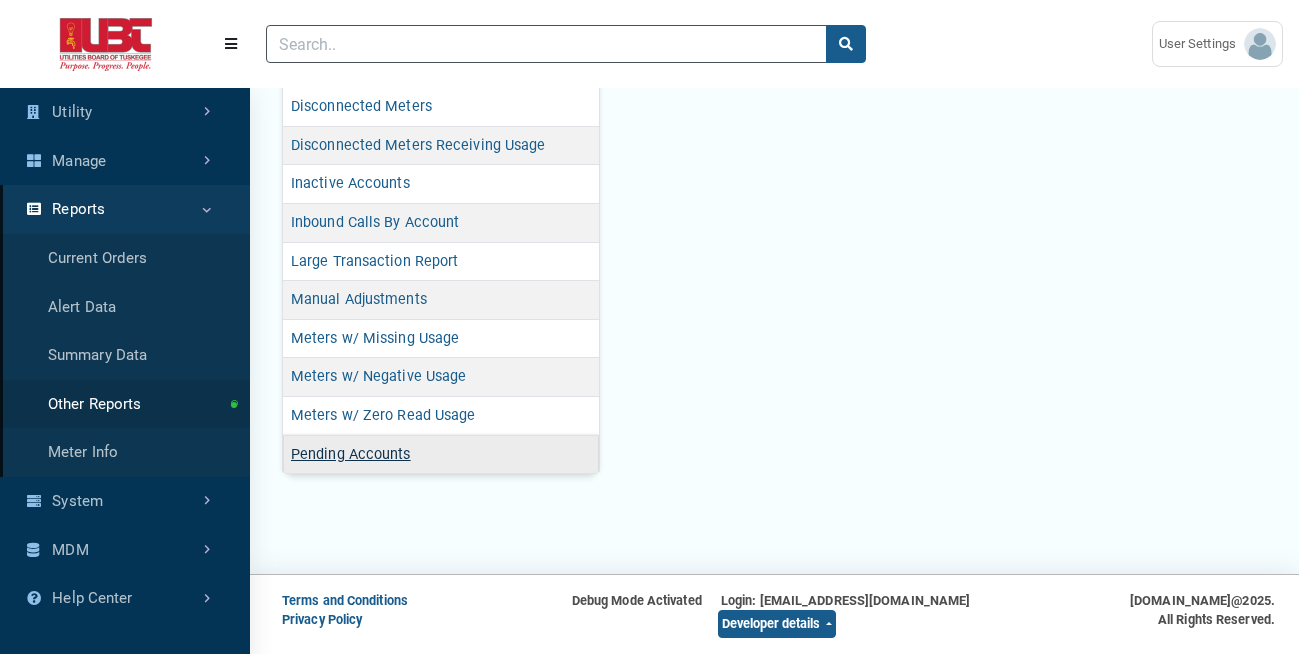 click on "Pending Accounts" at bounding box center [351, 454] 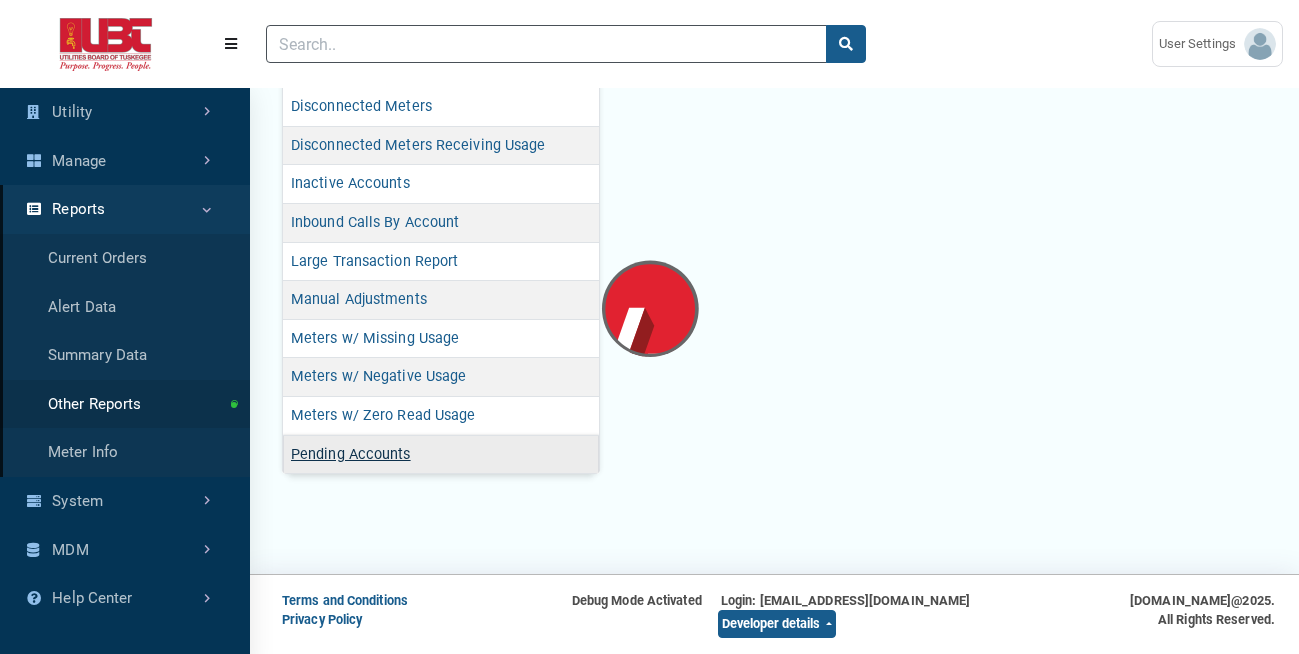 scroll, scrollTop: 0, scrollLeft: 0, axis: both 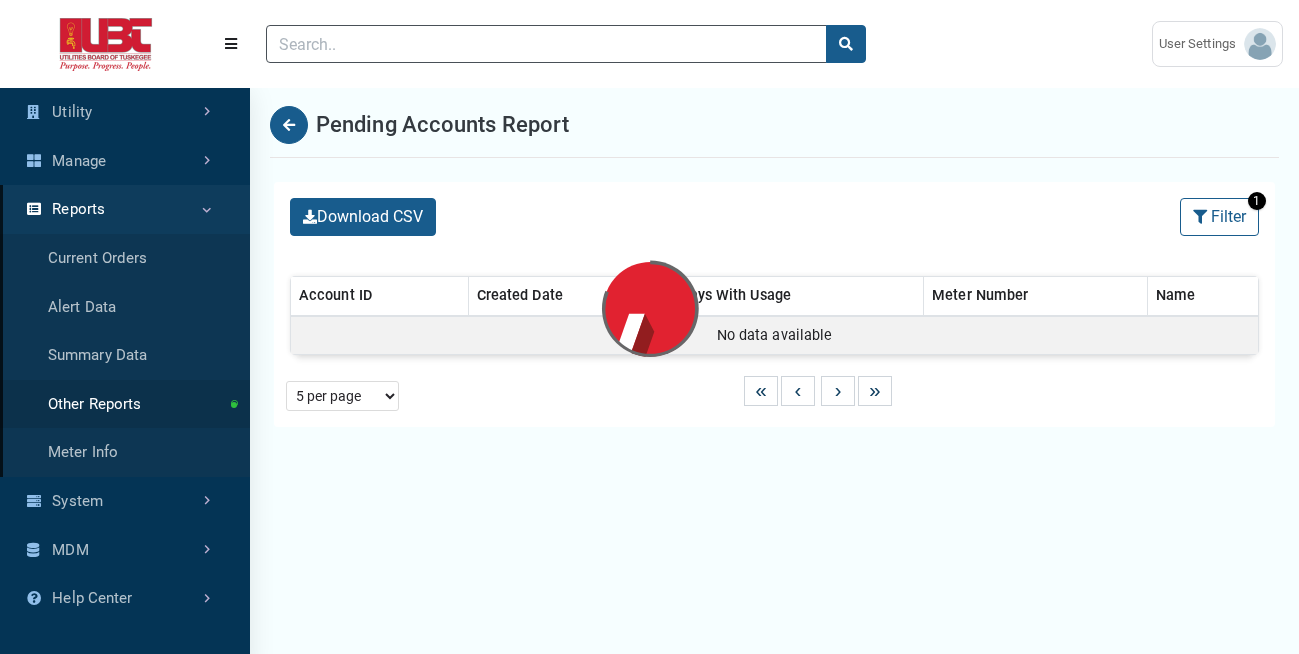 select on "25 per page" 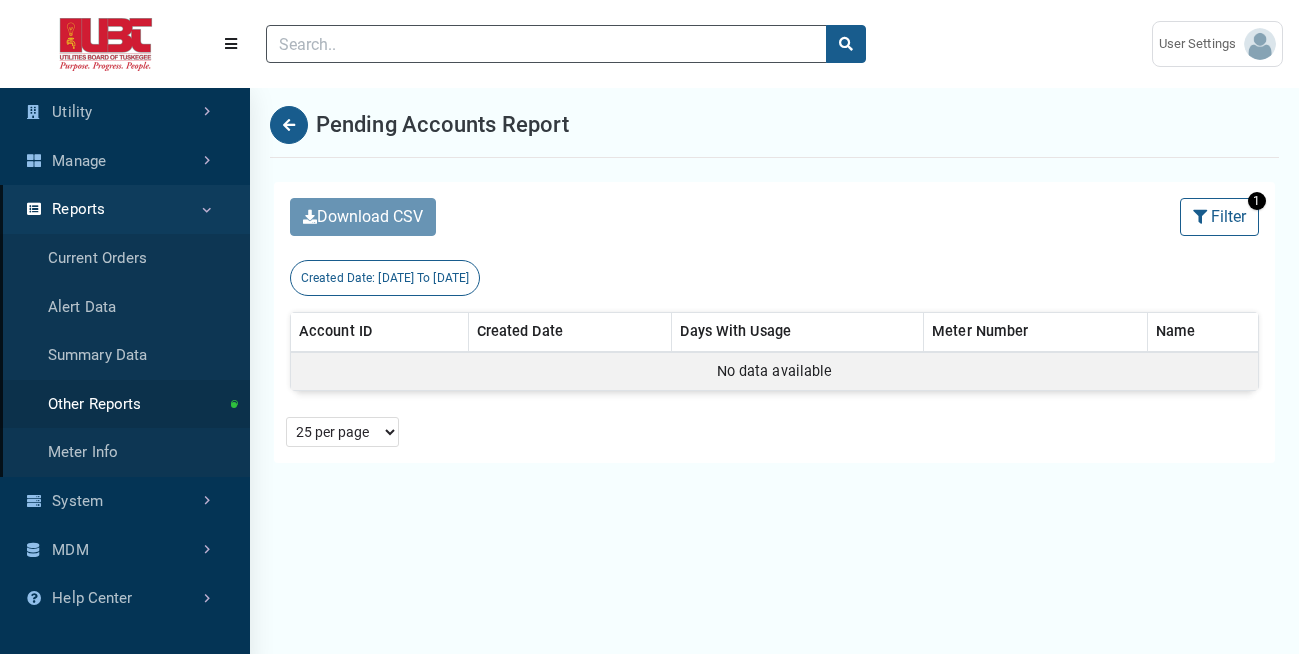 click on "[DATE]  To
[DATE]" at bounding box center (423, 278) 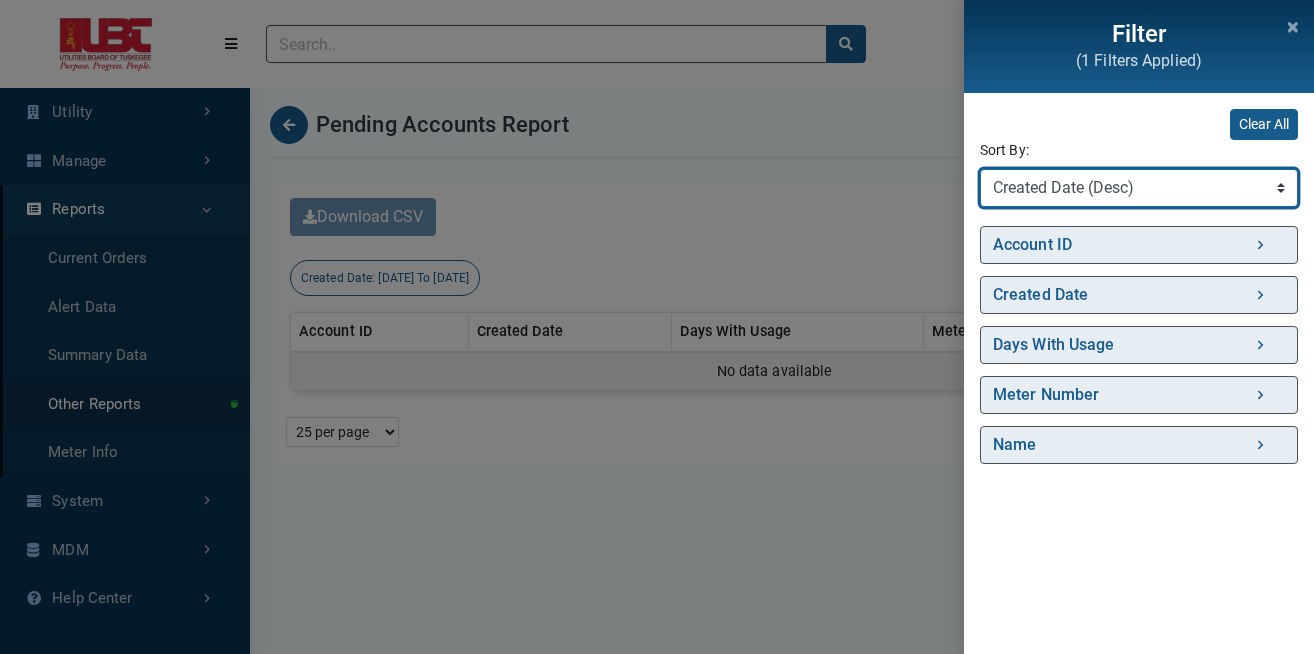 click on "Sort By
Account ID  (Asc)
Account ID  (Desc)
Created Date  (Asc)
Created Date  (Desc)
Days With Usage  (Asc)
Days With Usage  (Desc)
Meter Number  (Asc)
Meter Number  (Desc)
Name  (Asc)
Name  (Desc)" at bounding box center (1139, 188) 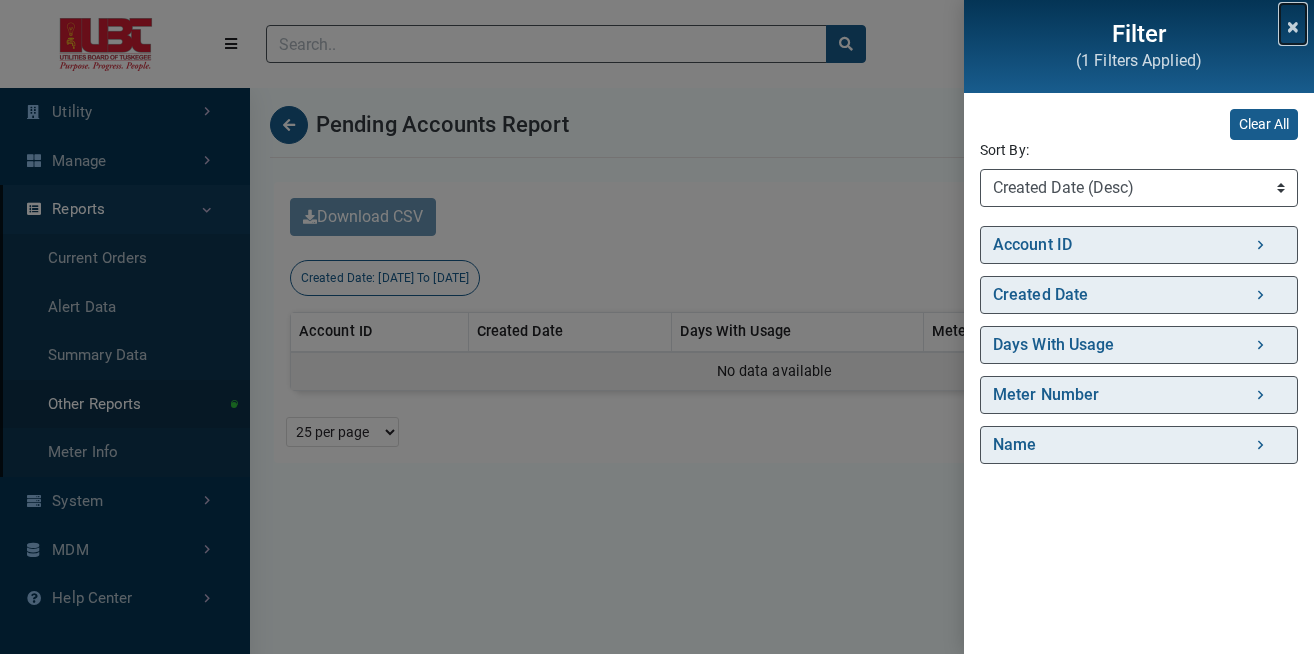 click at bounding box center (1293, 27) 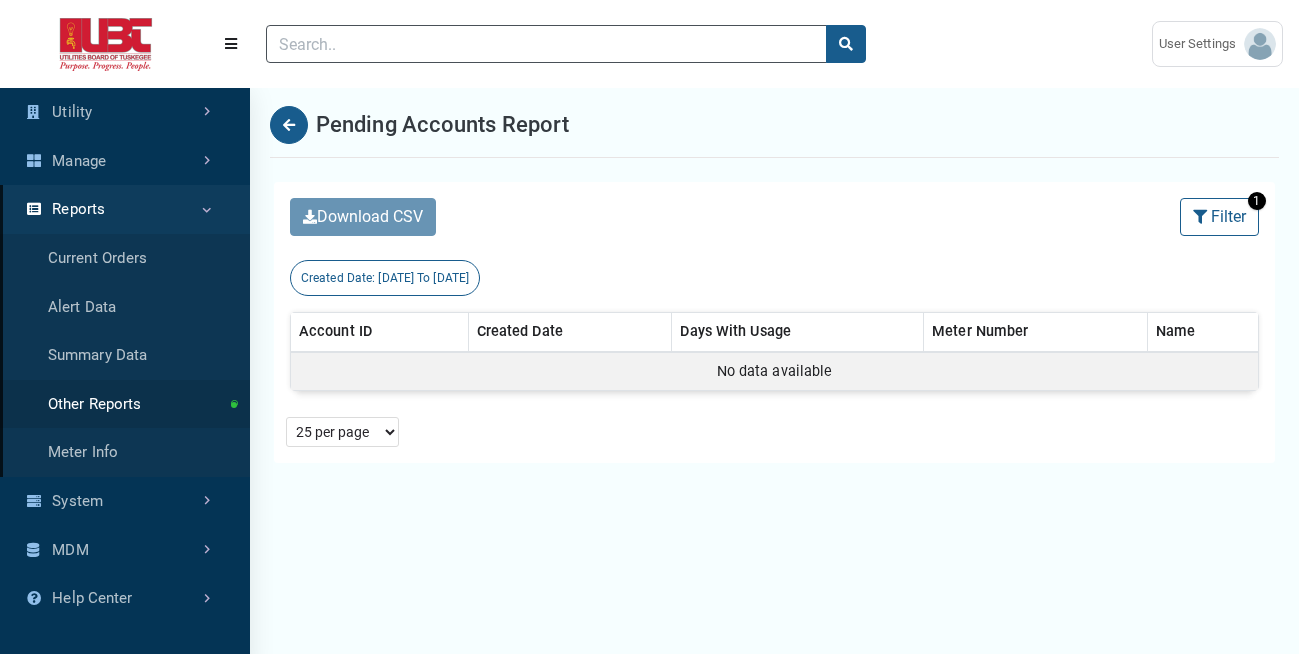 click on "[DATE]  To
[DATE]" at bounding box center (423, 278) 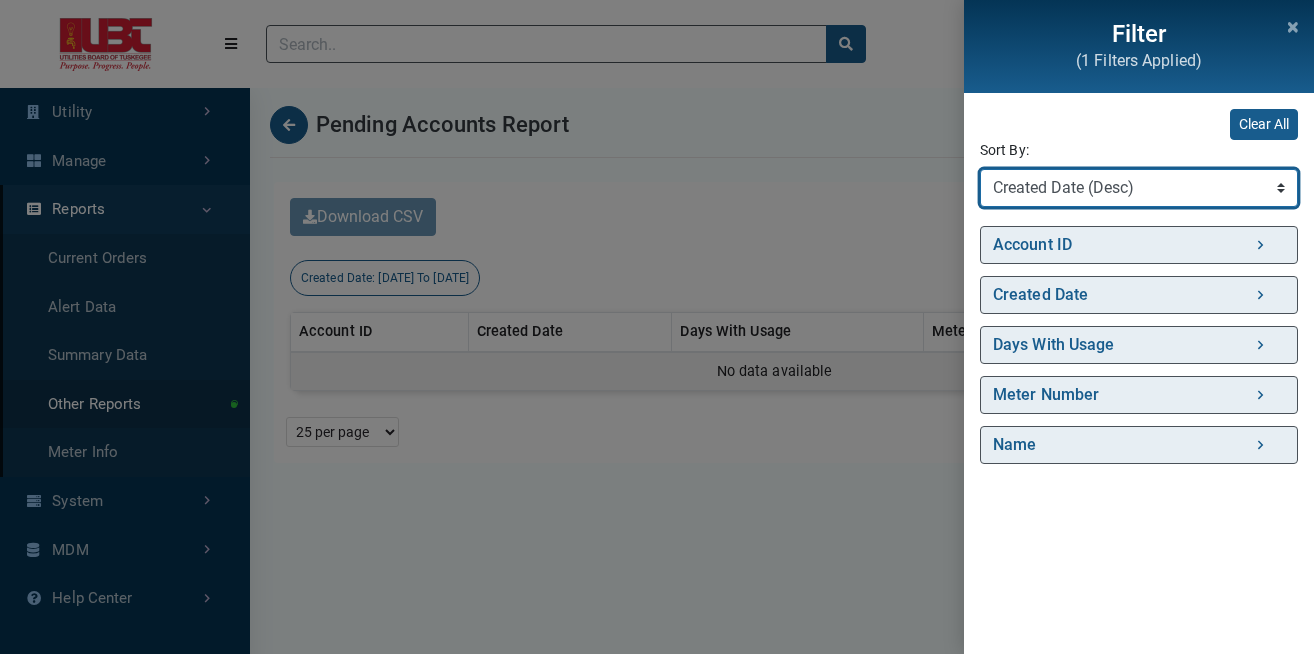 select on "Created Date (Asc)" 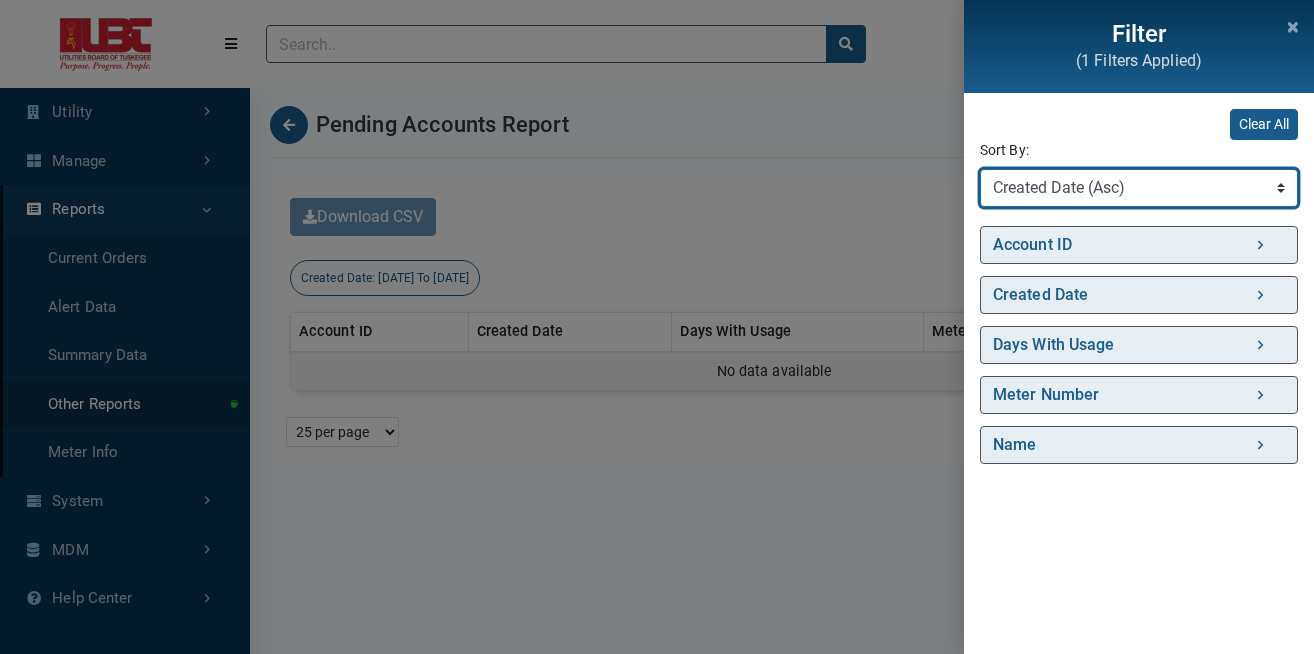 click on "Sort By
Account ID  (Asc)
Account ID  (Desc)
Created Date  (Asc)
Created Date  (Desc)
Days With Usage  (Asc)
Days With Usage  (Desc)
Meter Number  (Asc)
Meter Number  (Desc)
Name  (Asc)
Name  (Desc)" at bounding box center [1139, 188] 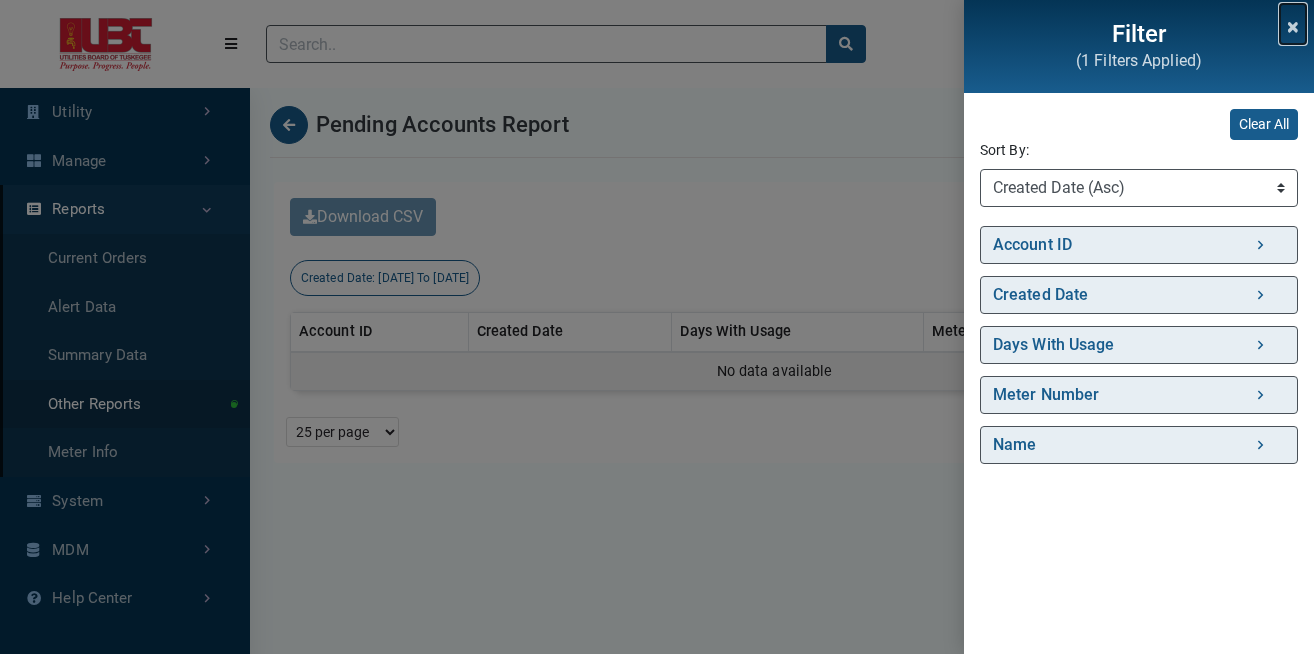 drag, startPoint x: 1290, startPoint y: 27, endPoint x: 1286, endPoint y: 37, distance: 10.770329 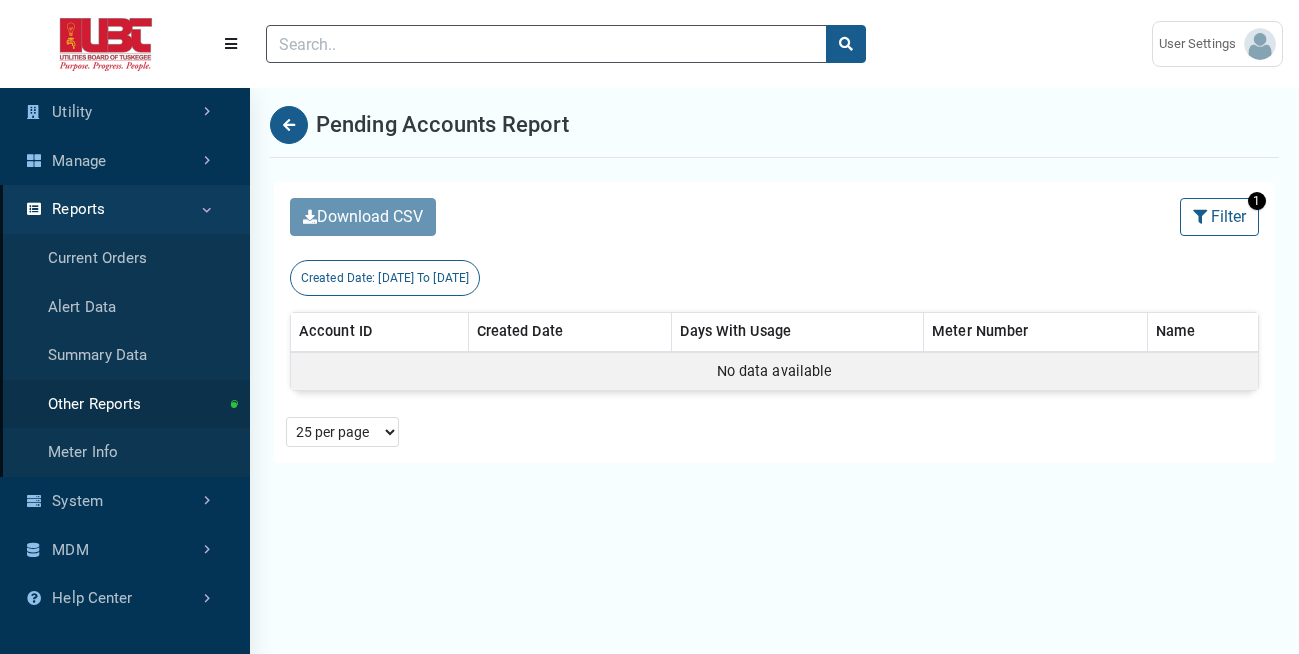 click on "Download CSV
1
Filter
Filter
(1 Filters Applied)
Clear All
Sort By:
Sort By
Account ID  (Asc)
Account ID  (Desc)
Created Date  (Asc)
Created Date  (Desc)
Days With Usage  (Asc)
Days With Usage  (Desc)
Meter Number  (Asc)
Meter Number  (Desc)
Name  (Asc)
Name  (Desc)  [DATE]" at bounding box center [774, 505] 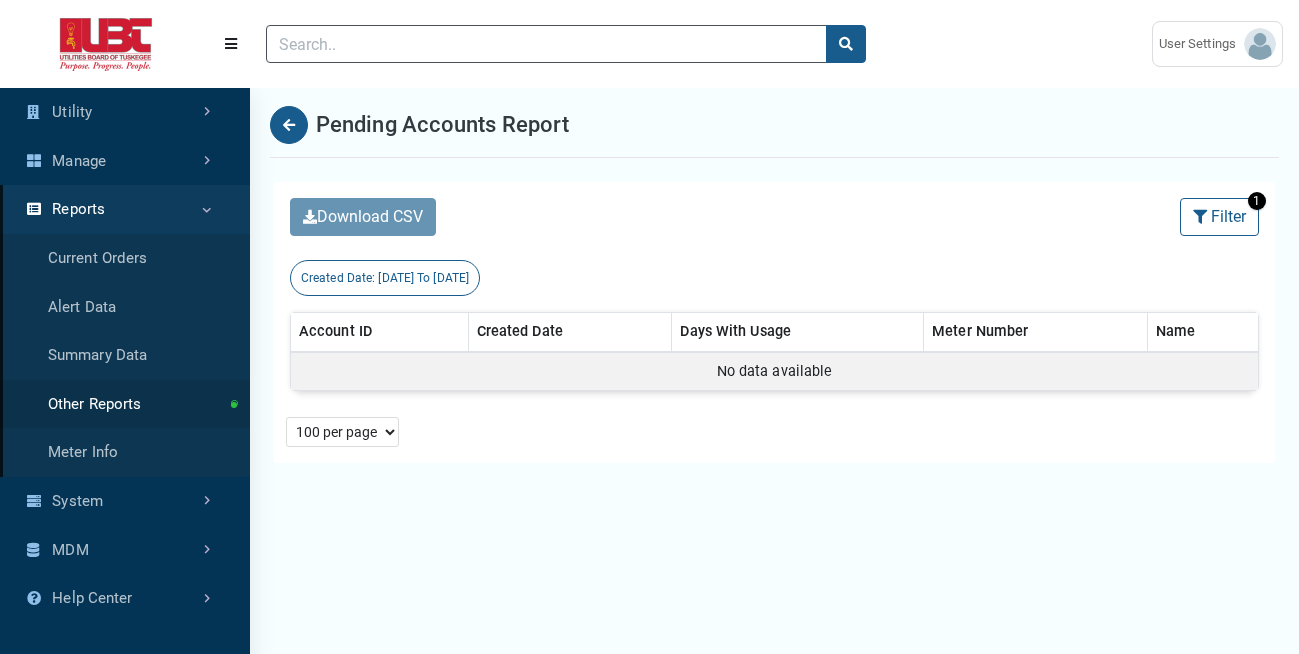 click on "5 per page
10 per page
25 per page
50 per page
100 per page" at bounding box center (342, 432) 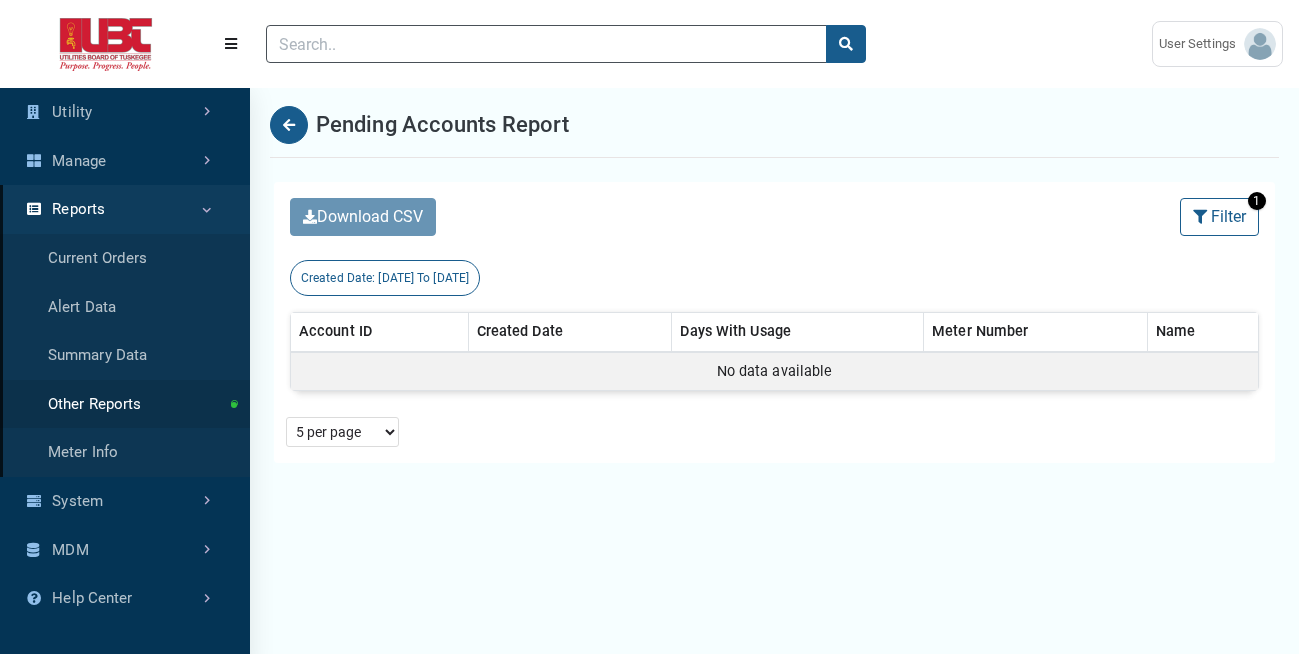click on "5 per page
10 per page
25 per page
50 per page
100 per page" at bounding box center (342, 432) 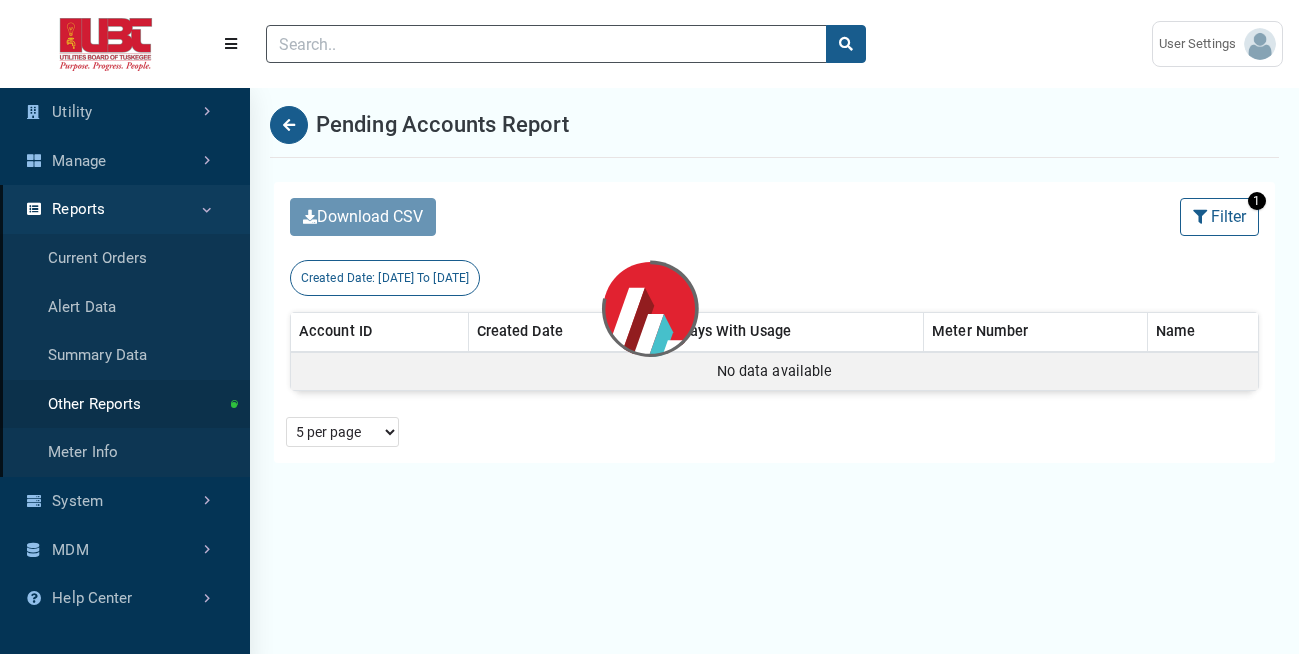click on "Download CSV
1
Filter
Filter
(1 Filters Applied)
Clear All
Sort By:
Sort By
Account ID  (Asc)
Account ID  (Desc)
Created Date  (Asc)
Created Date  (Desc)
Days With Usage  (Asc)
Days With Usage  (Desc)
Meter Number  (Asc)
Meter Number  (Desc)
Name  (Asc)
Name  (Desc)  [DATE]" at bounding box center (774, 505) 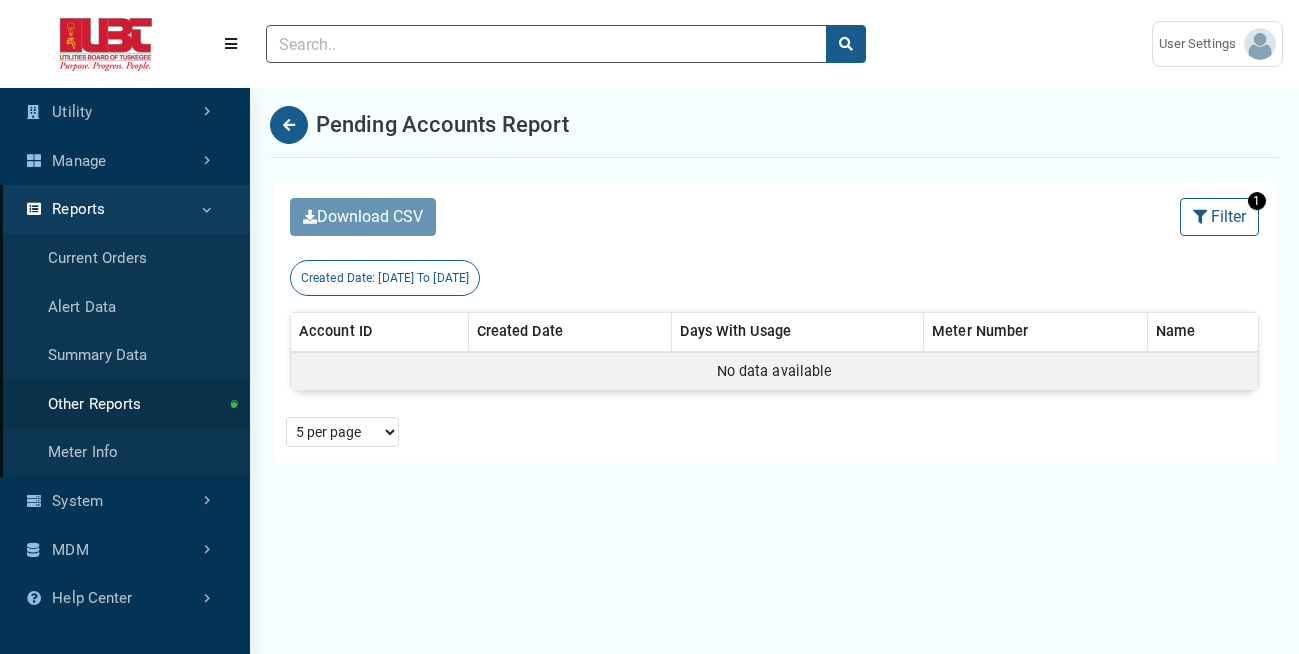 click on "Page is loading...
Skip to main content
(to home page)
User Settings
ESI
[EMAIL_ADDRESS][DOMAIN_NAME]
Themes" at bounding box center (649, 499) 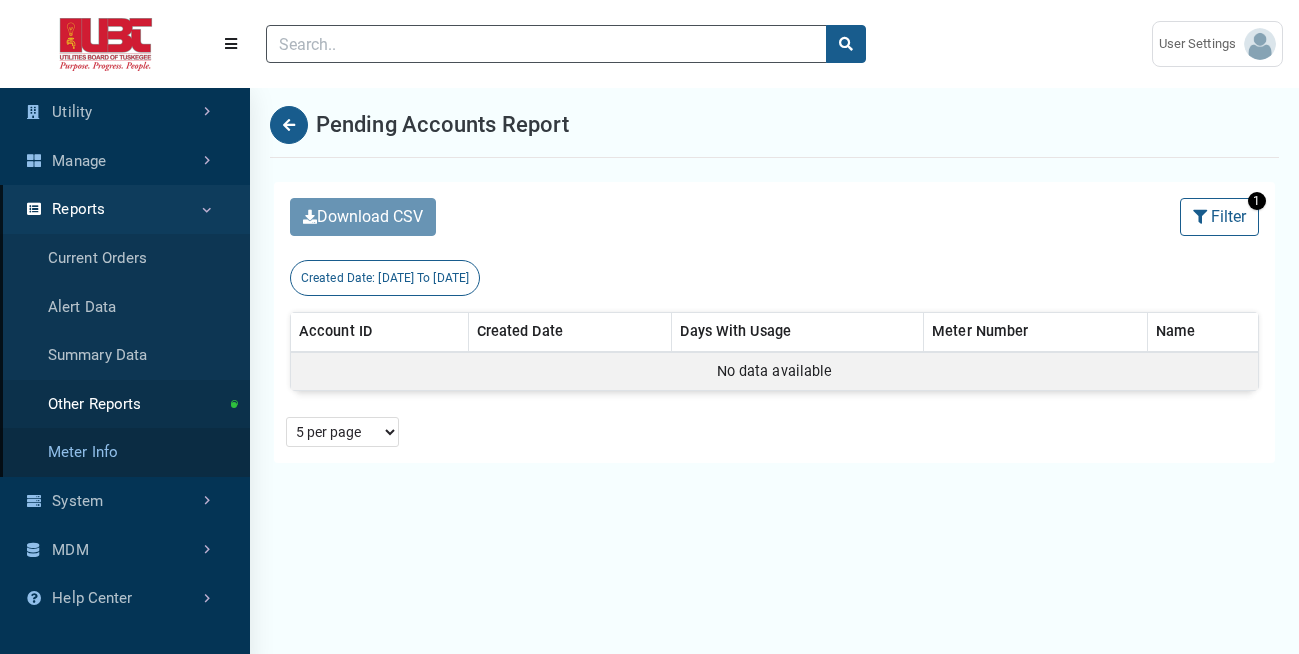 click on "Meter Info" at bounding box center (125, 452) 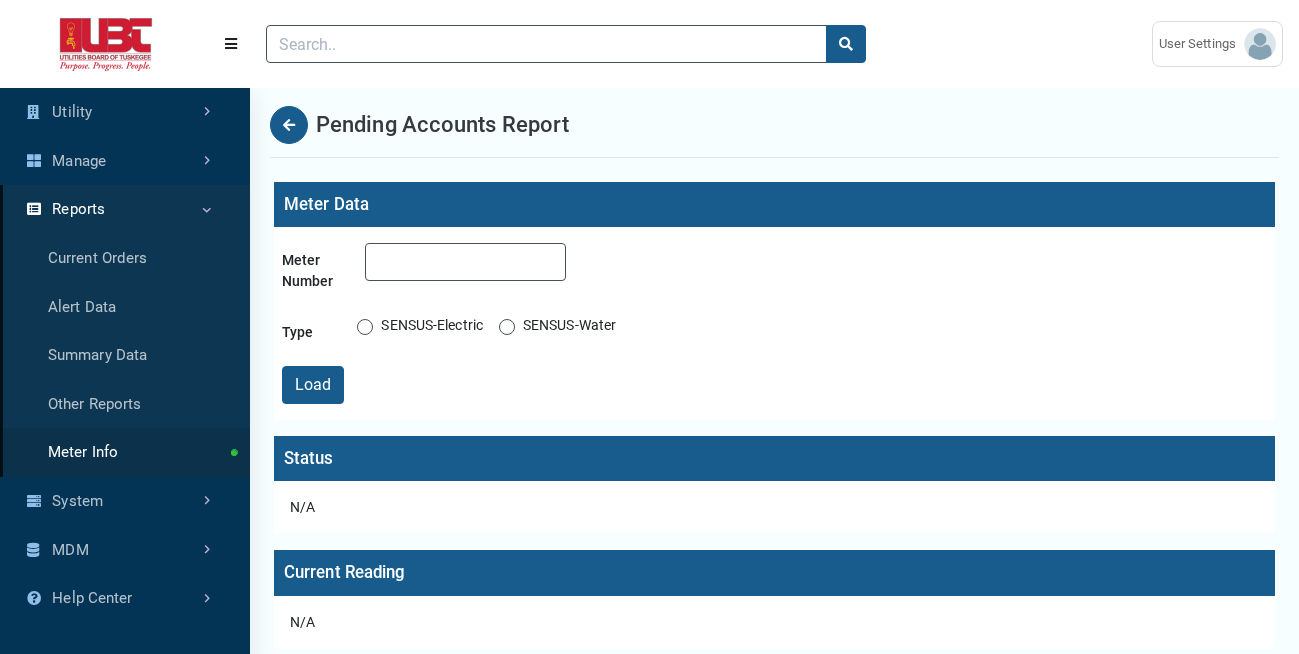 click on "Reports" at bounding box center [125, 209] 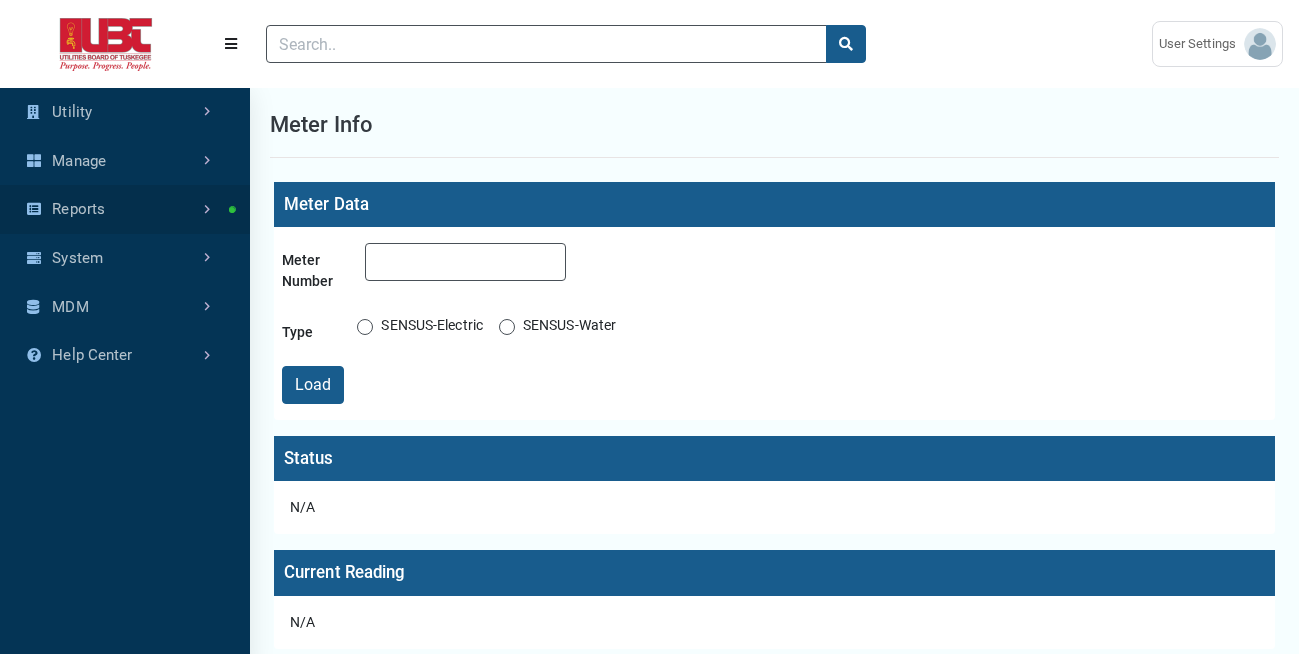 click on "Reports" at bounding box center [125, 209] 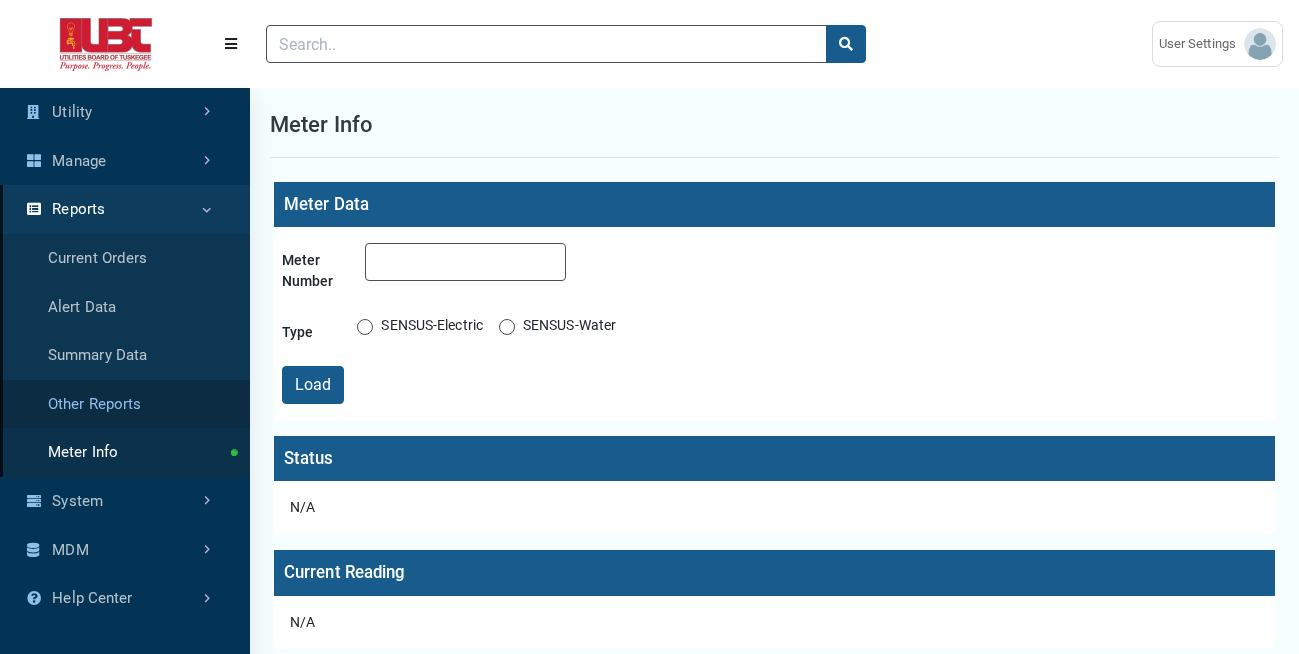 click on "Other Reports" at bounding box center [125, 404] 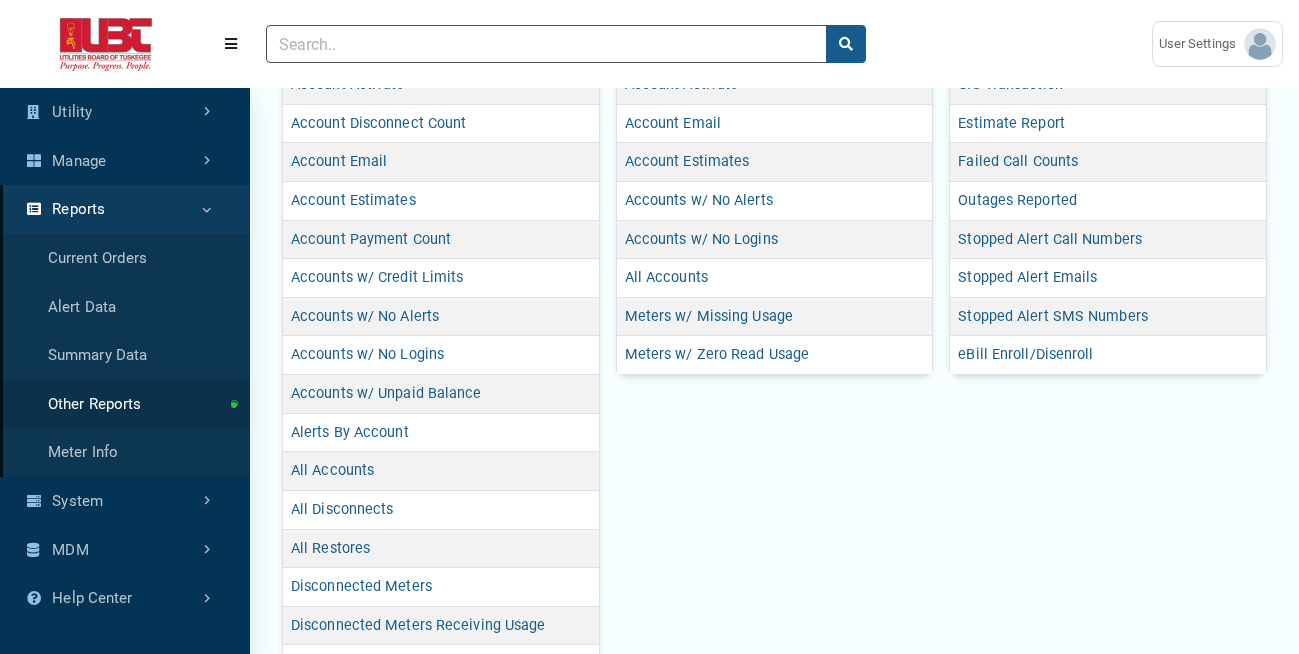 scroll, scrollTop: 0, scrollLeft: 0, axis: both 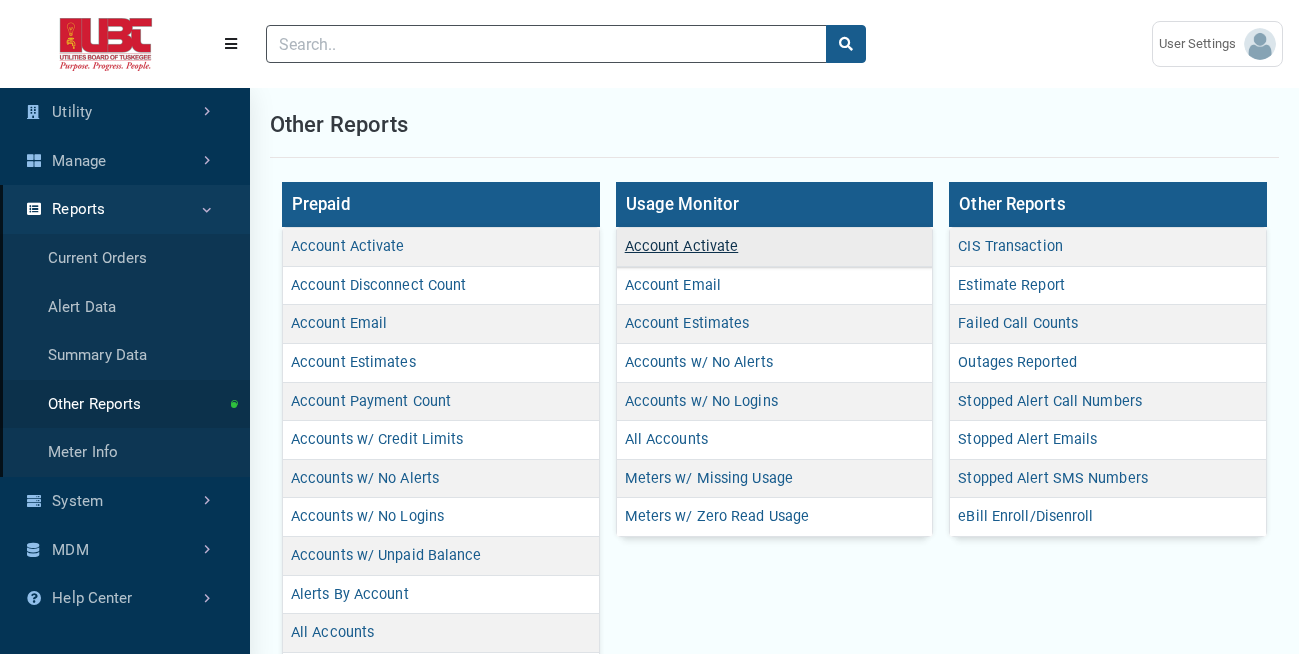click on "Account Activate" at bounding box center (682, 246) 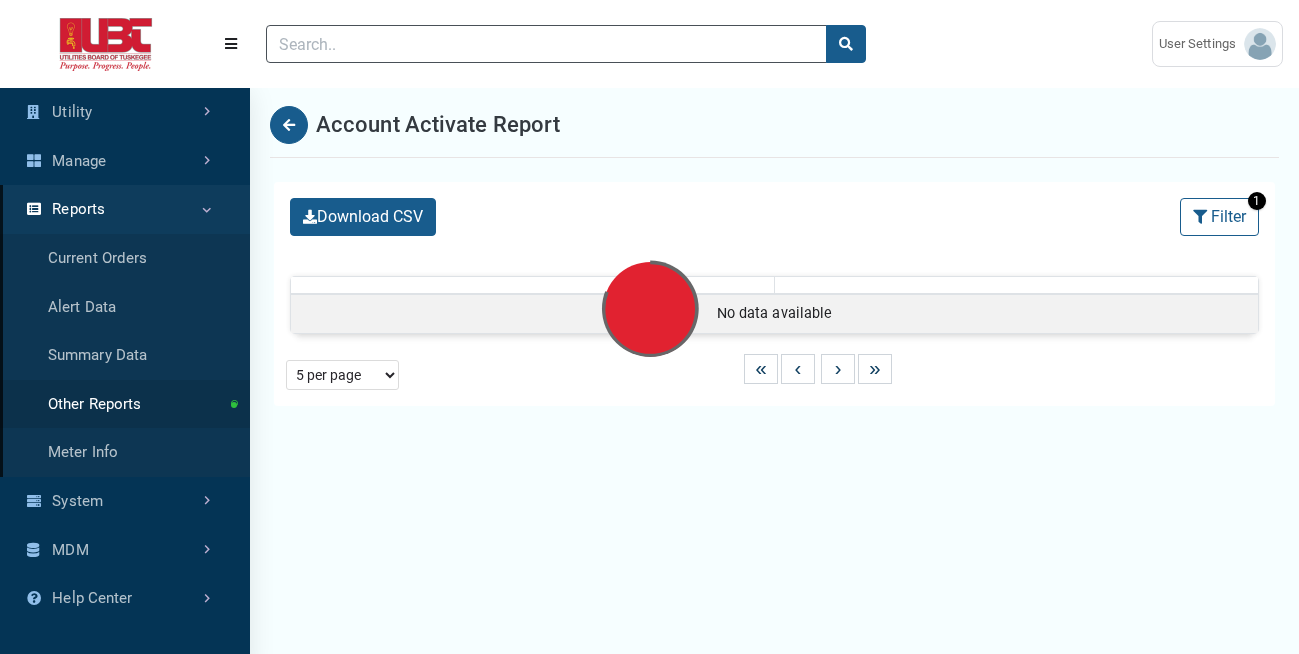 select on "25 per page" 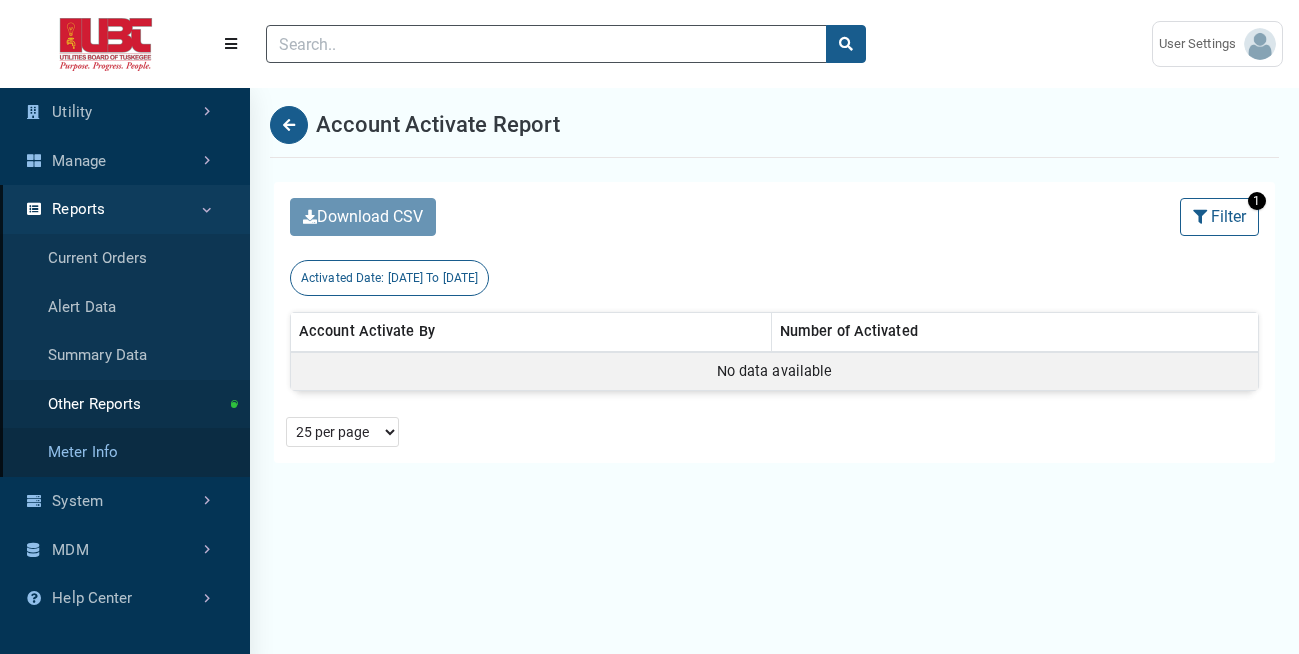 click on "Meter Info" at bounding box center [125, 452] 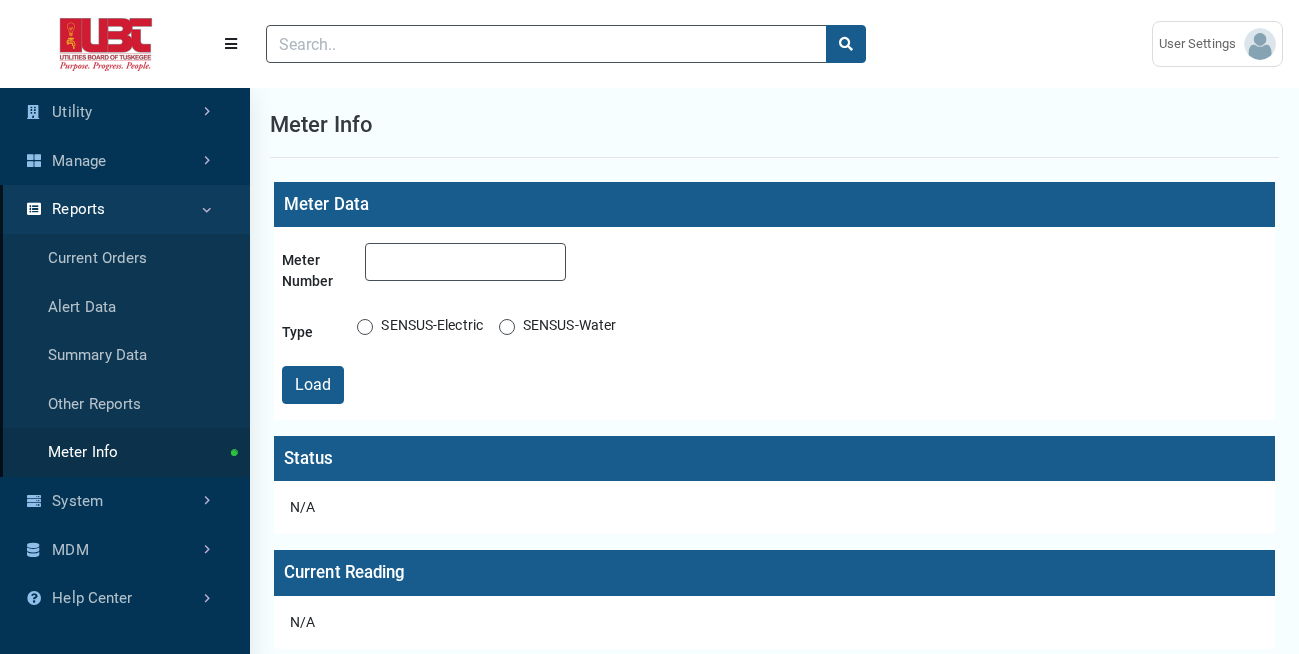 click on "SENSUS-Electric" at bounding box center (432, 327) 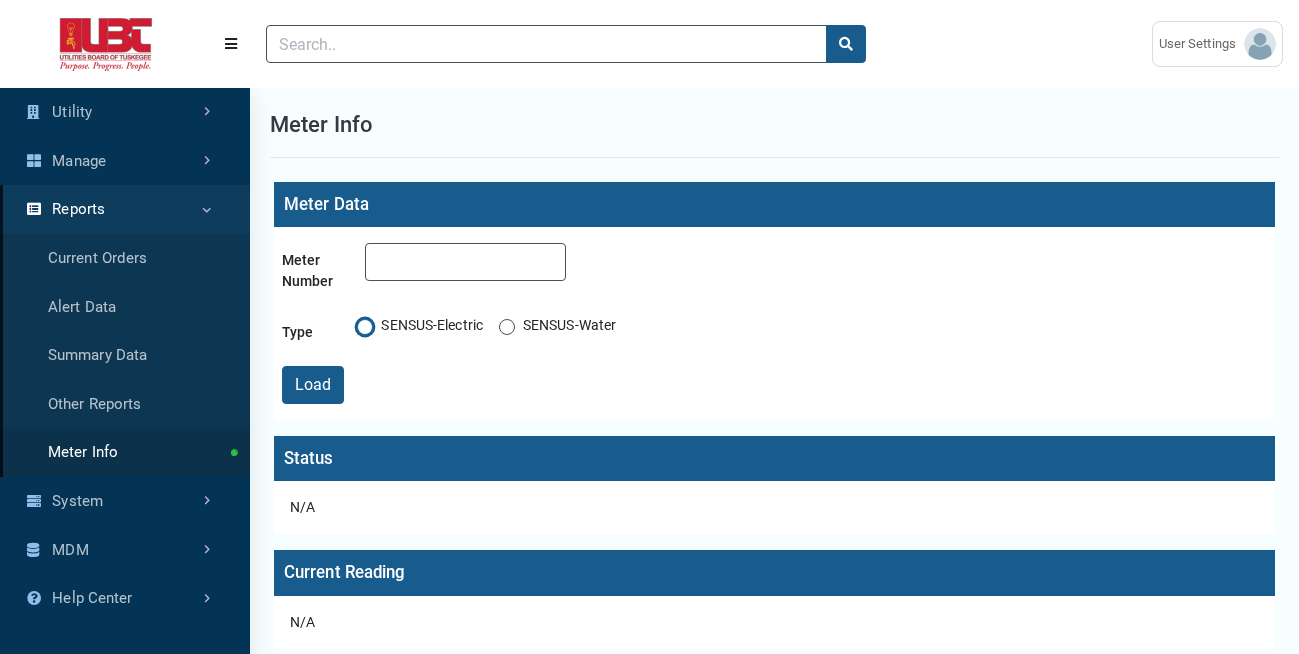 click on "SENSUS-Electric" at bounding box center (365, 325) 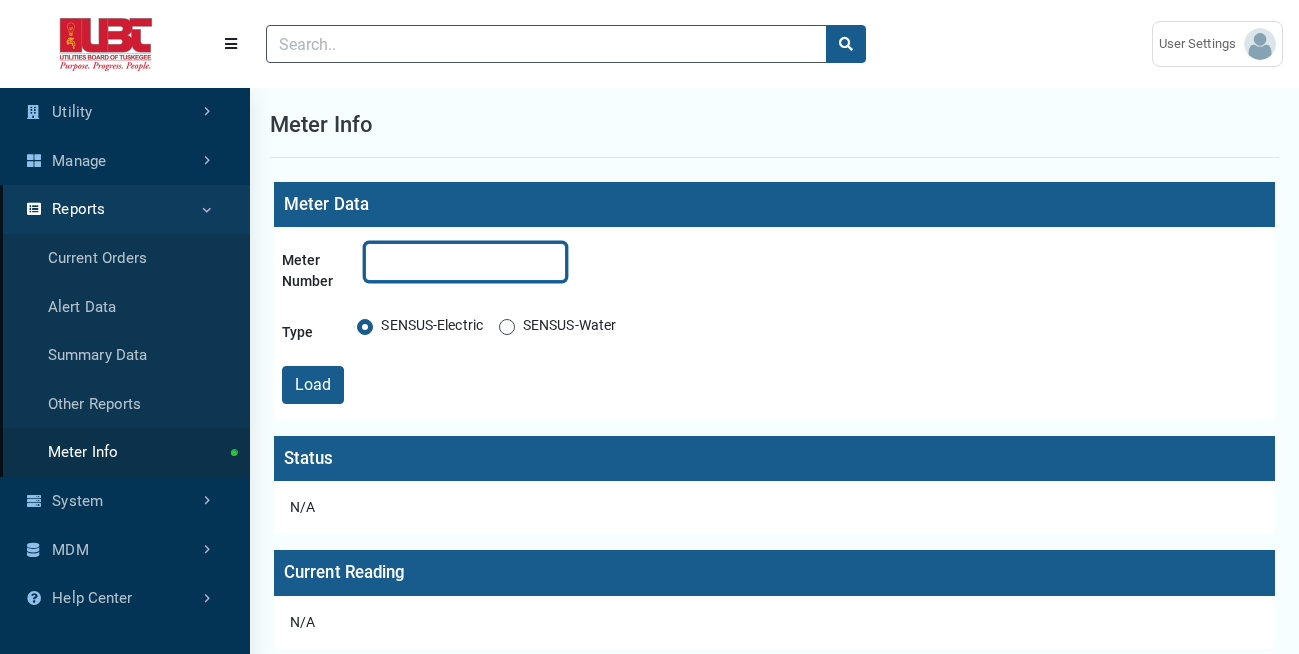 click at bounding box center (465, 262) 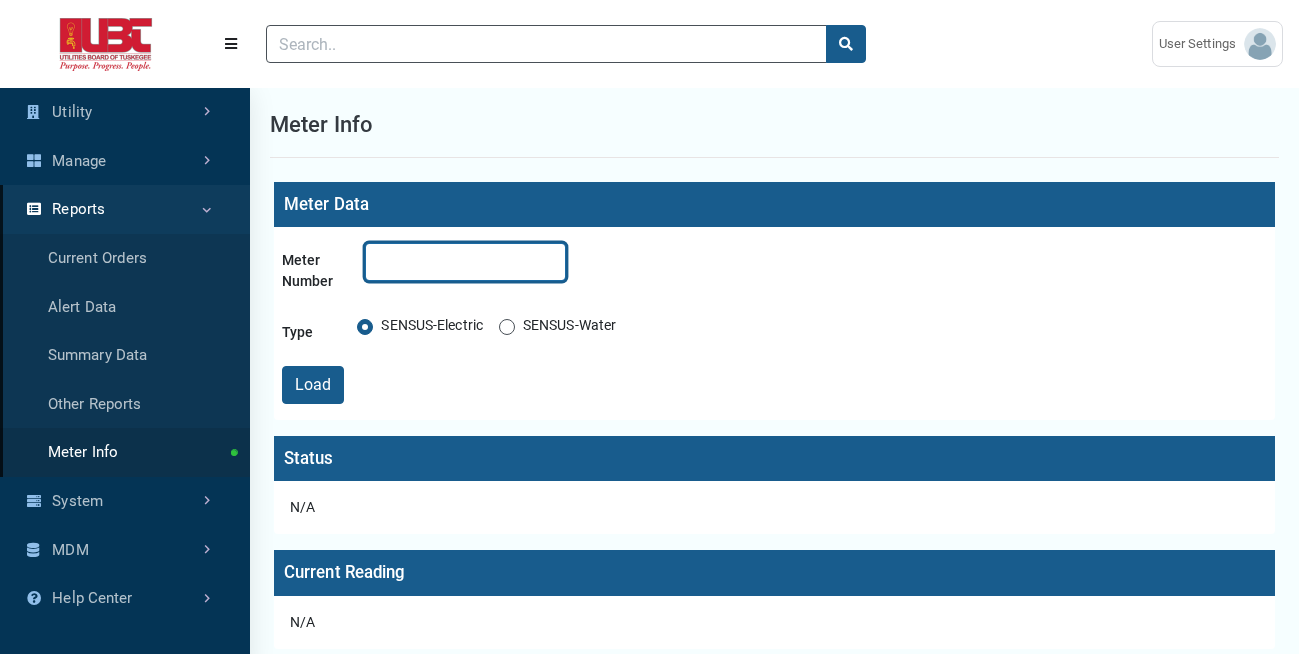 type on "1" 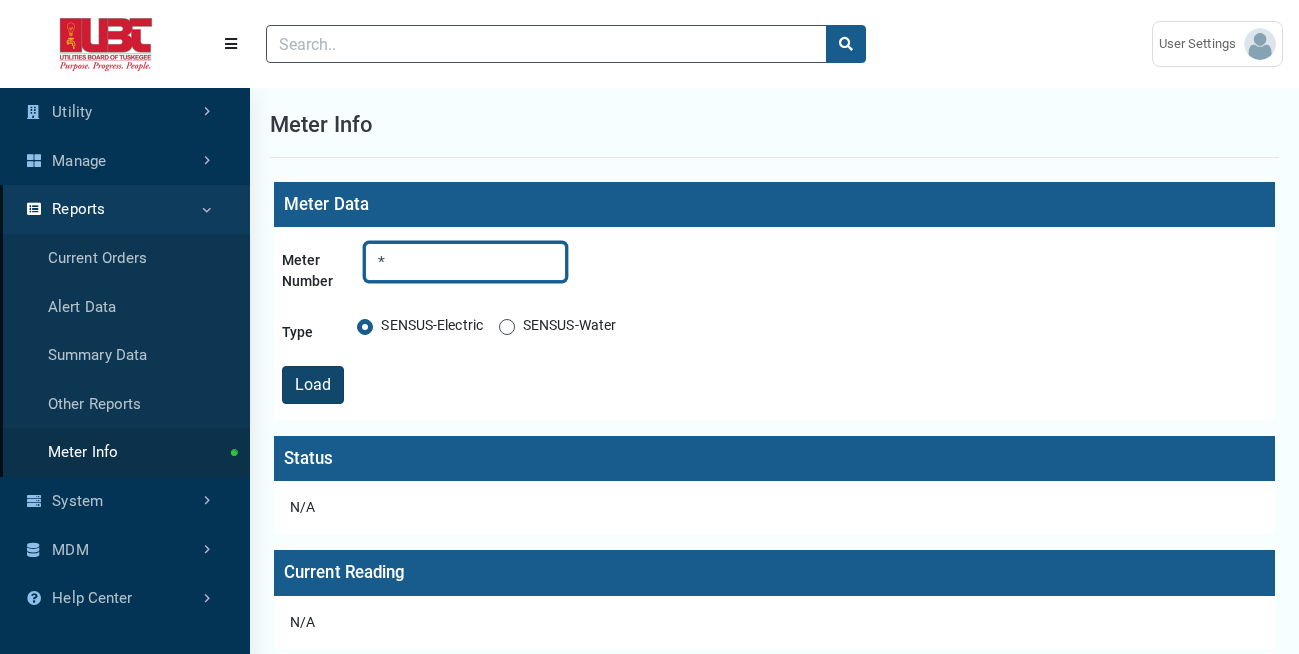 type on "*" 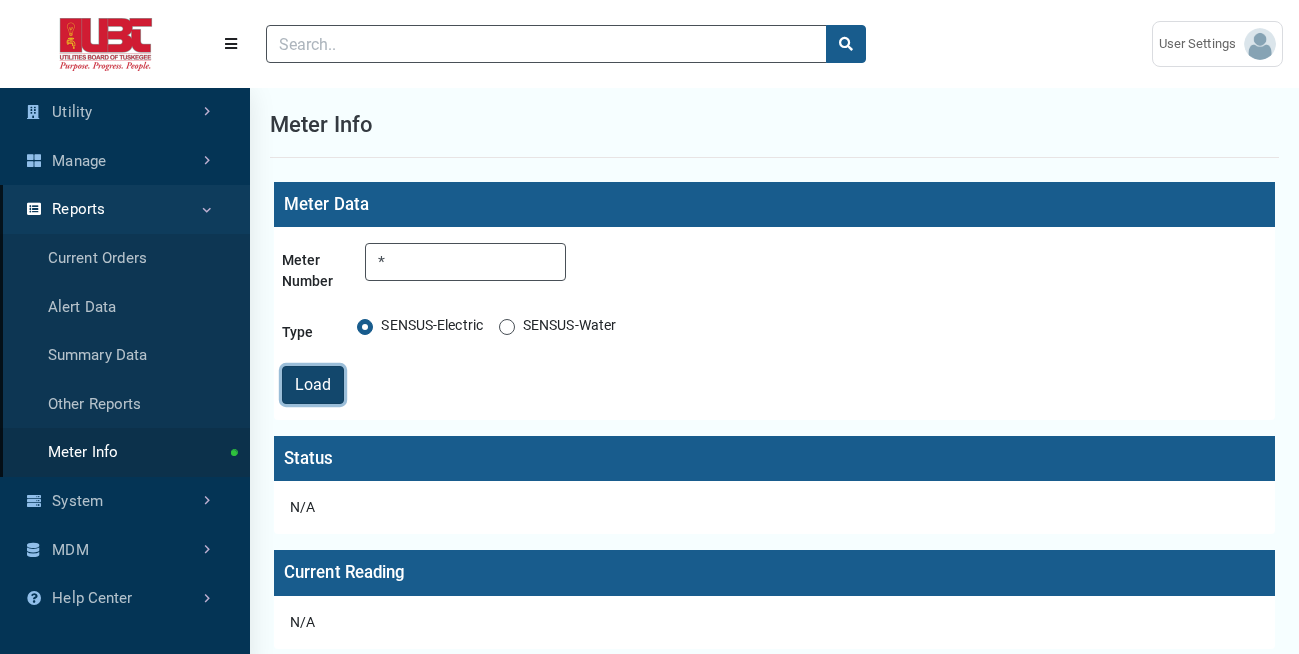 drag, startPoint x: 321, startPoint y: 389, endPoint x: 341, endPoint y: 393, distance: 20.396078 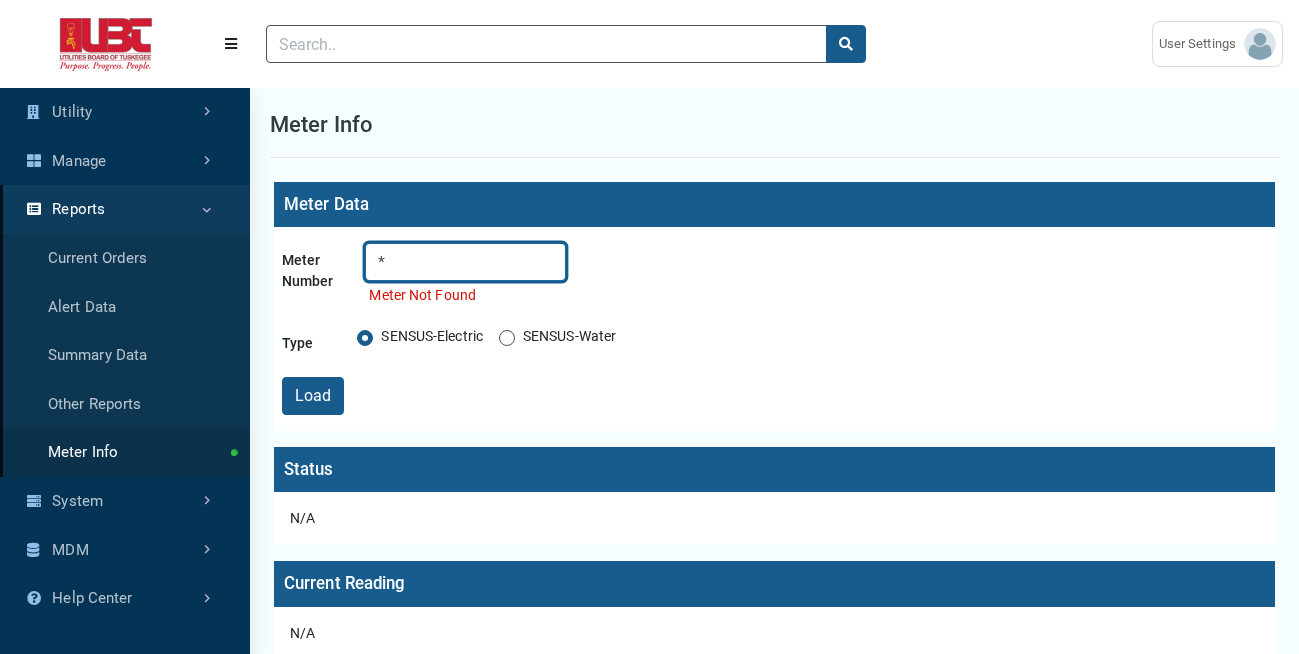 click on "*" at bounding box center (465, 262) 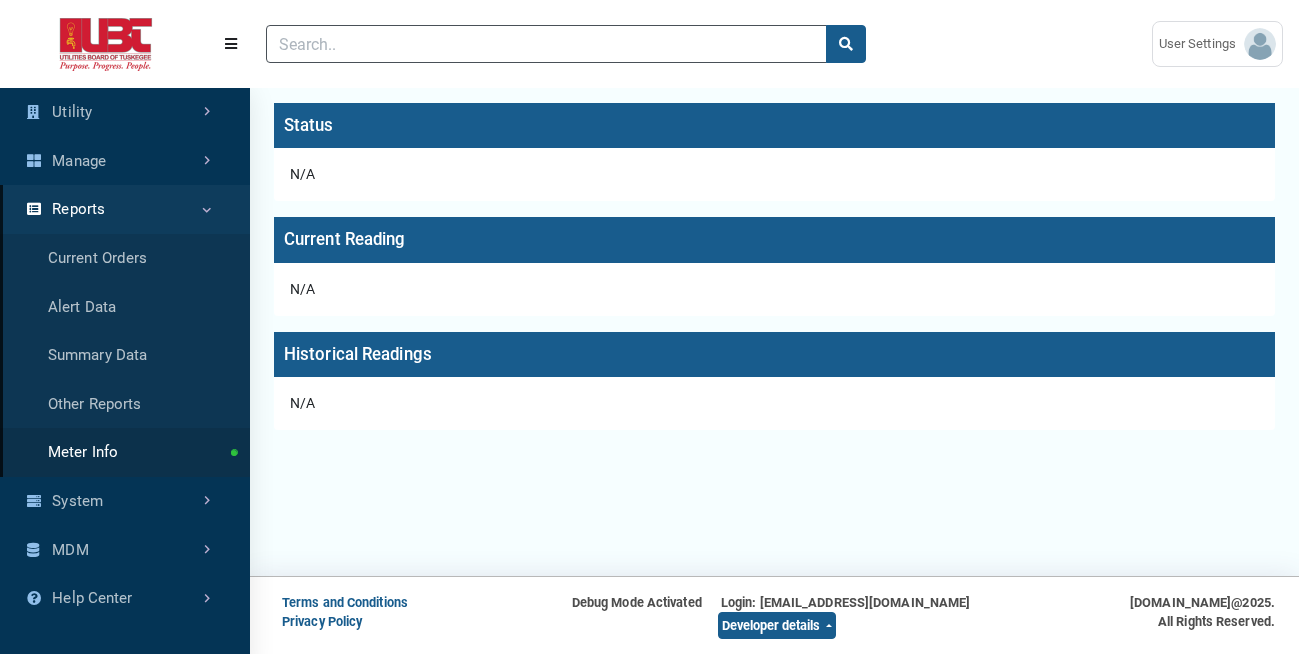 scroll, scrollTop: 345, scrollLeft: 0, axis: vertical 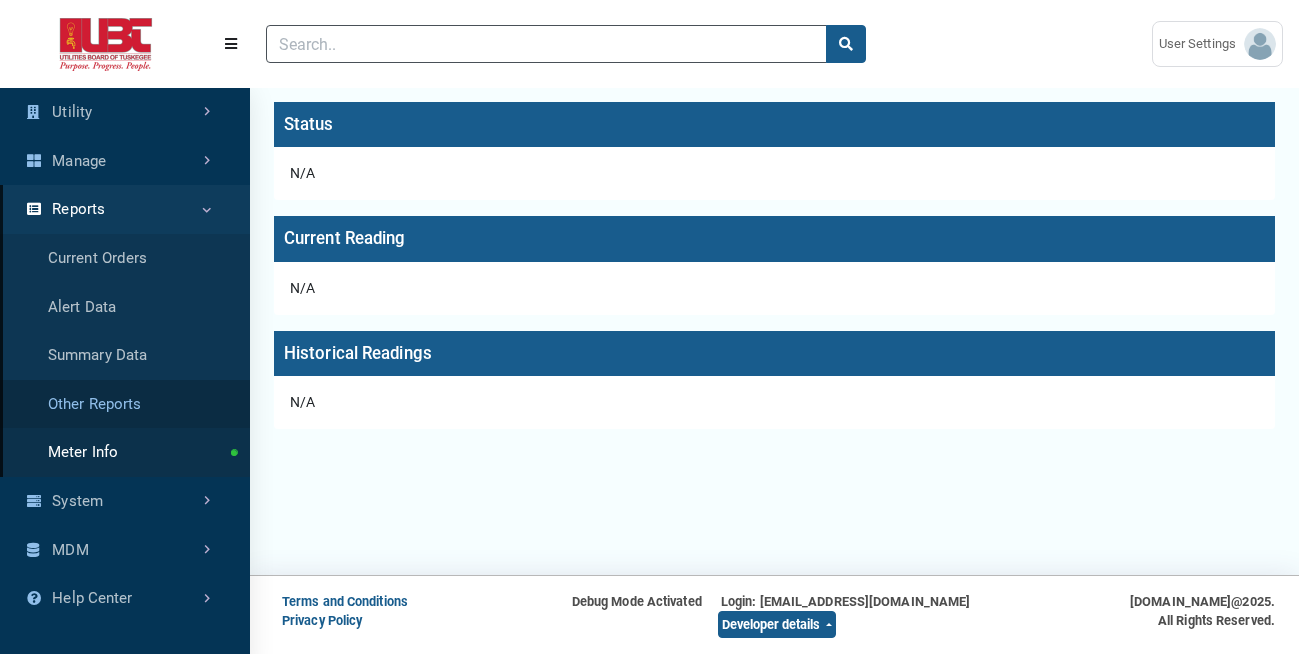 type 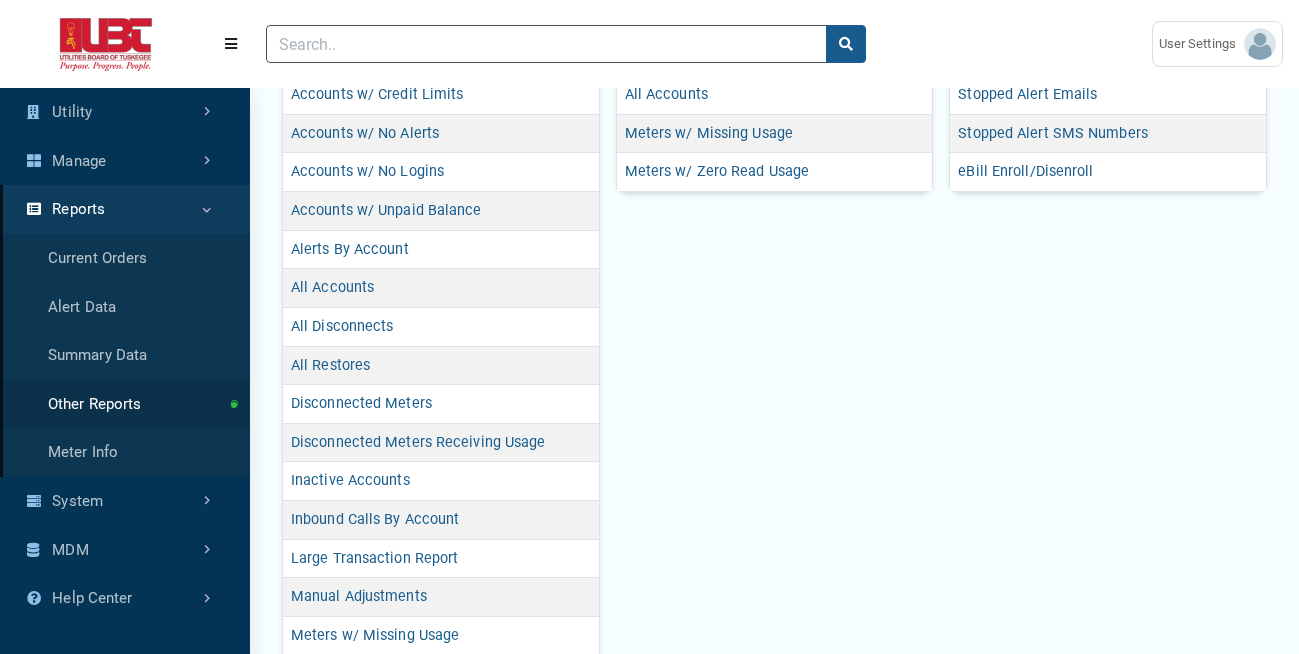 scroll, scrollTop: 0, scrollLeft: 0, axis: both 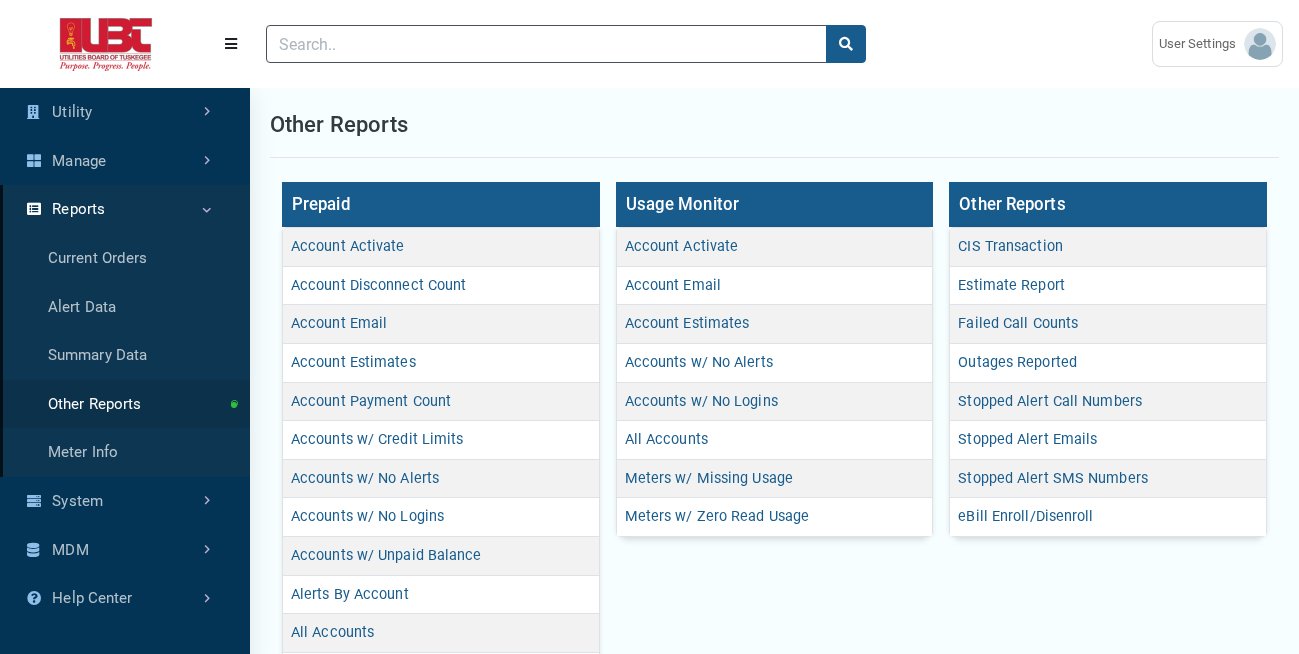 click on "Reports" at bounding box center (125, 209) 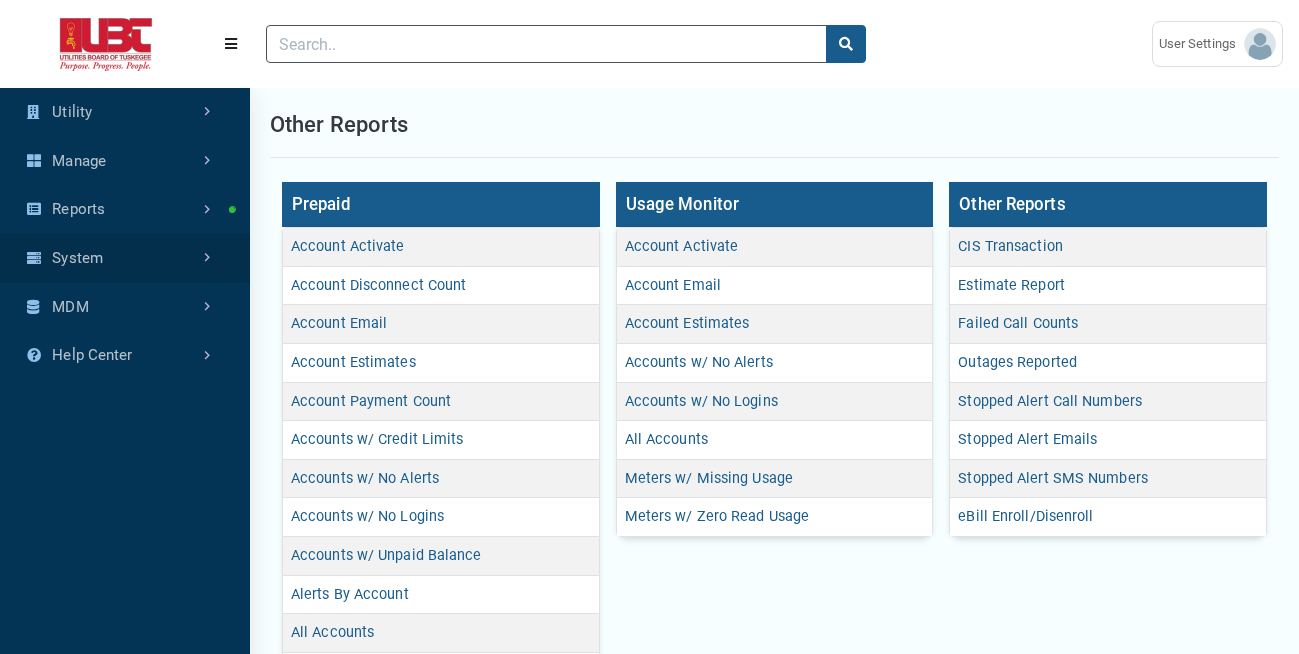 click on "System" at bounding box center (125, 258) 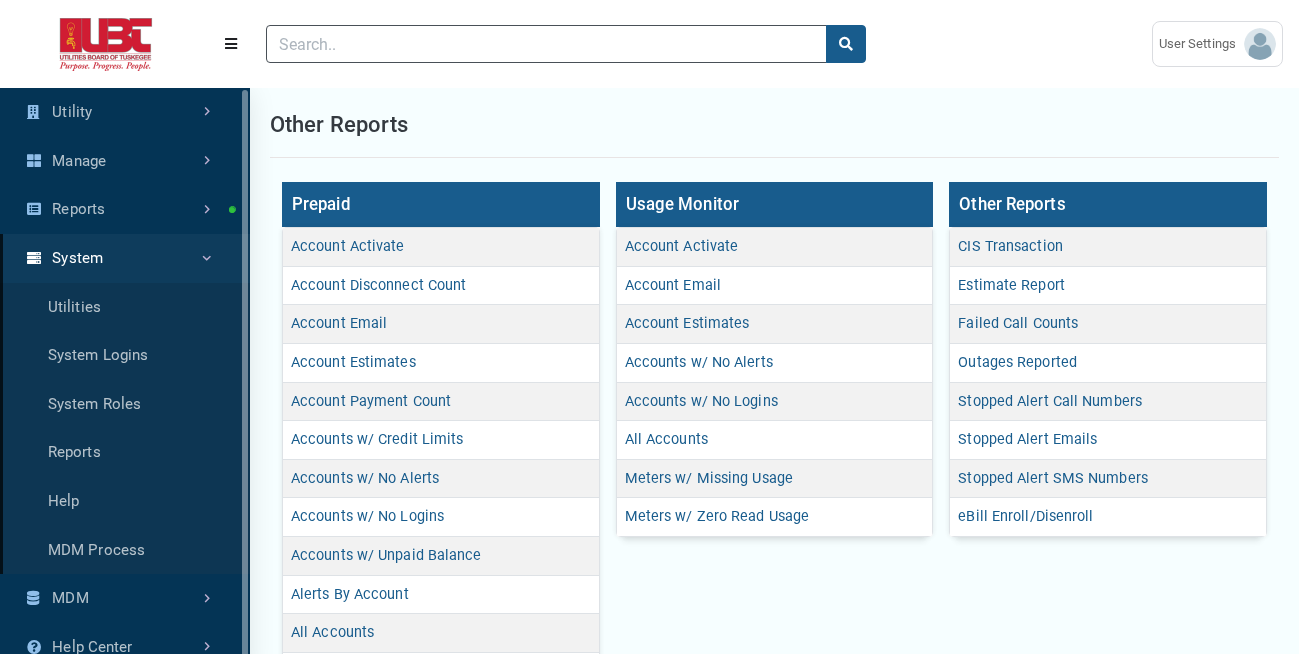 click on "Usage Monitor
Account Activate
Account Email
Account Estimates
Accounts w/ No Alerts
Accounts w/ No Logins" at bounding box center [775, 653] 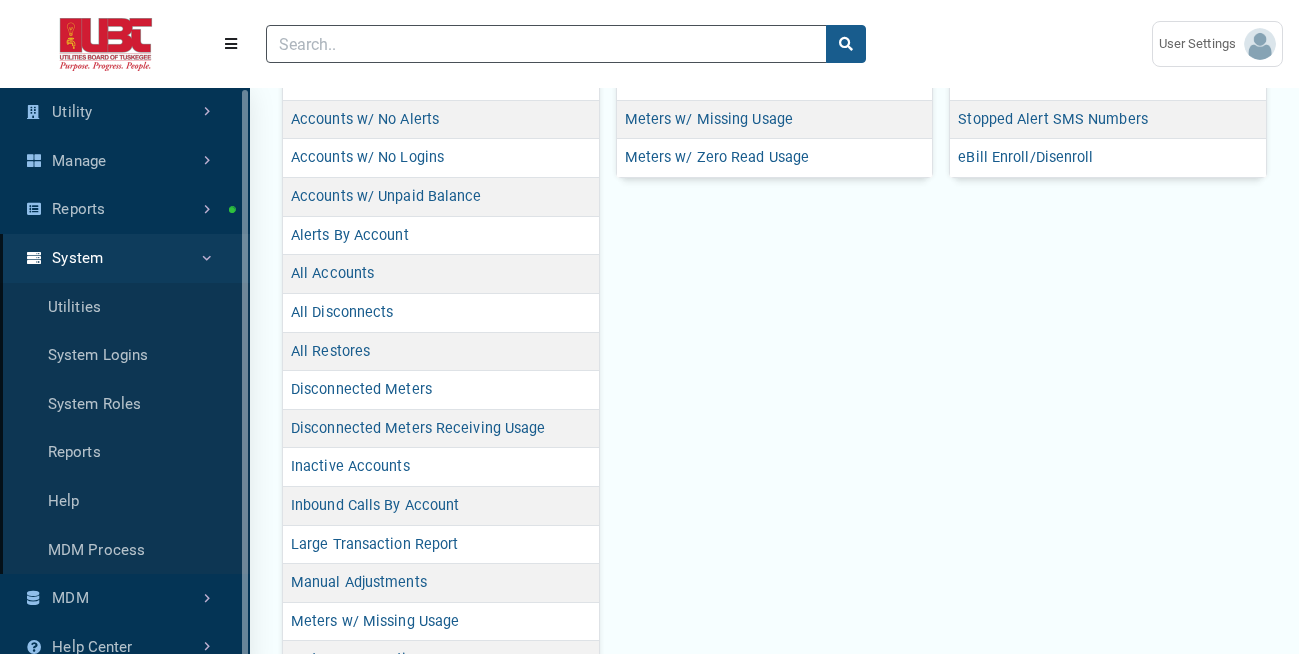 scroll, scrollTop: 360, scrollLeft: 0, axis: vertical 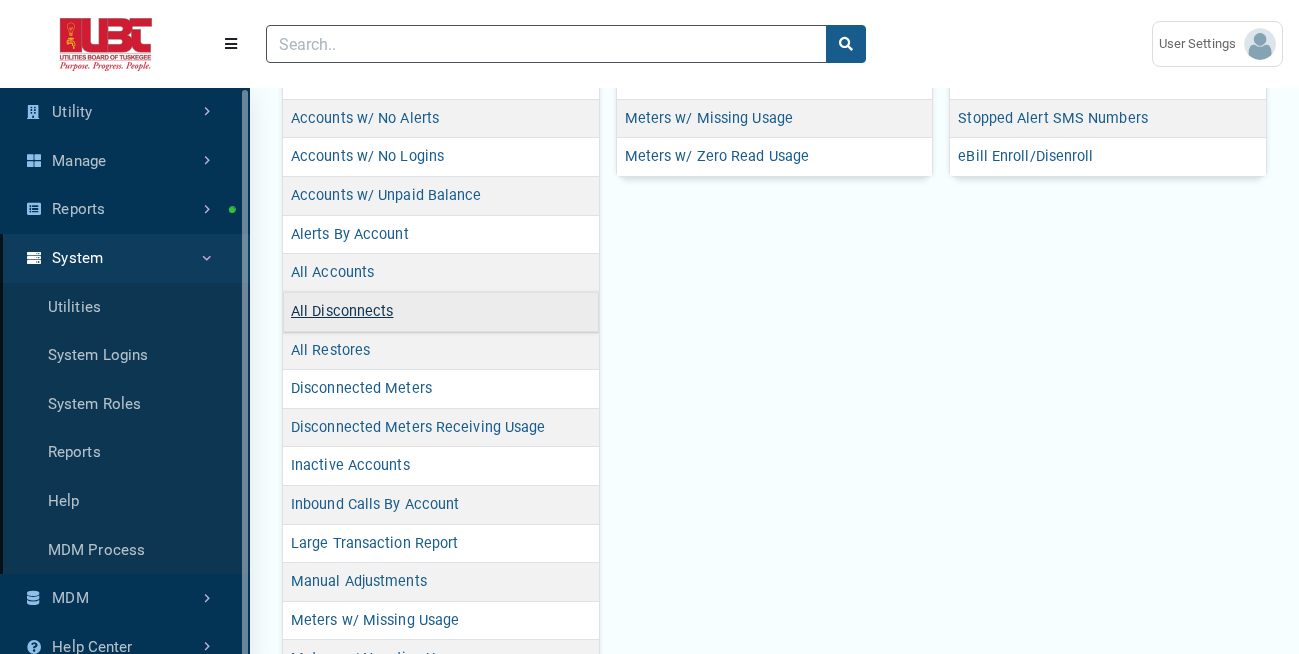 click on "All Disconnects" at bounding box center (342, 311) 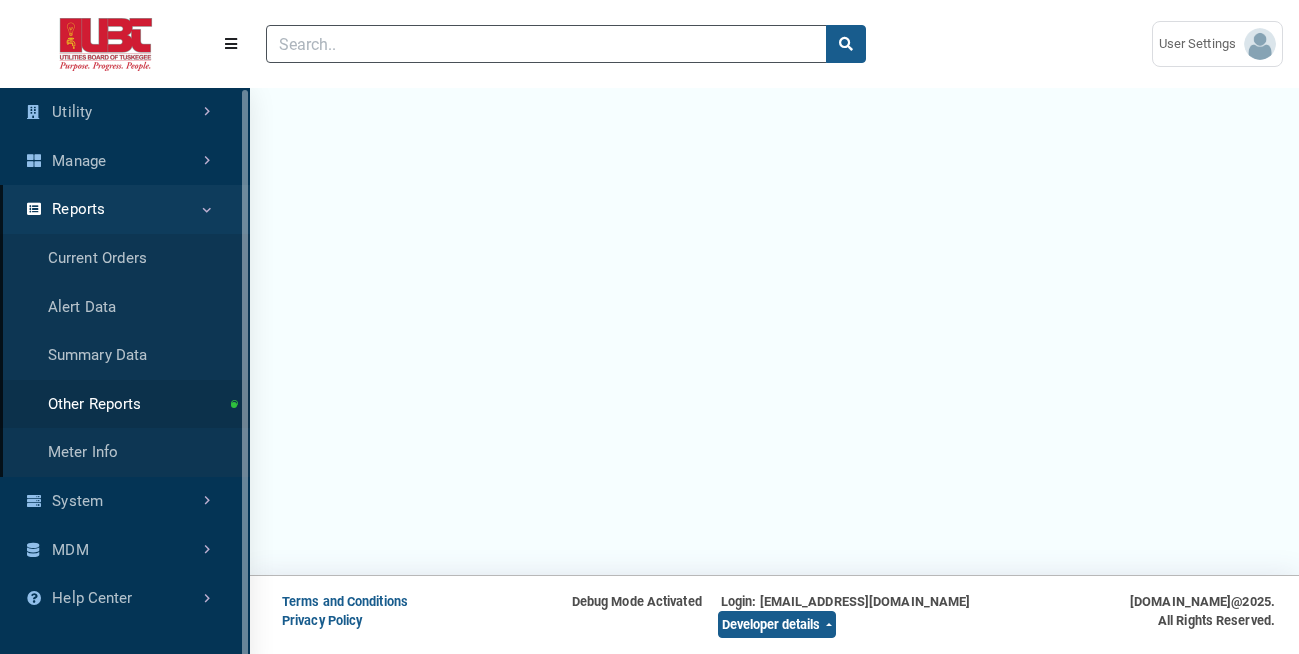 scroll, scrollTop: 0, scrollLeft: 0, axis: both 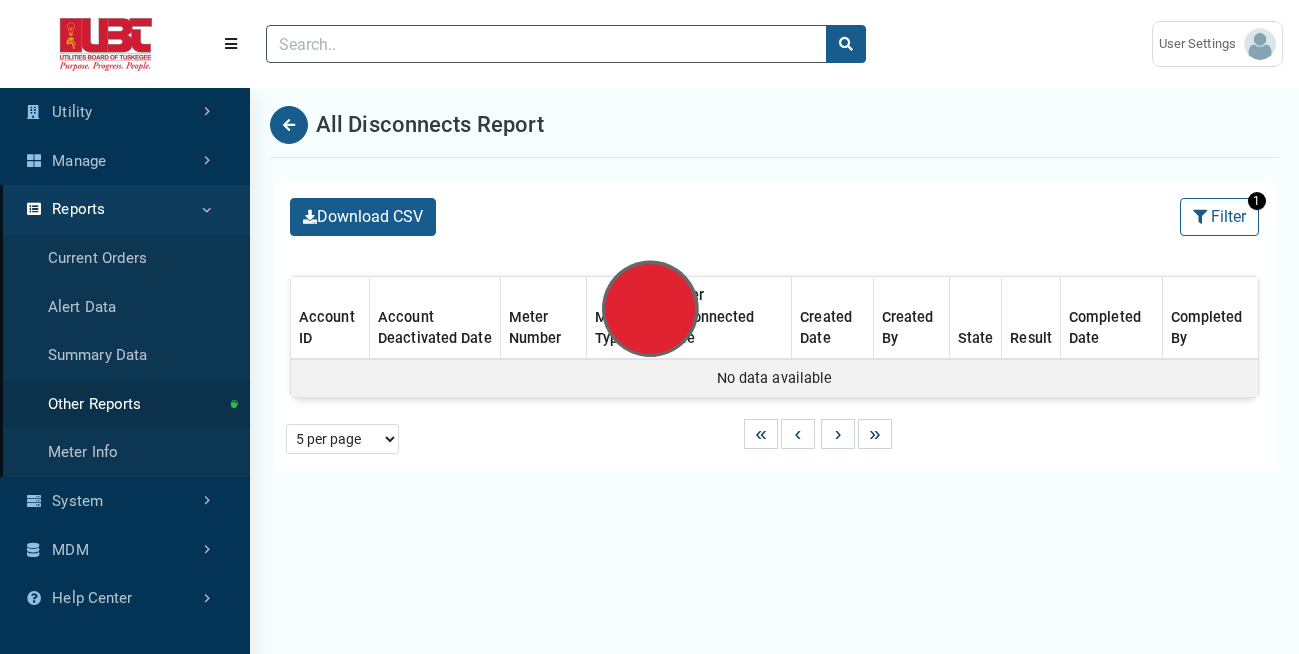 select on "25 per page" 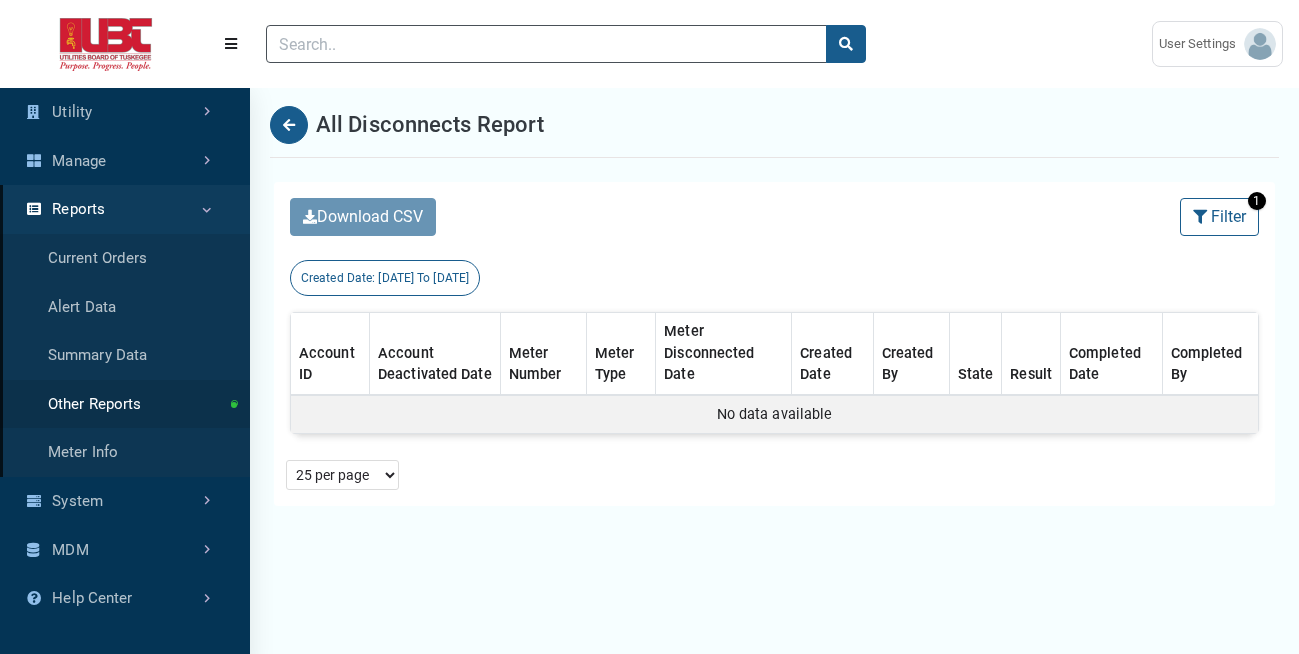 click on "Download CSV
1
Filter
Filter
(1 Filters Applied)
Clear All
Sort By:
Sort By
Created Date  (Asc)
Created Date  (Desc)
Completed Date  (Asc)
Completed Date  (Desc)
Account ID  (Asc)
Account ID  (Desc)
Meter Number  (Asc)
Meter Number  (Desc)
Account Deactivated Date  (Asc)" at bounding box center [774, 505] 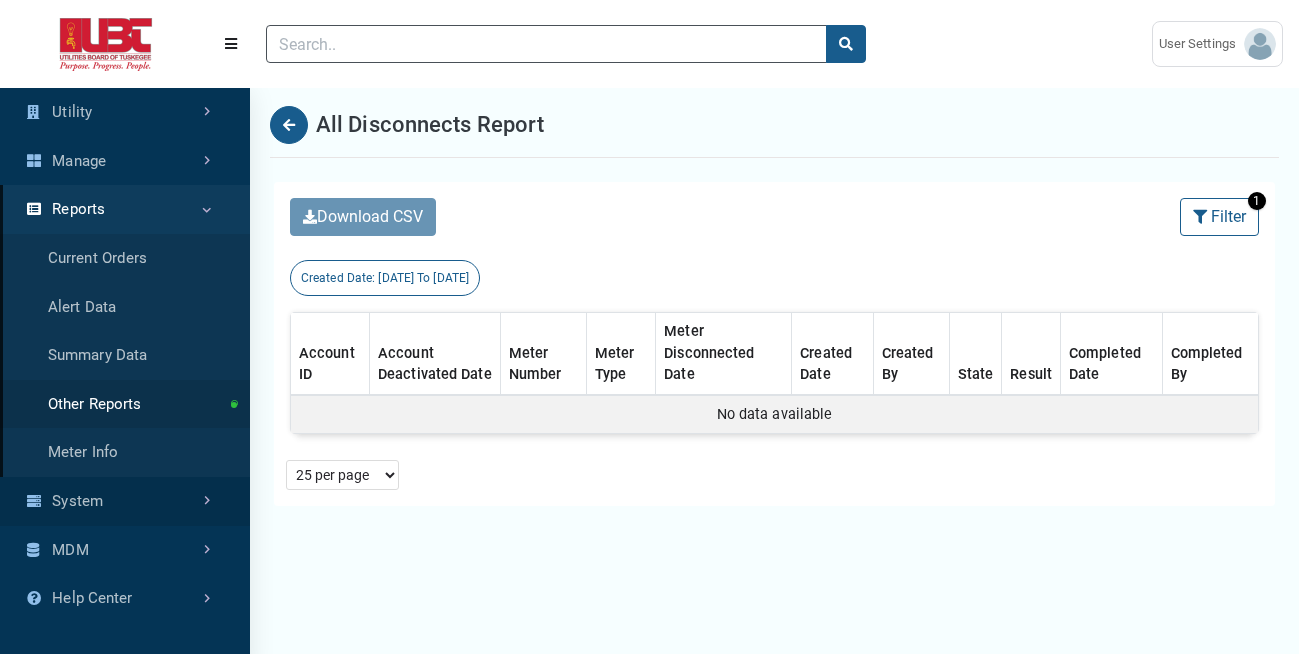 scroll, scrollTop: 120, scrollLeft: 0, axis: vertical 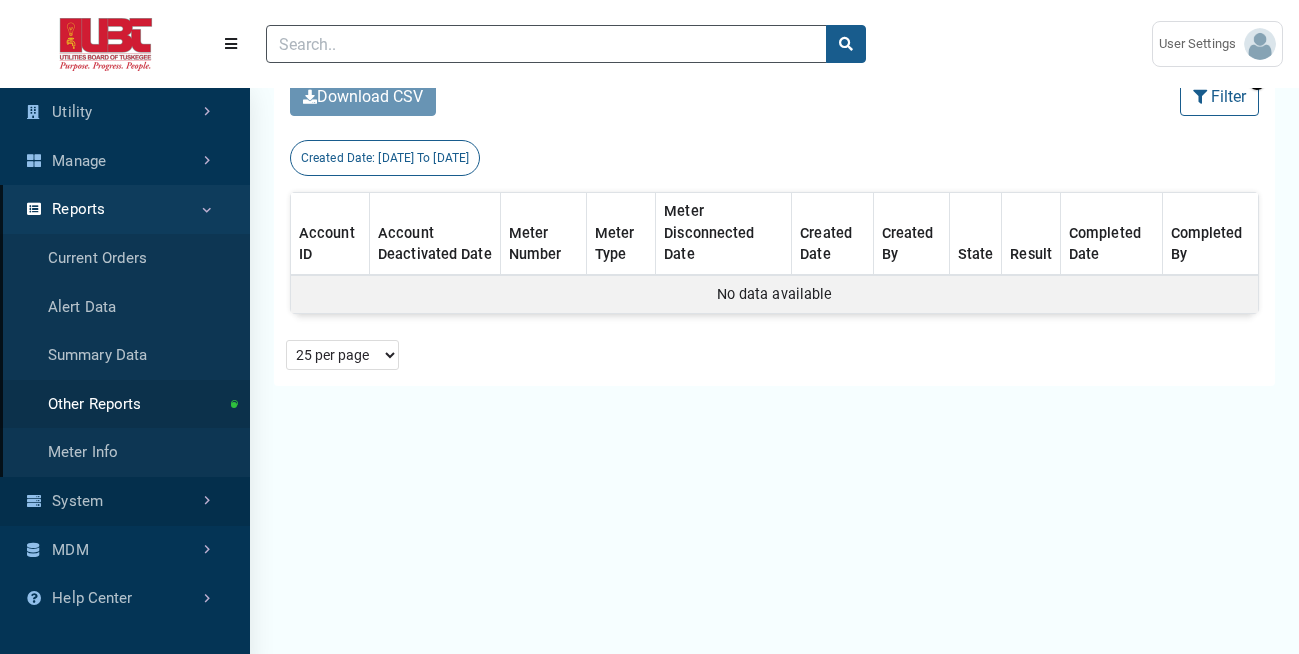 click on "System" at bounding box center (125, 501) 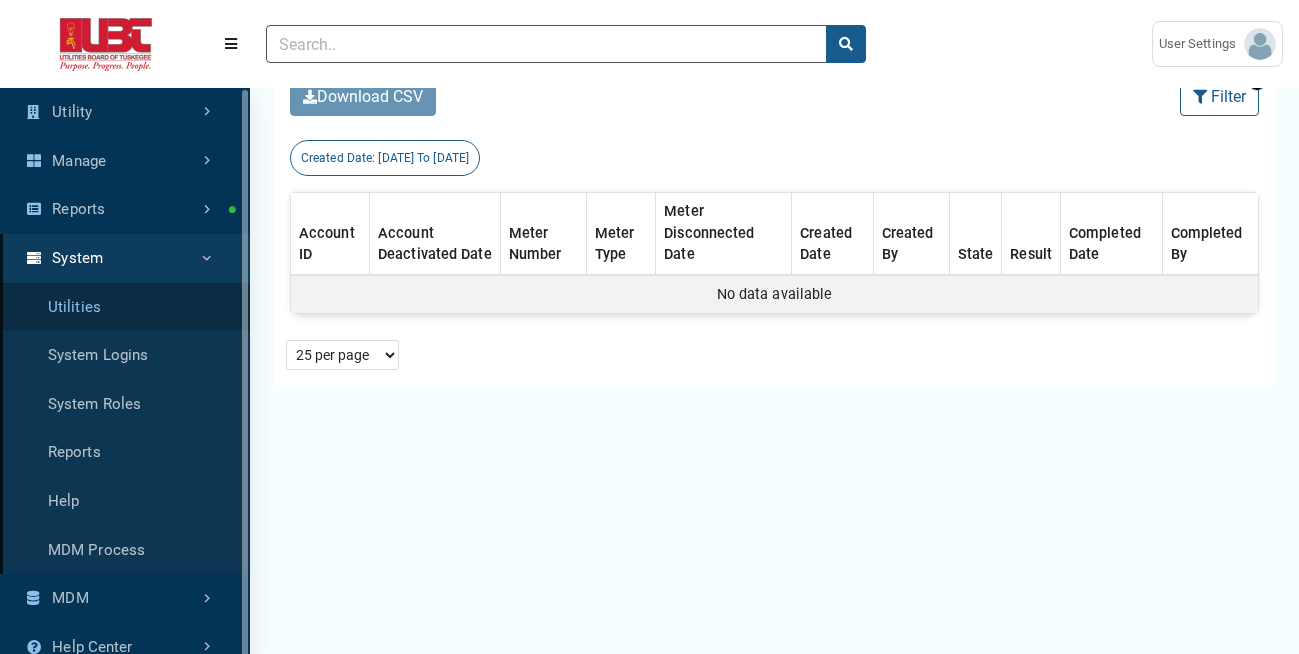 click on "Utilities" at bounding box center (125, 307) 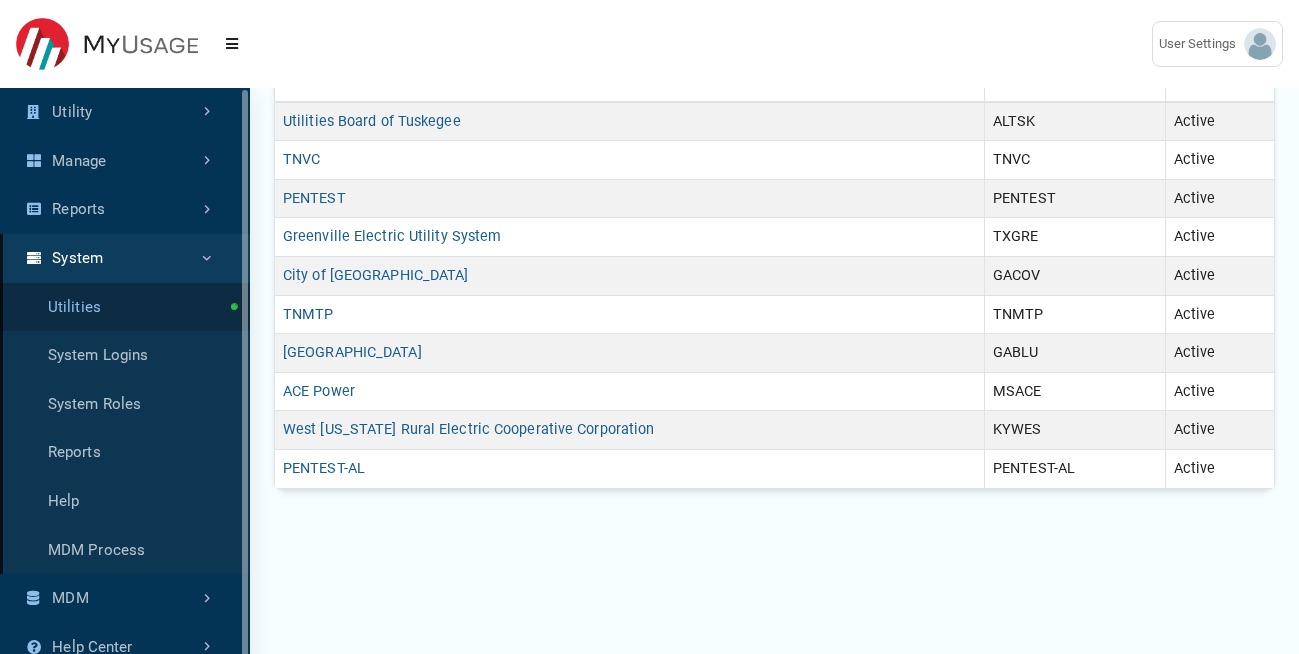 scroll, scrollTop: 0, scrollLeft: 0, axis: both 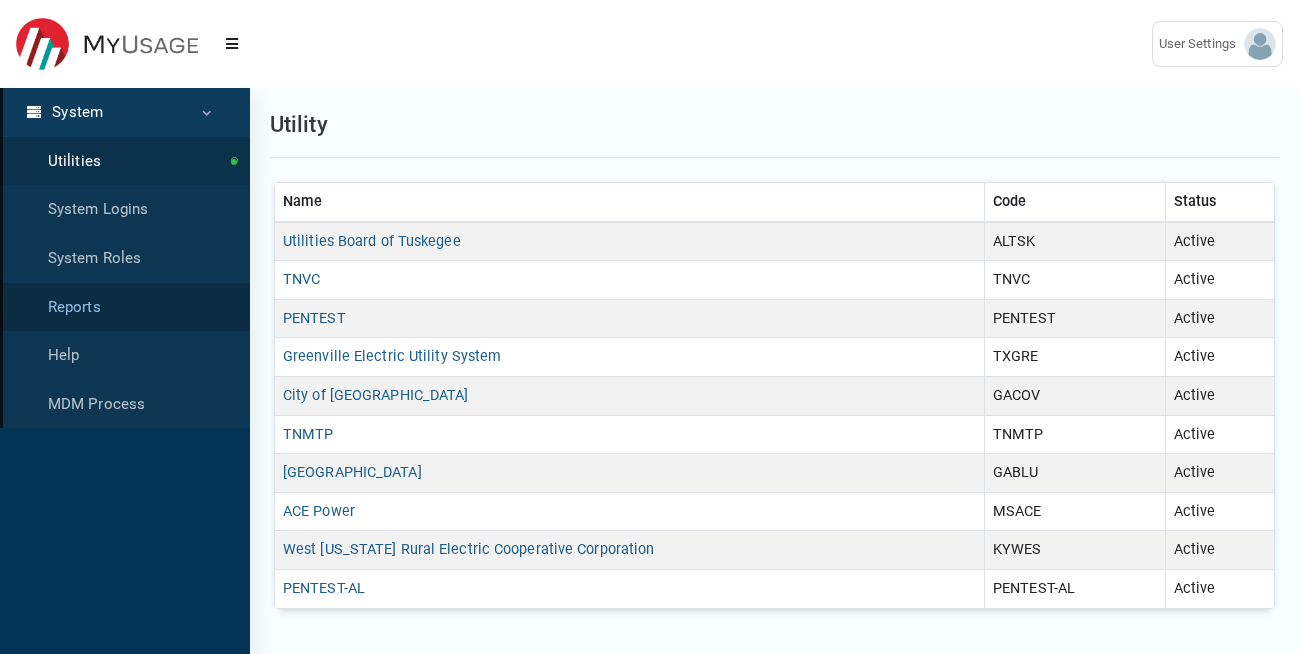 click on "Reports" at bounding box center (125, 307) 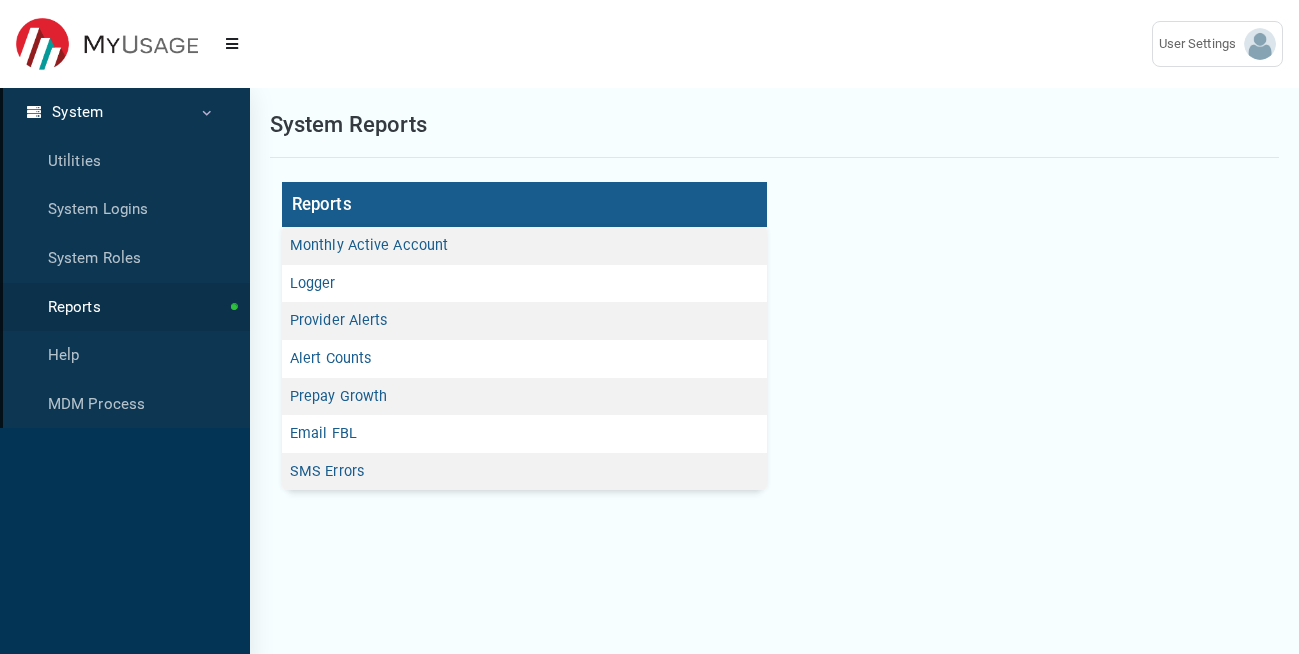 click at bounding box center (34, 112) 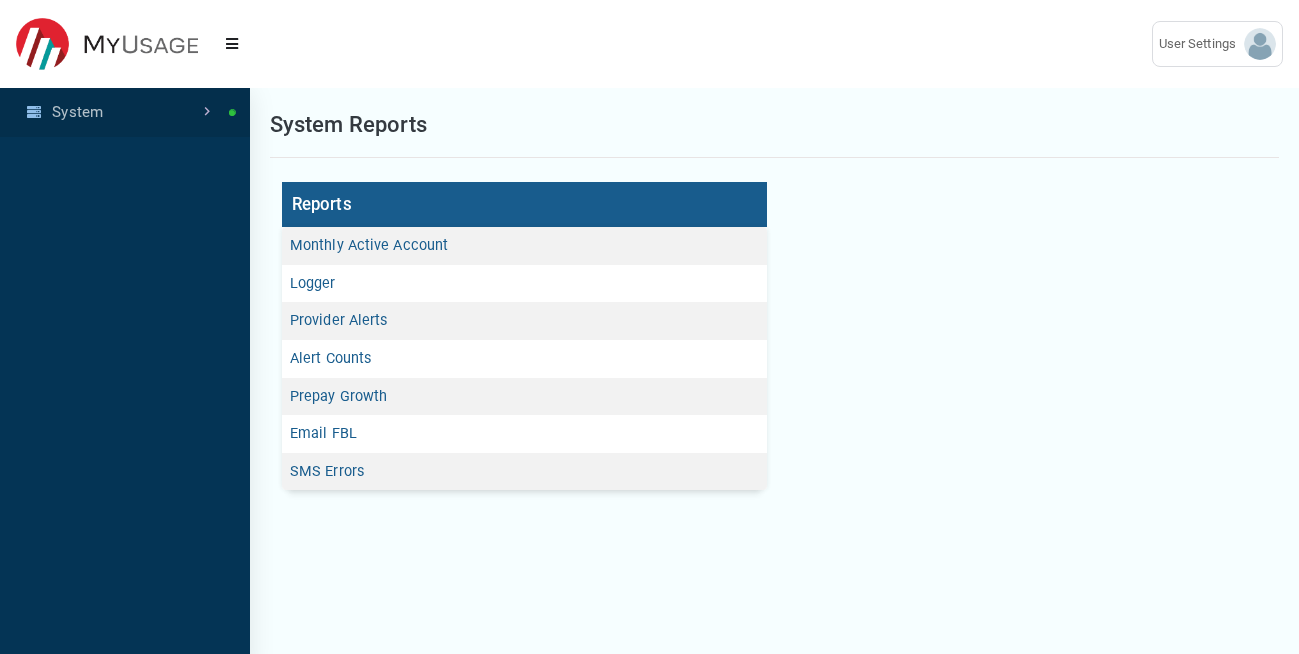 click at bounding box center (34, 112) 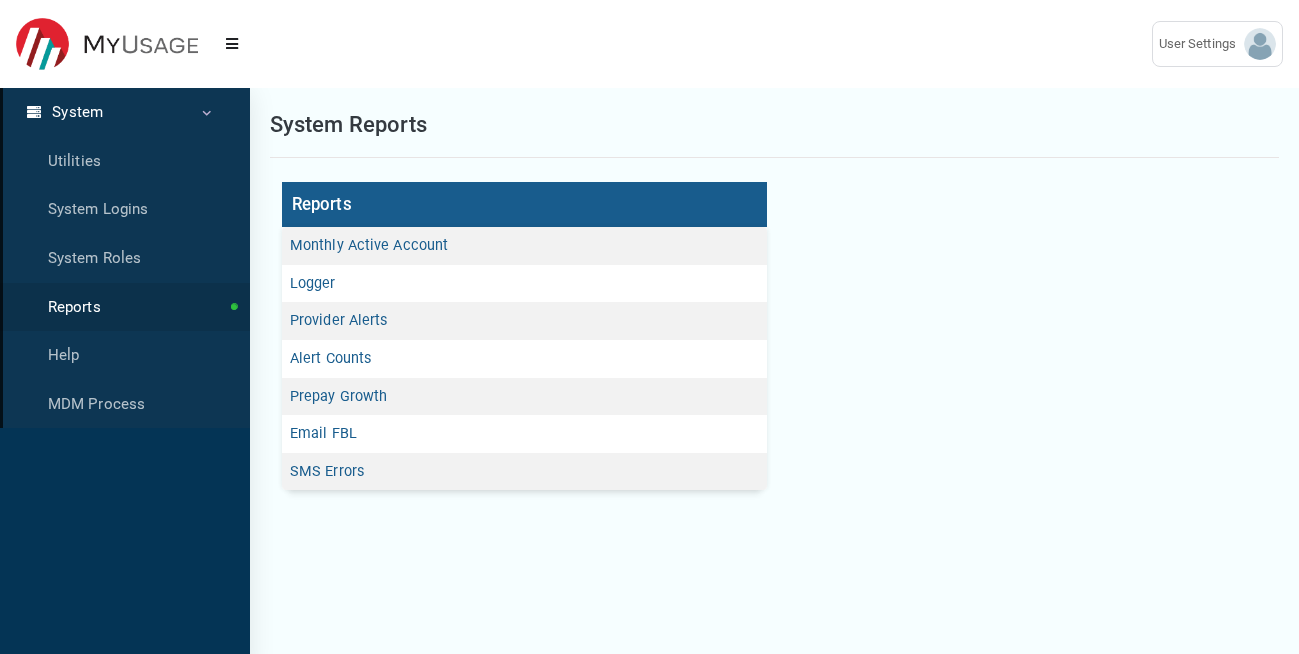click at bounding box center (34, 112) 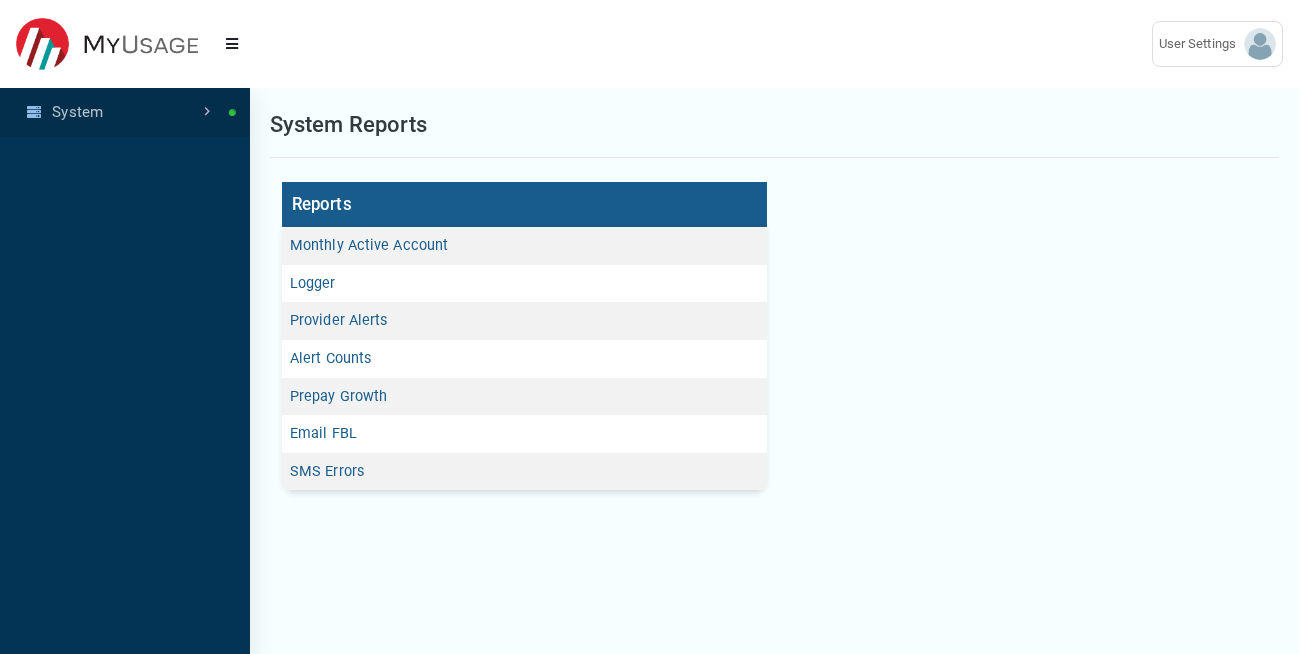 click on "System" at bounding box center (125, 112) 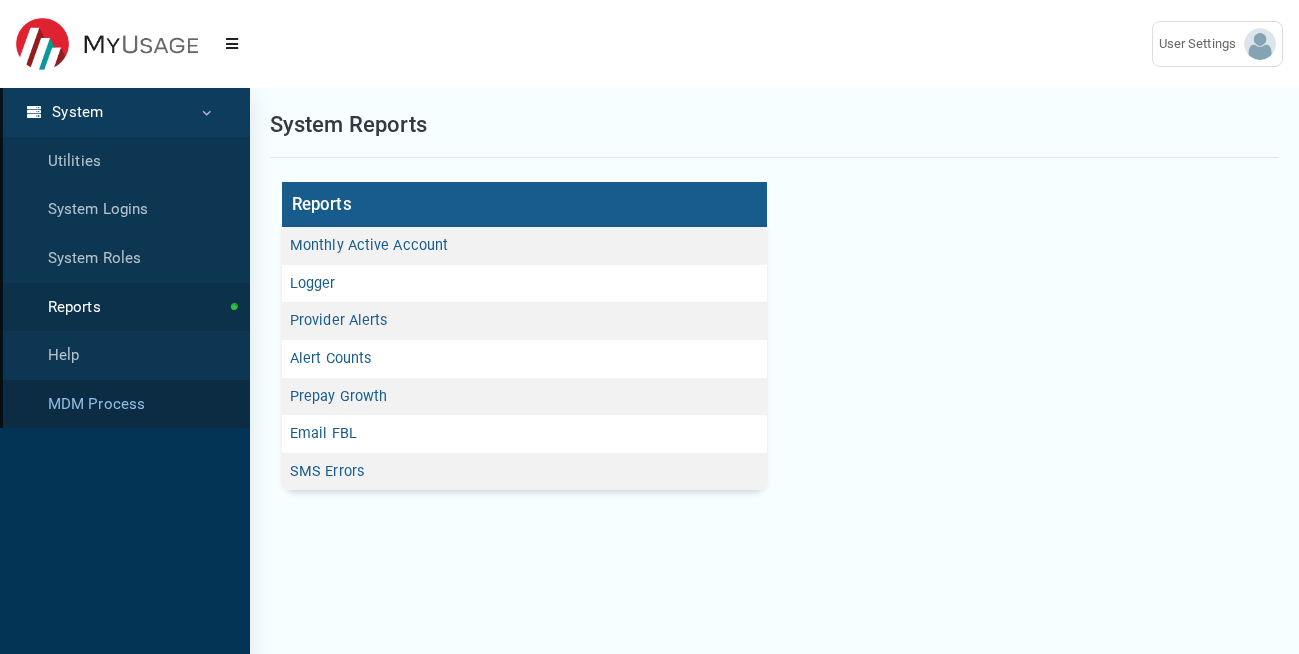 click on "MDM Process" at bounding box center (125, 404) 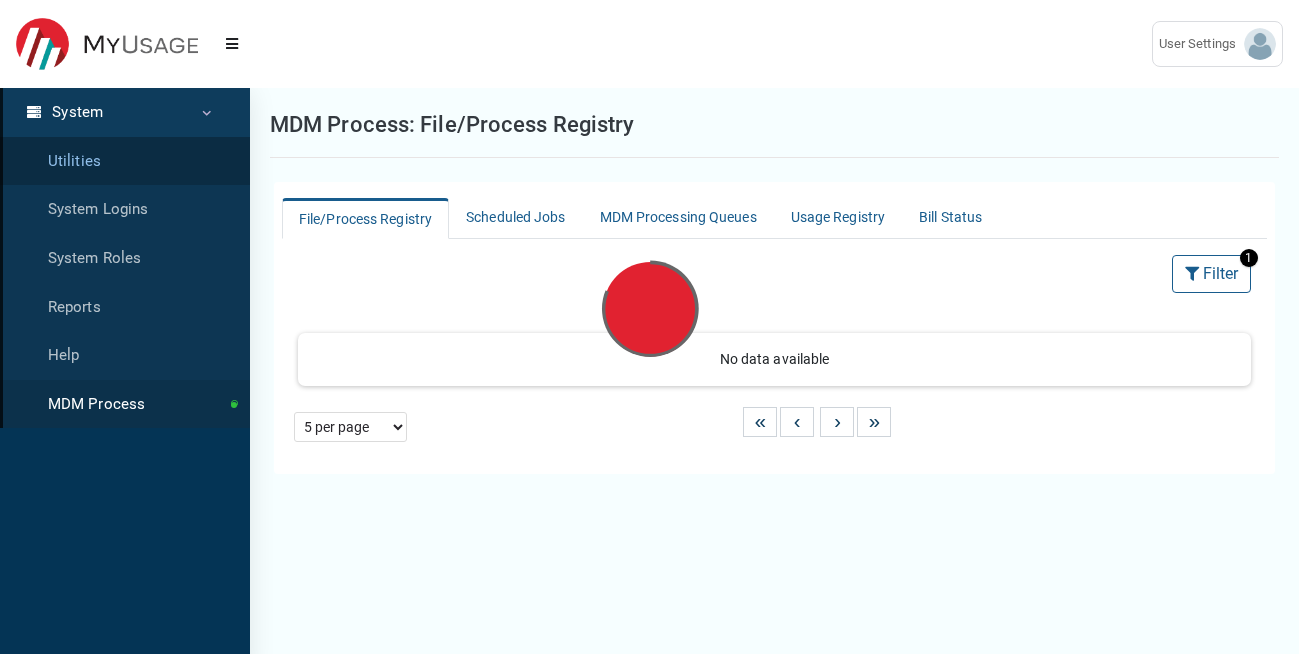 select on "25 per page" 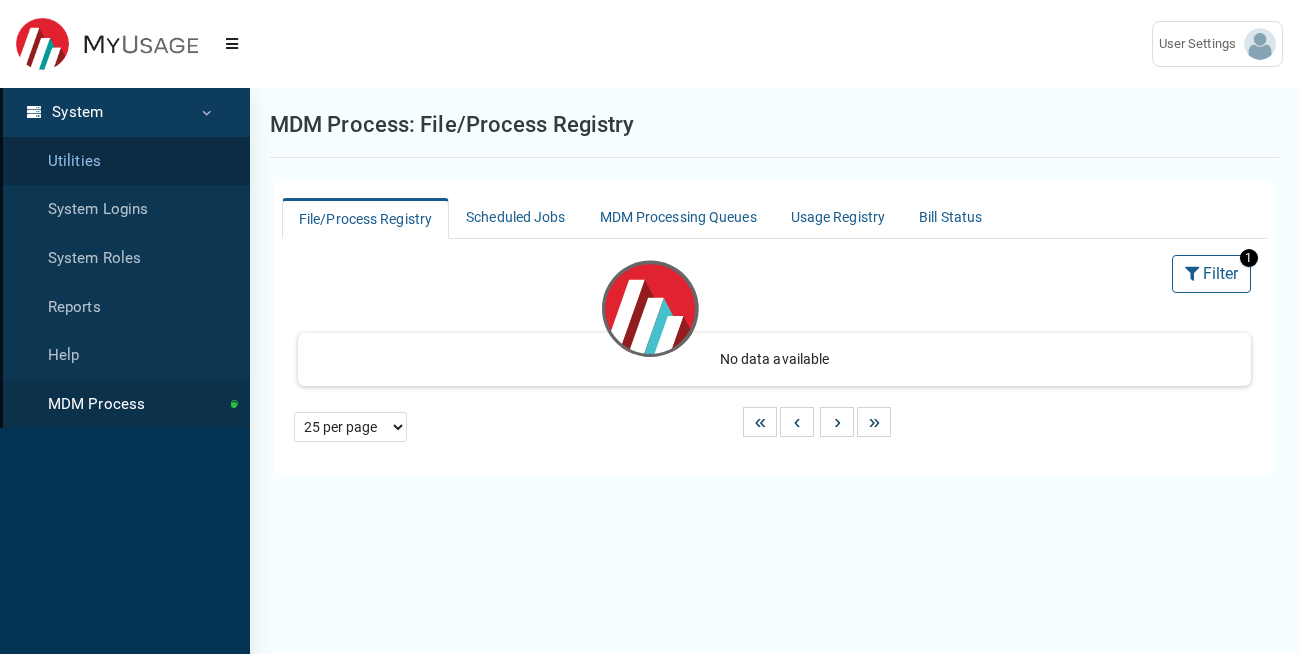 click on "Utilities" at bounding box center (125, 161) 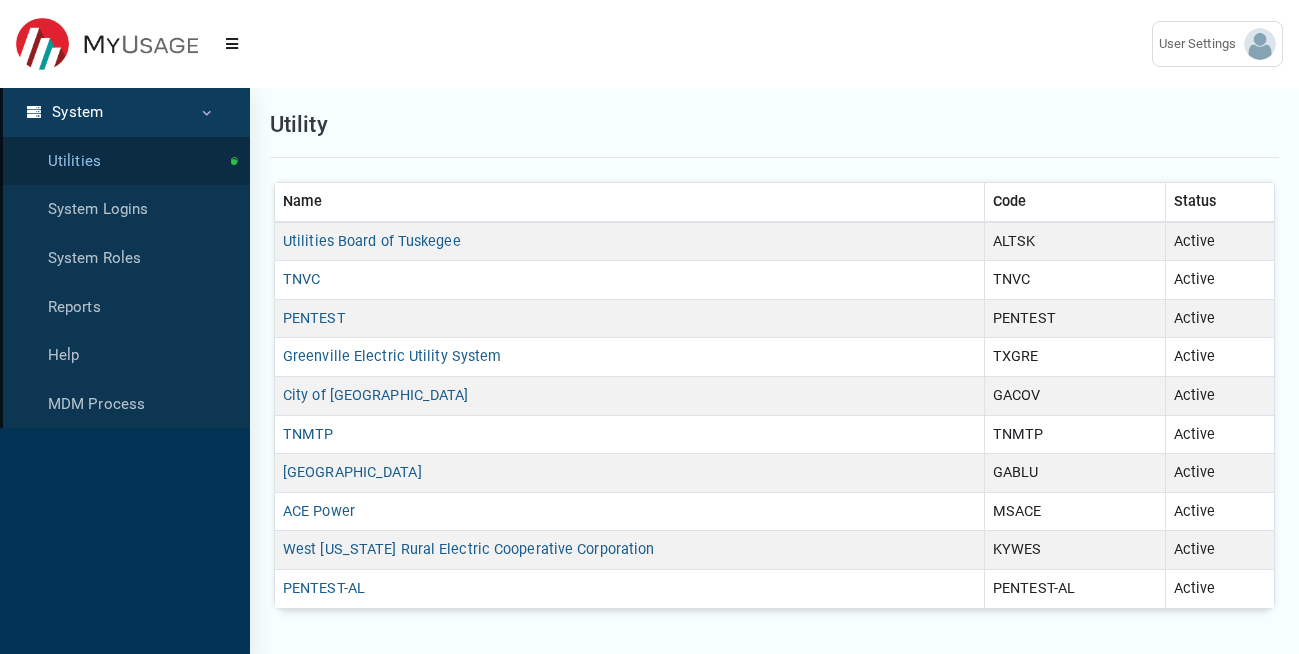 click on "Utilities" at bounding box center [125, 161] 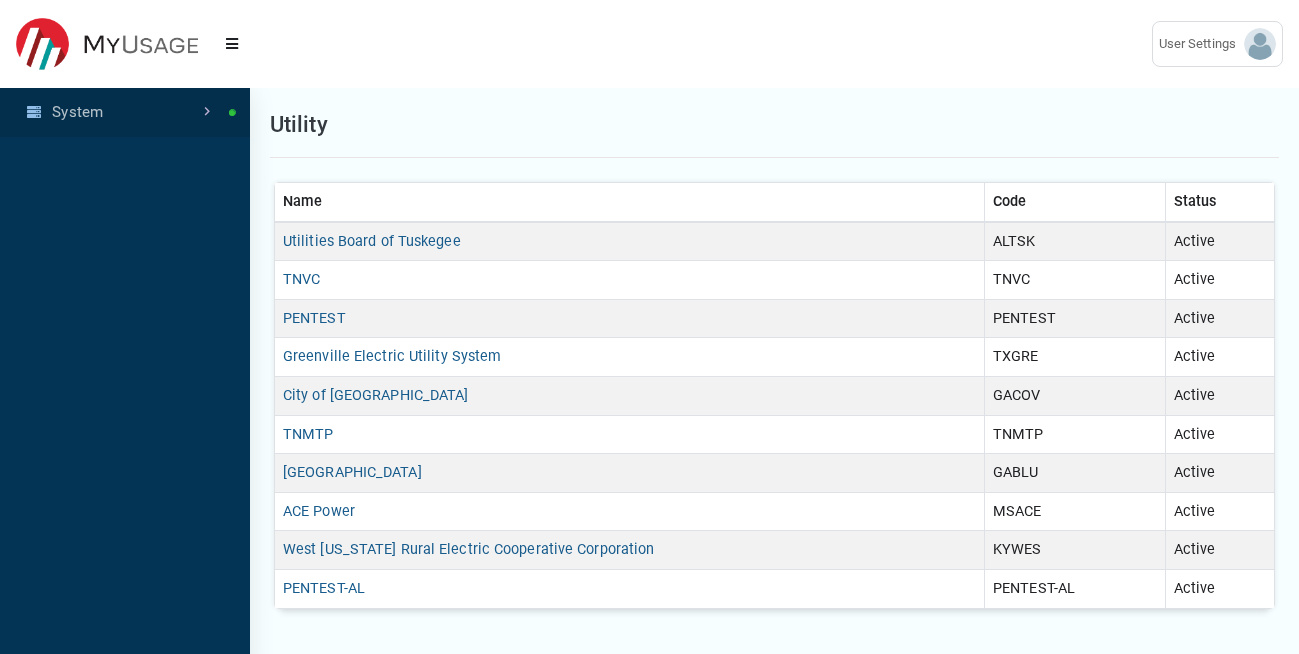 click on "System" at bounding box center [125, 112] 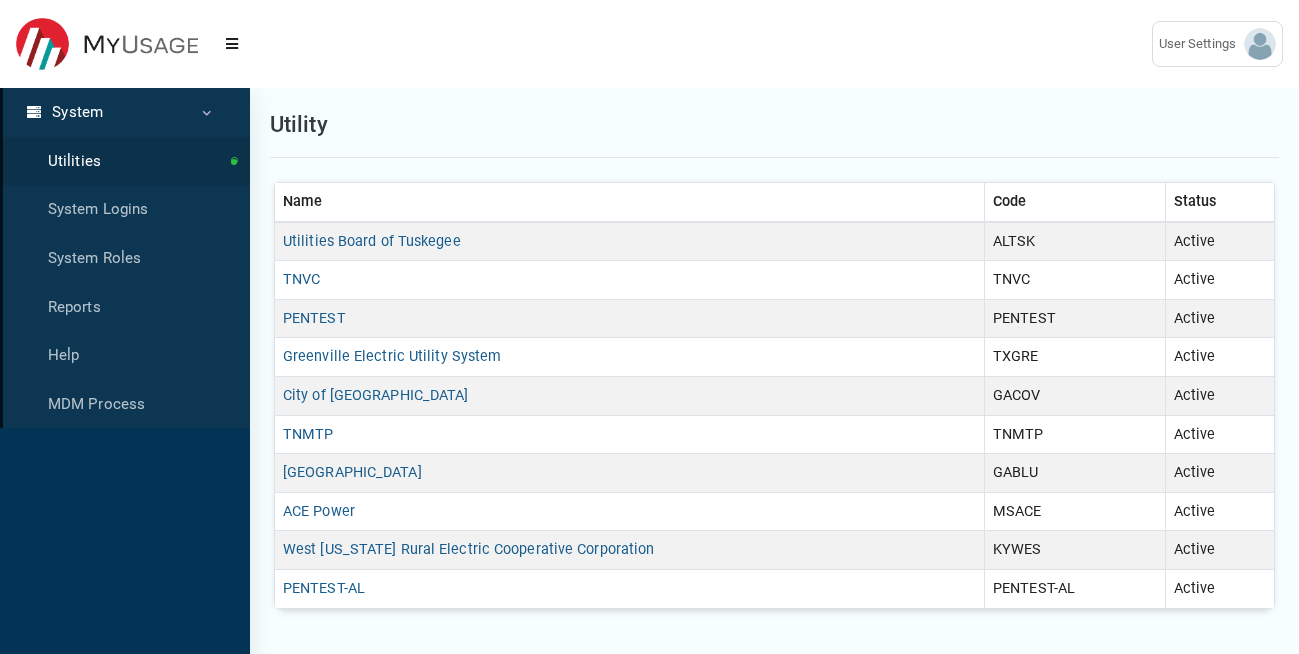 click on "System" at bounding box center [125, 112] 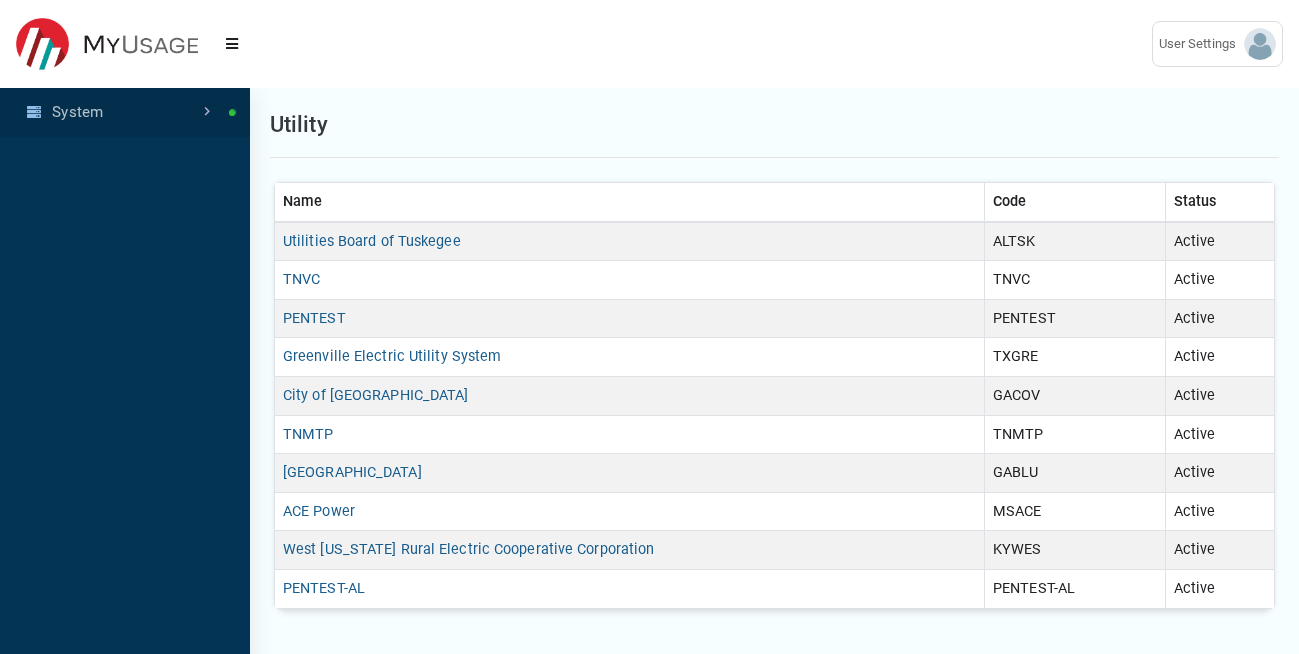 click on "System" at bounding box center [125, 112] 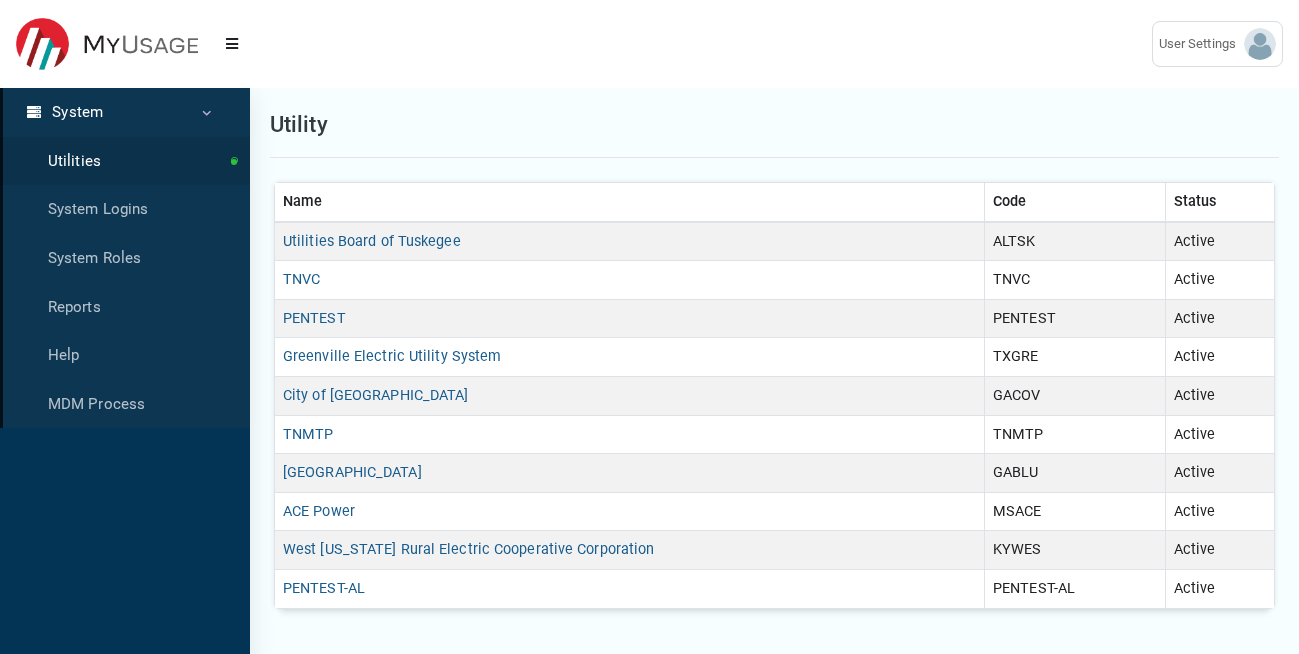 click on "System" at bounding box center (125, 112) 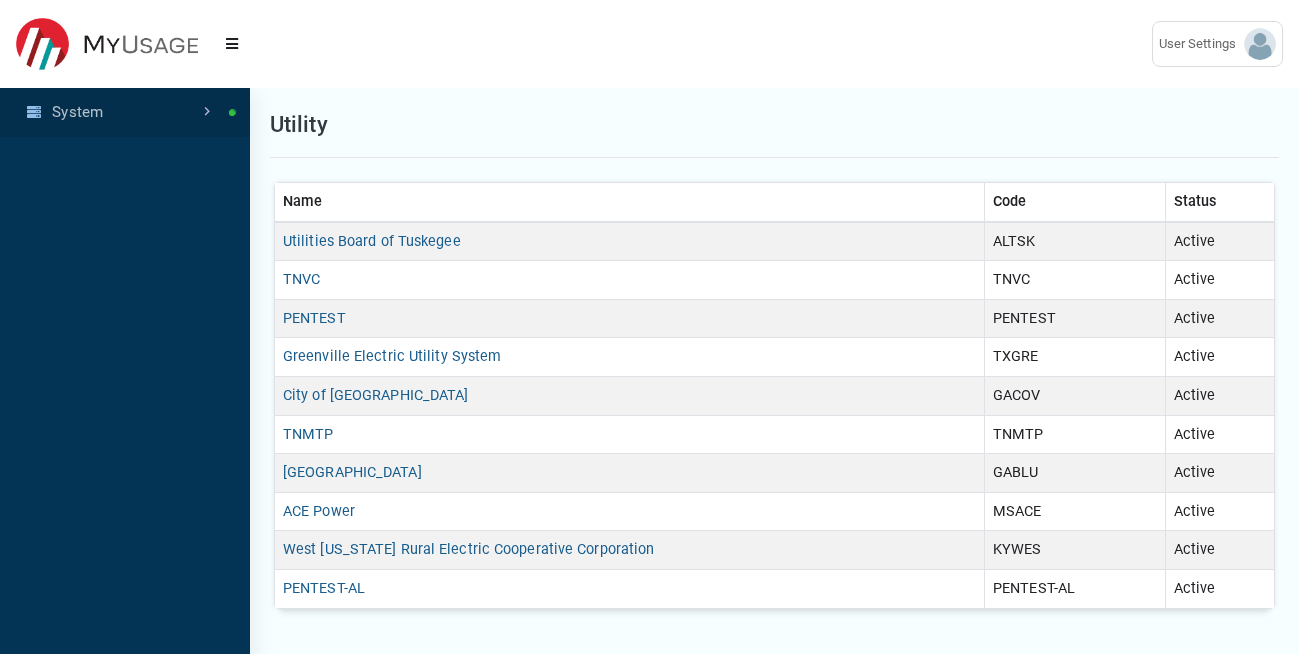 click on "System" at bounding box center (125, 112) 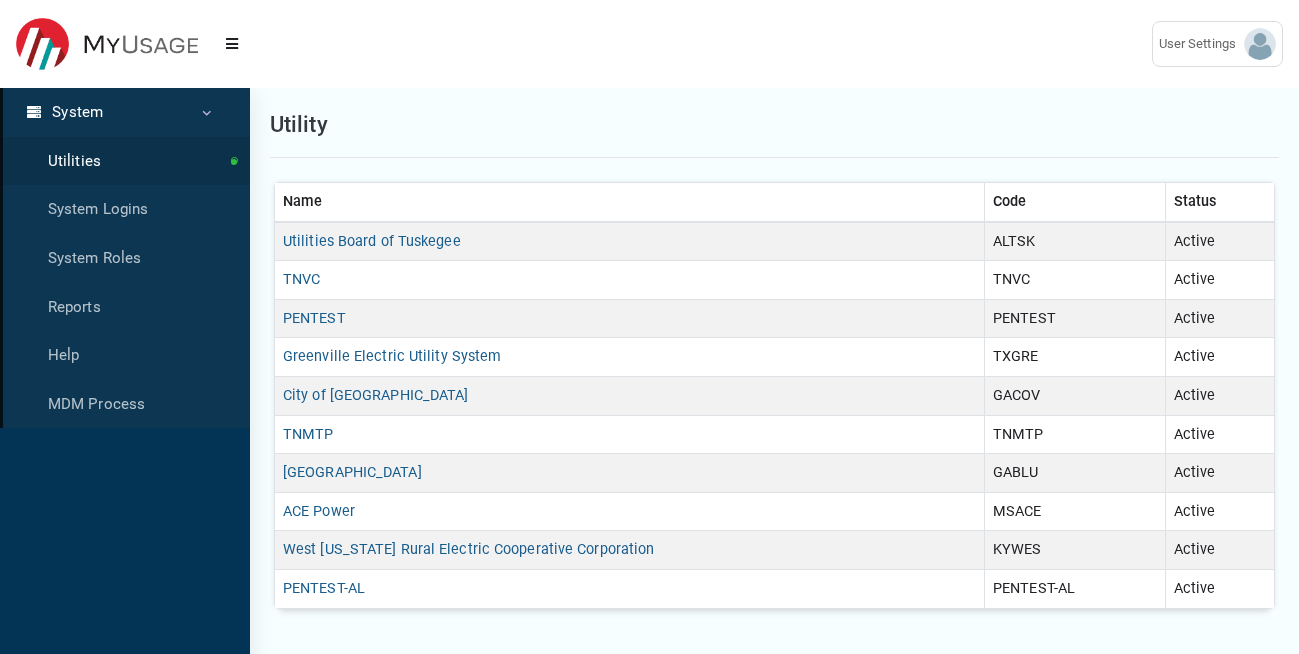 click on "System" at bounding box center (125, 112) 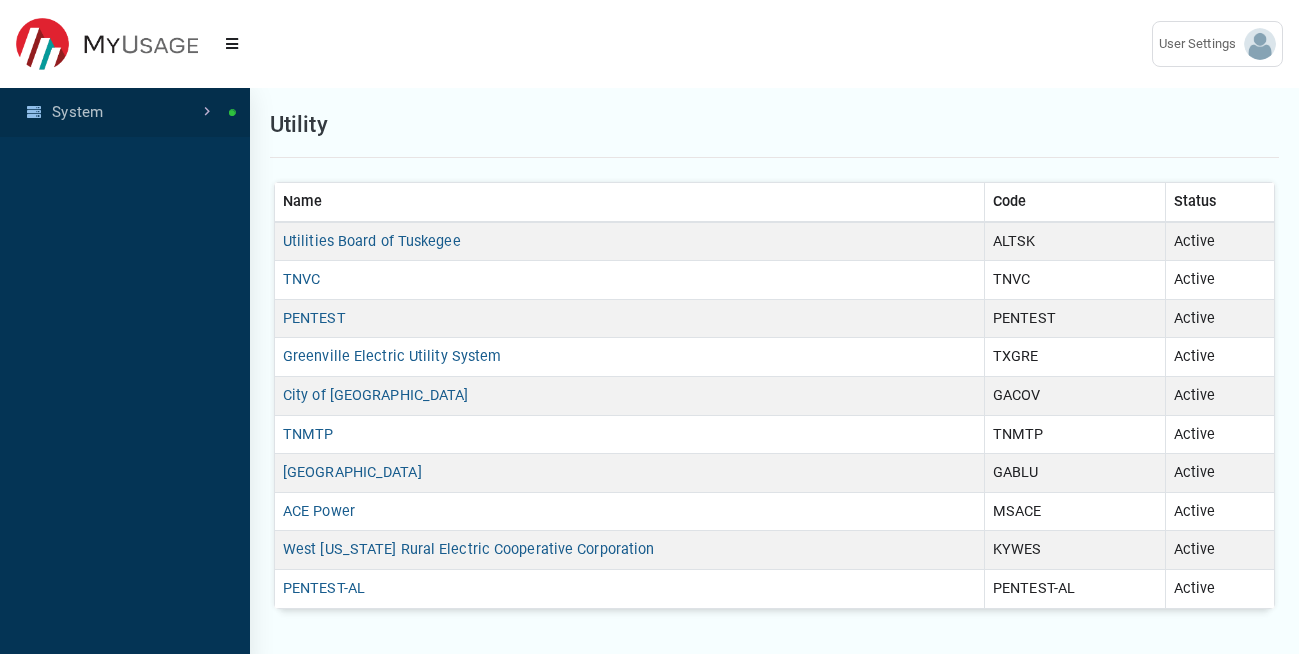 click on "System" at bounding box center [125, 112] 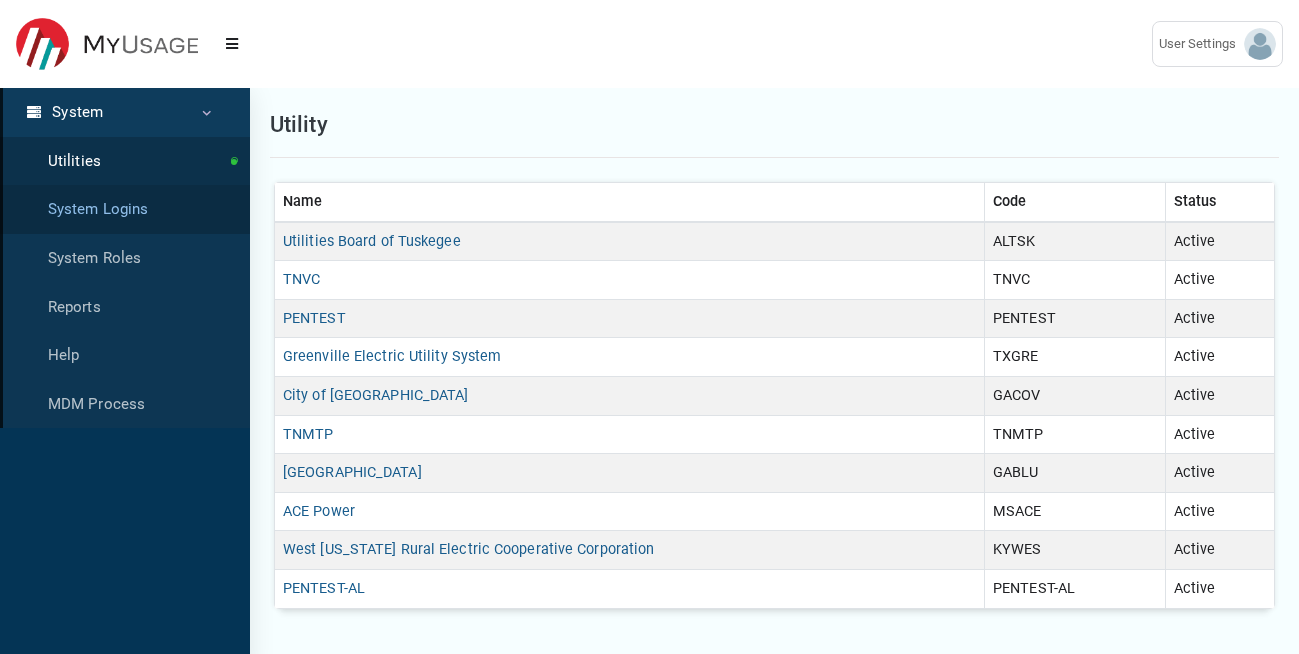 click on "System Logins" at bounding box center [125, 209] 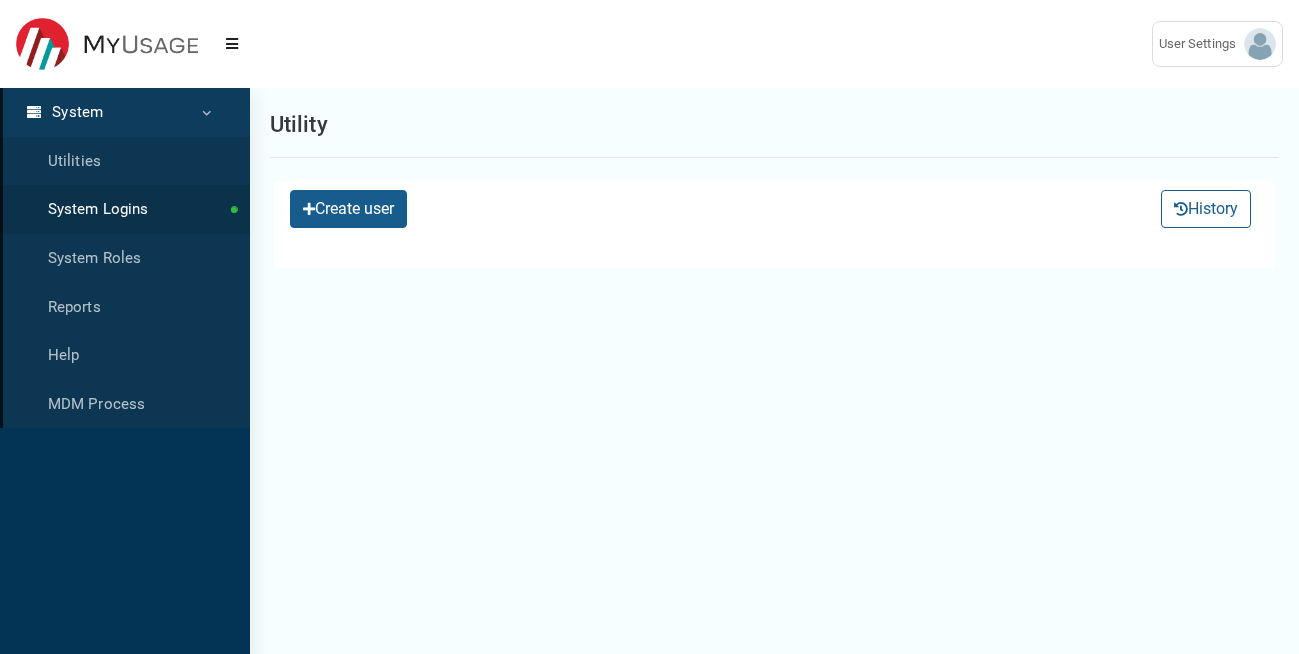 select on "25 per page" 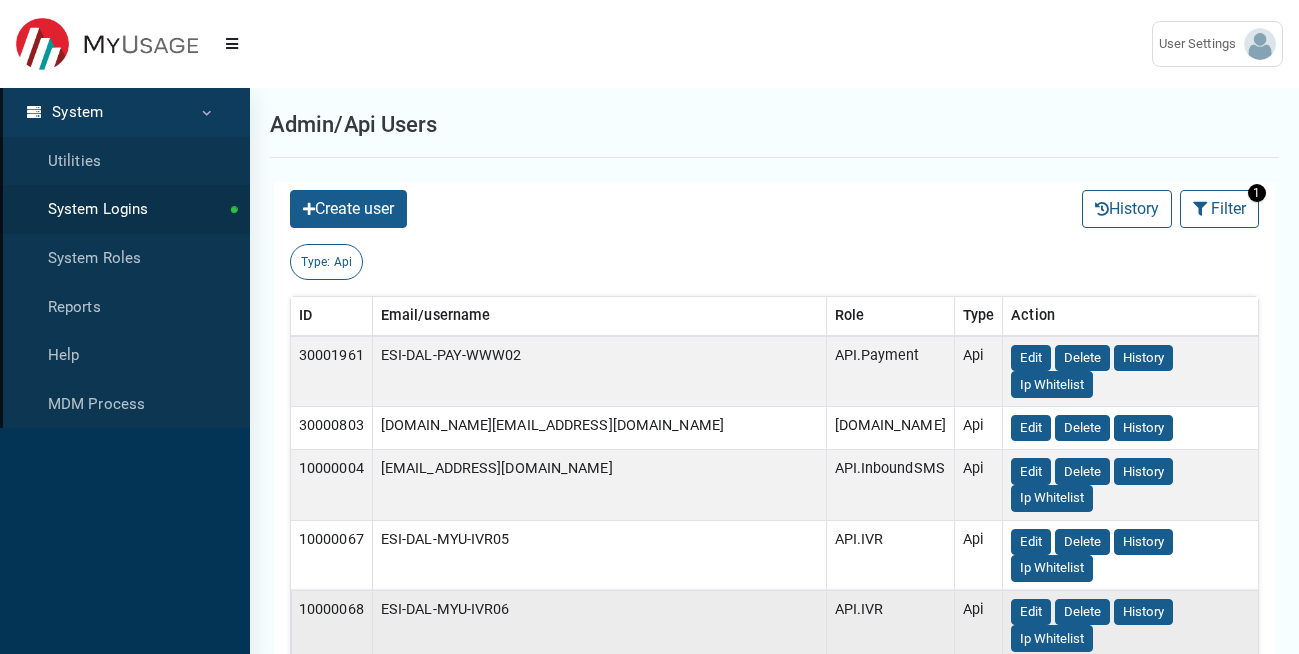 scroll, scrollTop: 2, scrollLeft: 0, axis: vertical 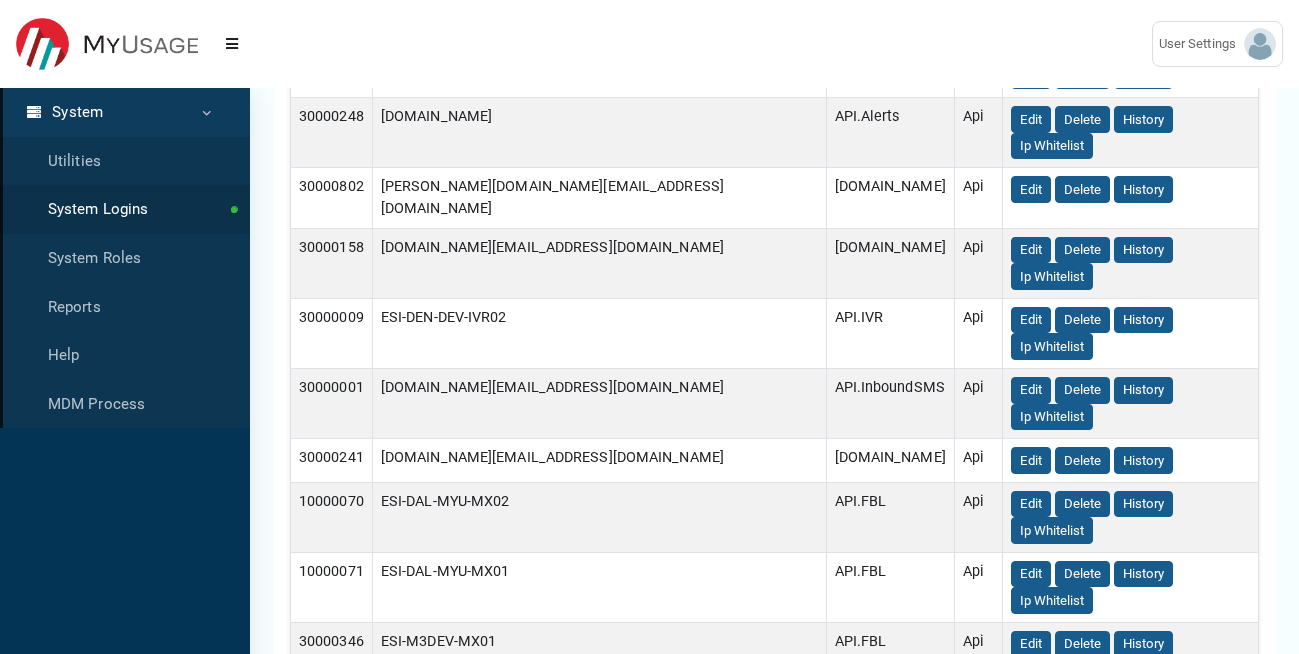click on "2" at bounding box center [834, 1017] 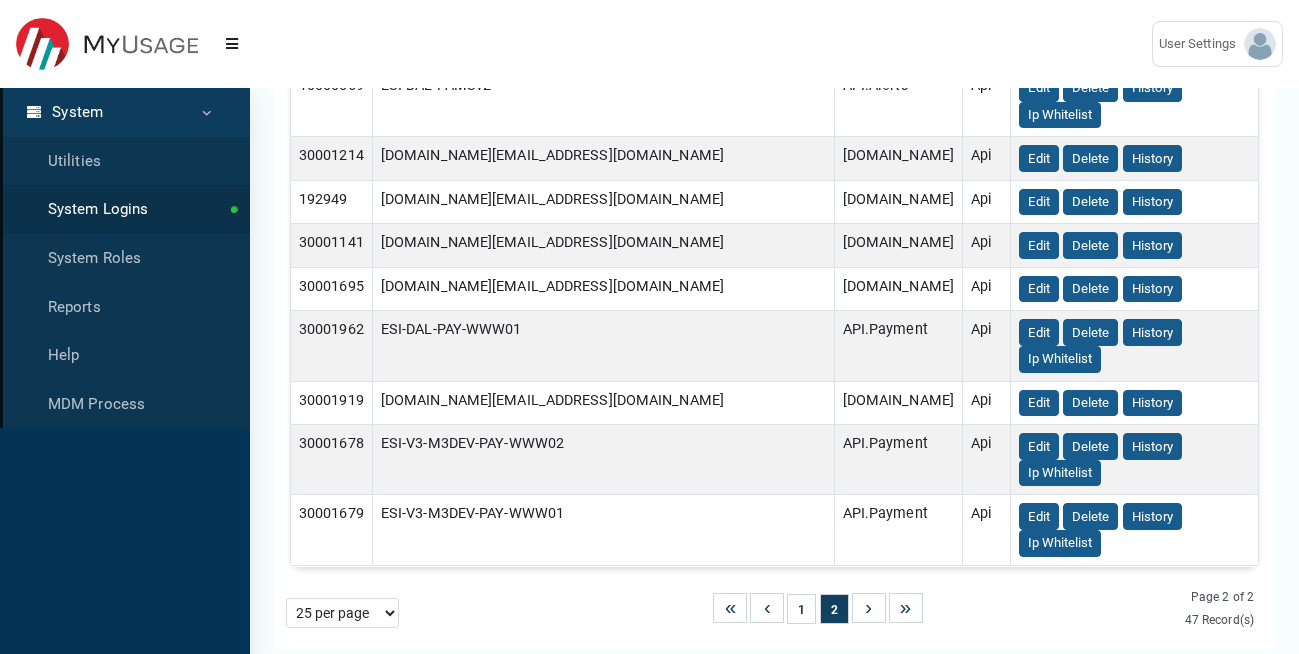 scroll, scrollTop: 896, scrollLeft: 0, axis: vertical 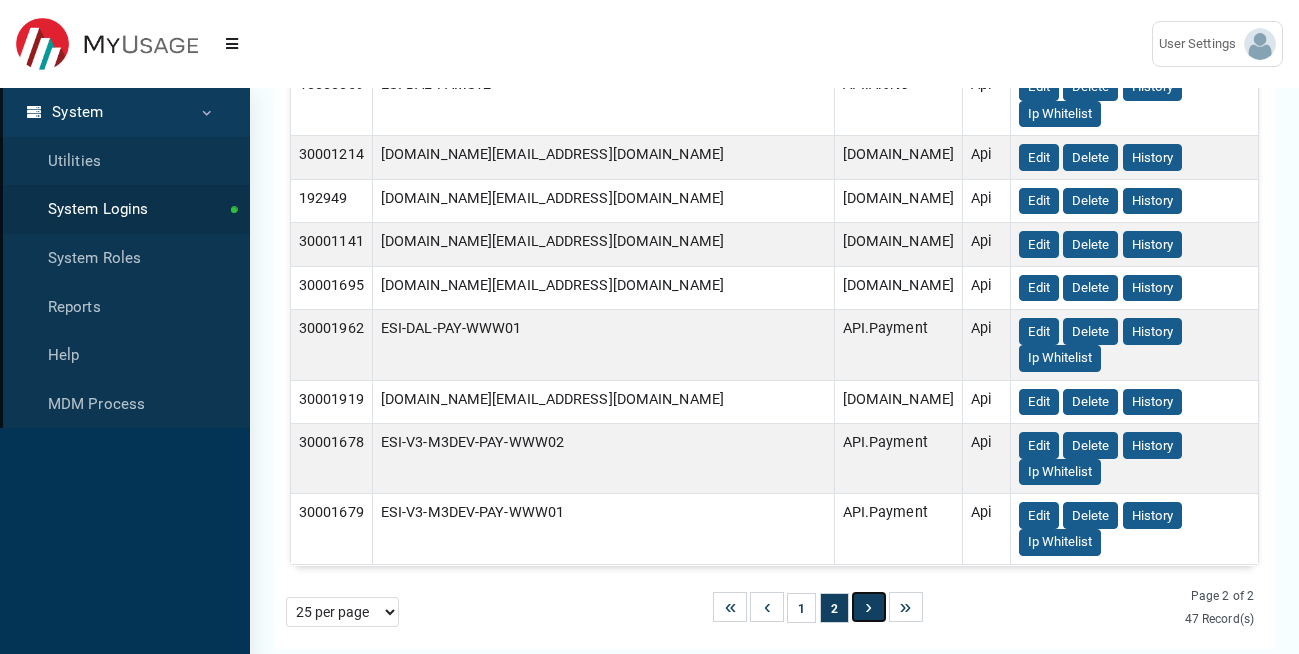 click on "›" at bounding box center (869, 607) 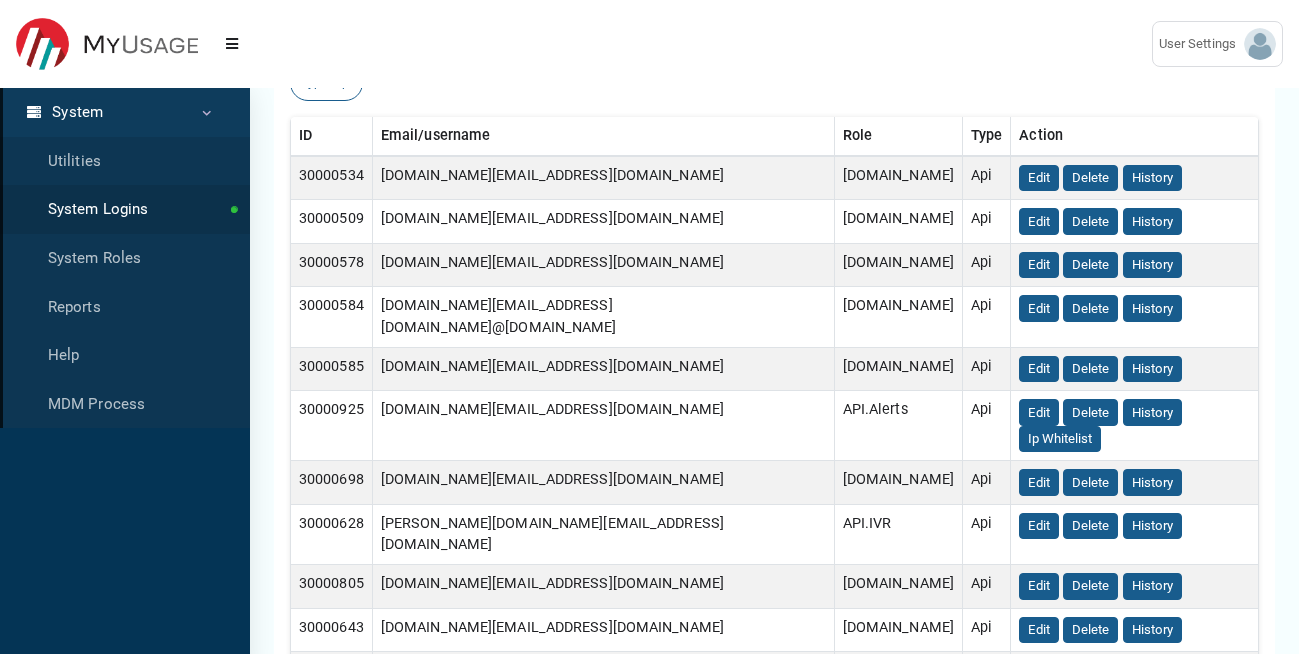 scroll, scrollTop: 0, scrollLeft: 0, axis: both 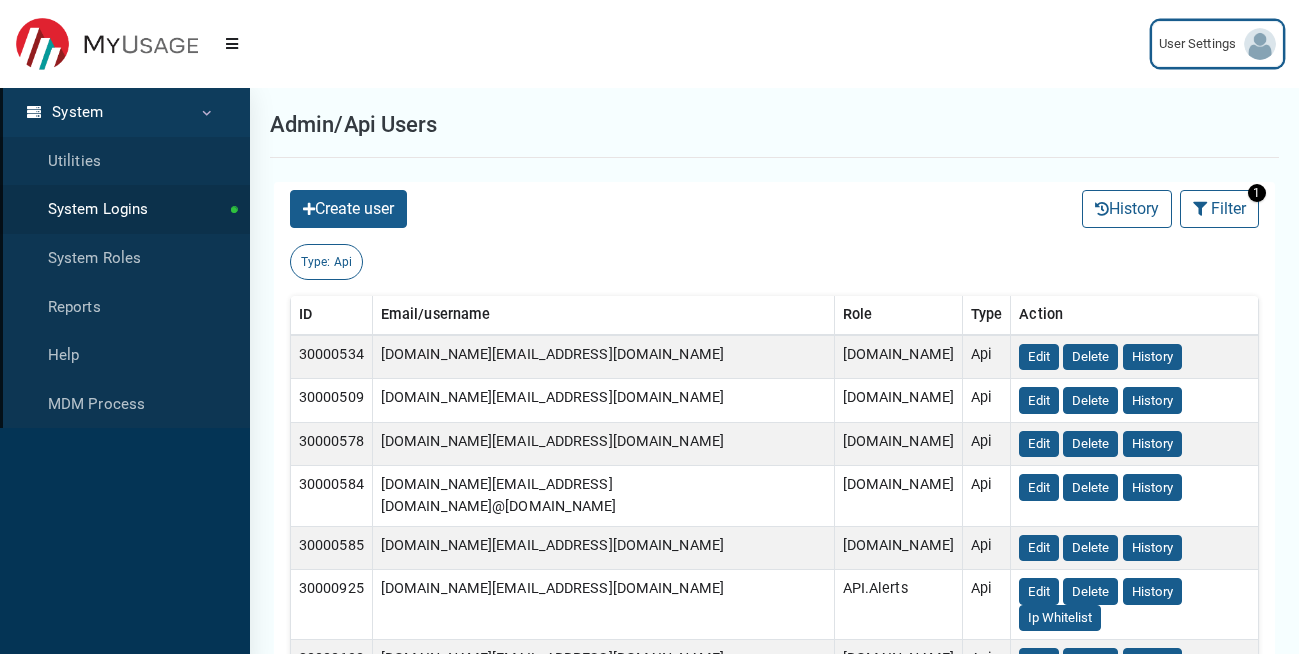 click on "User Settings" at bounding box center [1201, 44] 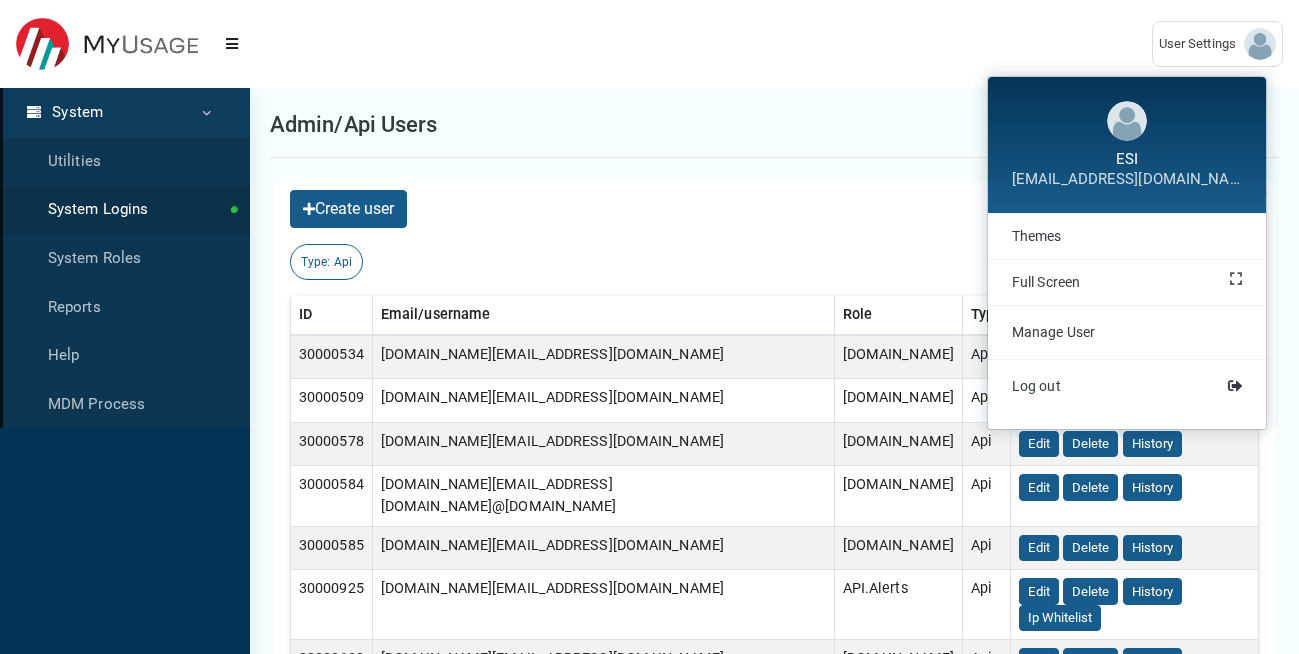 click on "(to home page)
User Settings
ESI
[EMAIL_ADDRESS][DOMAIN_NAME]" at bounding box center [649, 44] 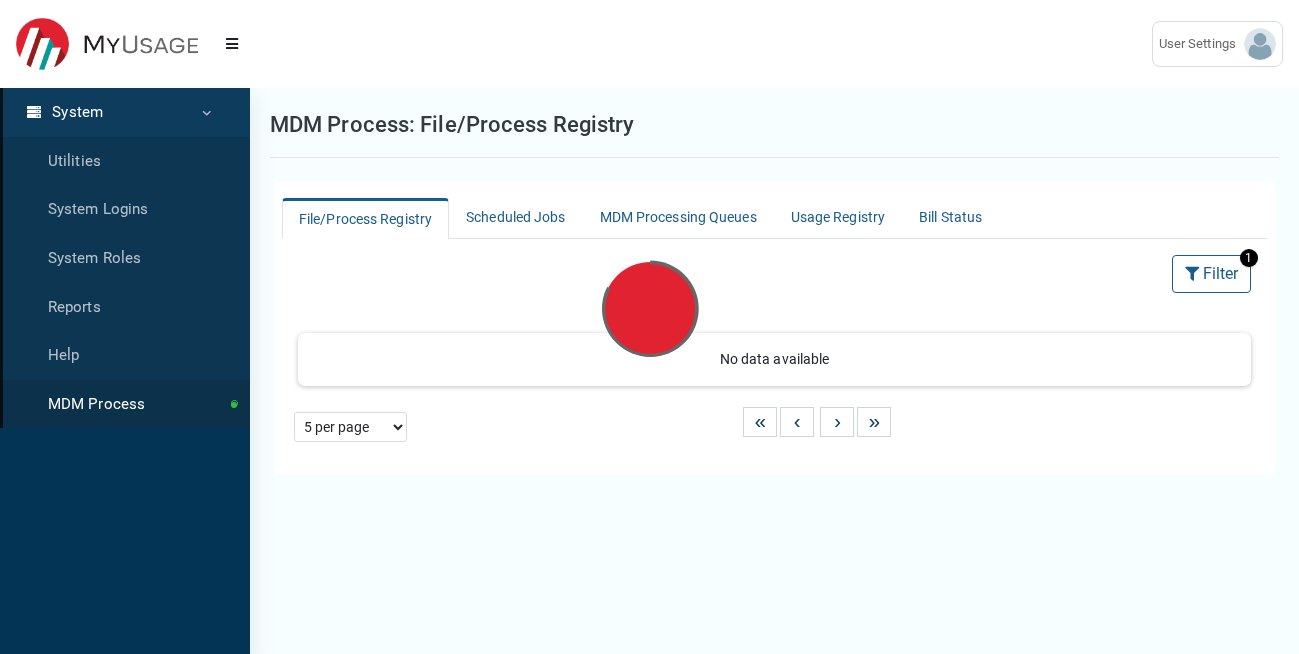 click at bounding box center (650, 327) 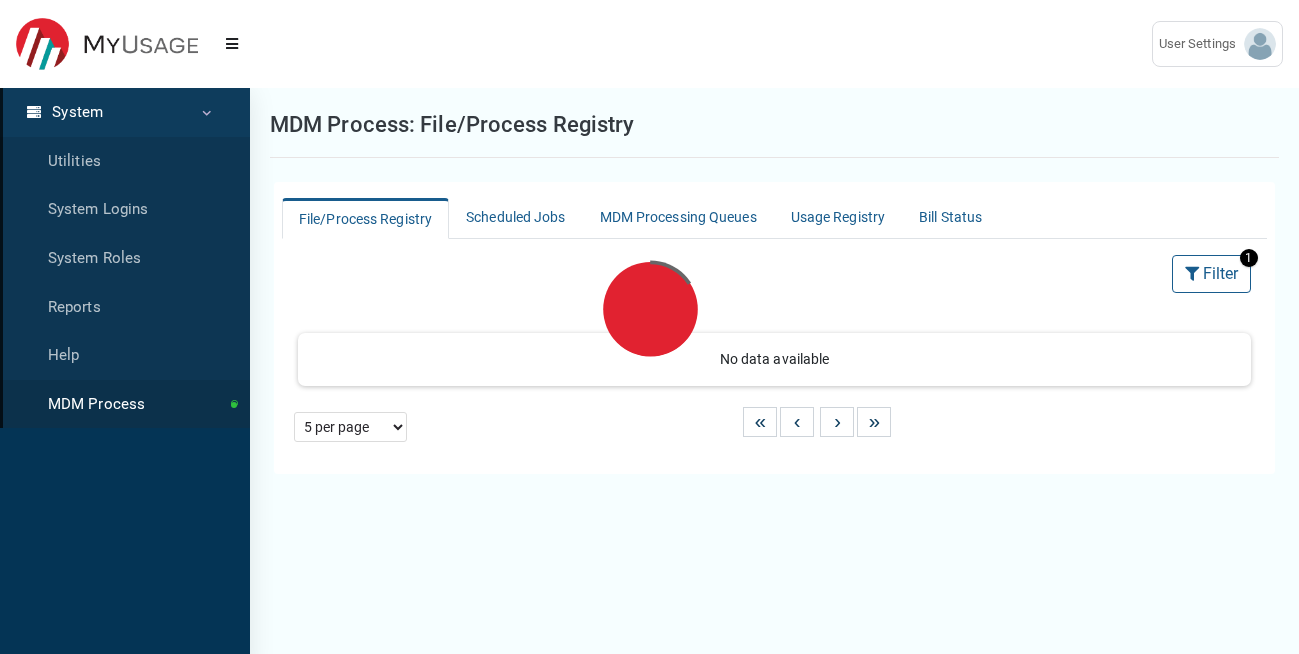 select on "25 per page" 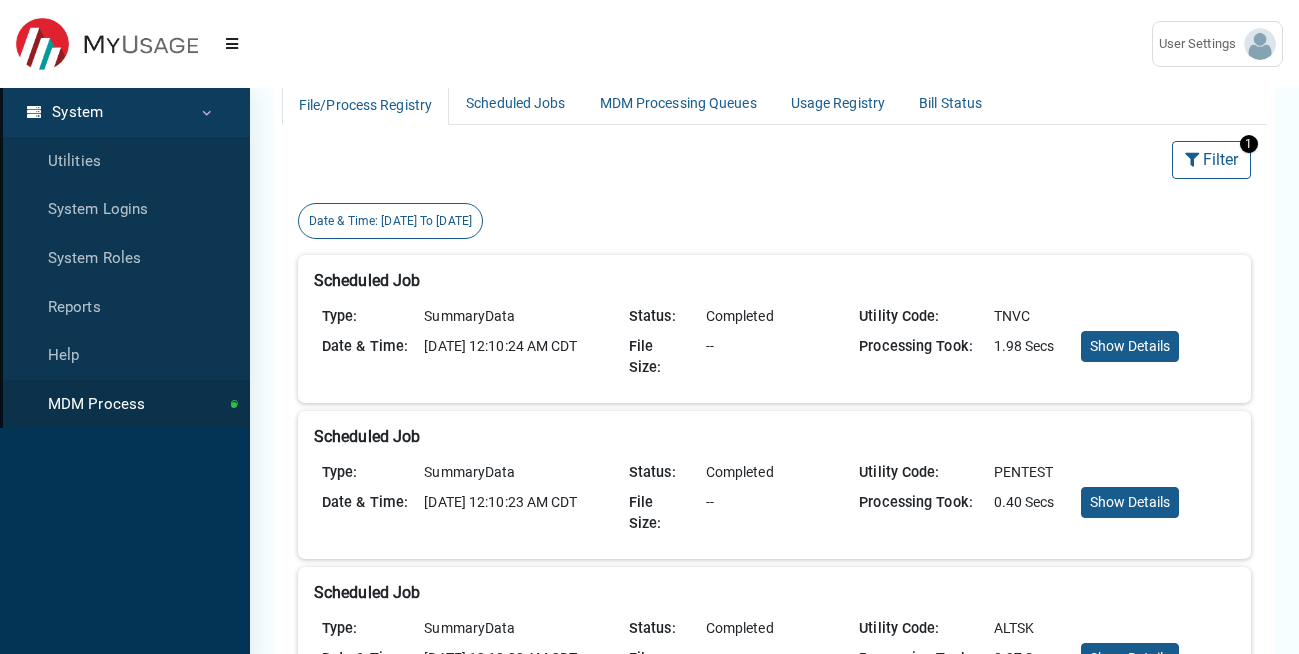 scroll, scrollTop: 0, scrollLeft: 0, axis: both 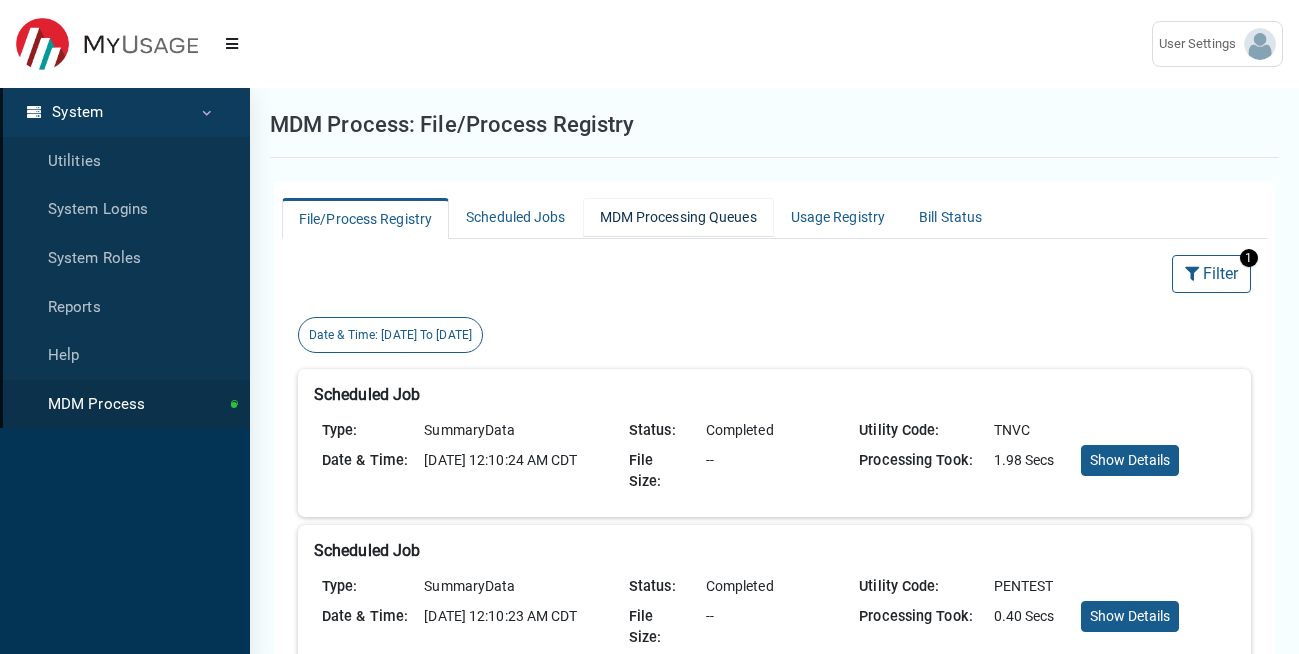 click on "MDM Processing Queues" at bounding box center [678, 217] 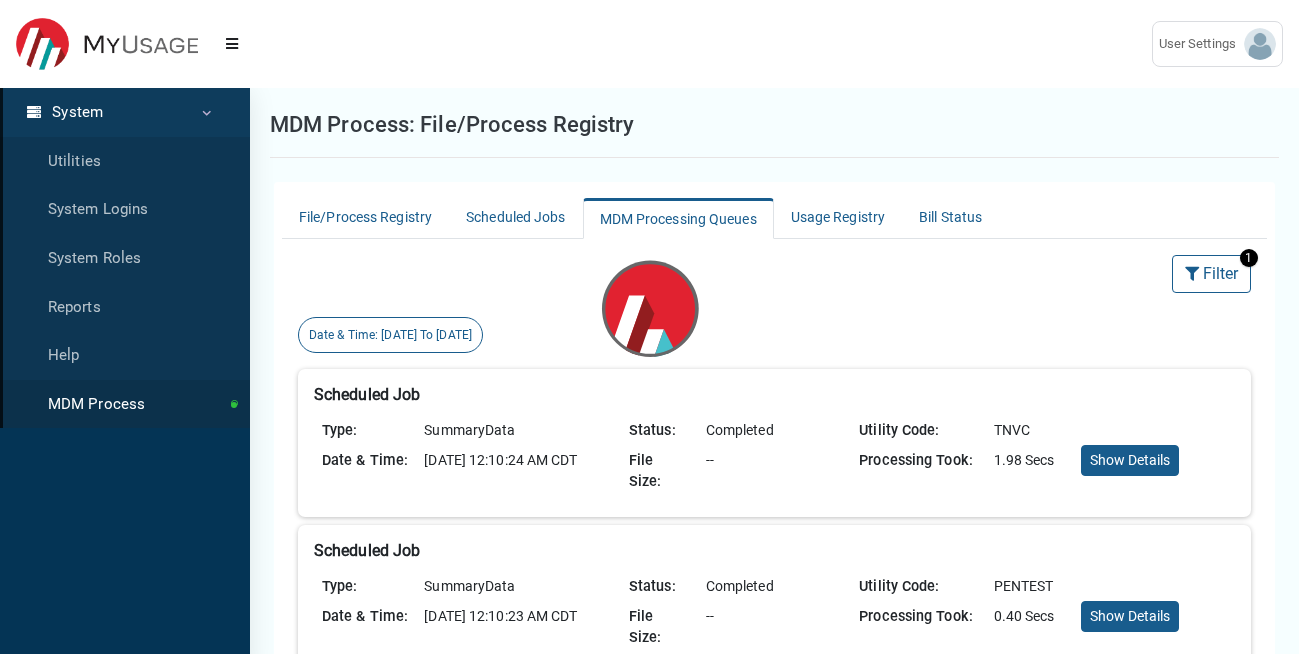select on "25 per page" 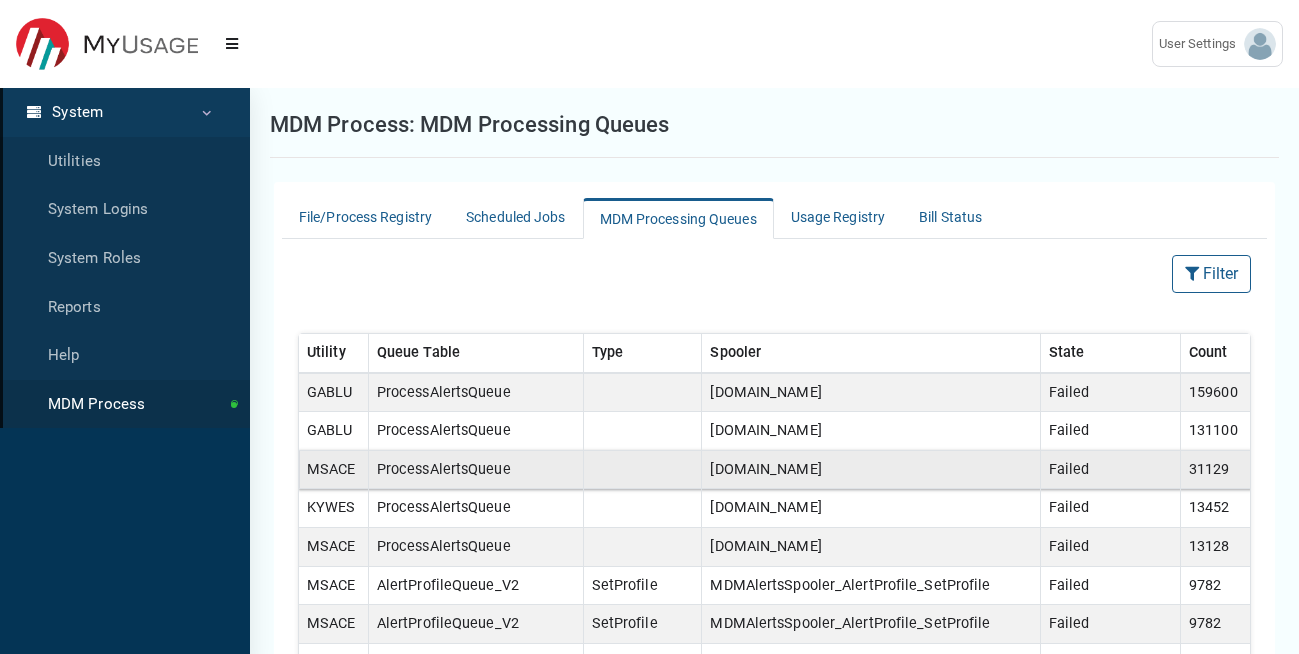 scroll, scrollTop: 1, scrollLeft: 0, axis: vertical 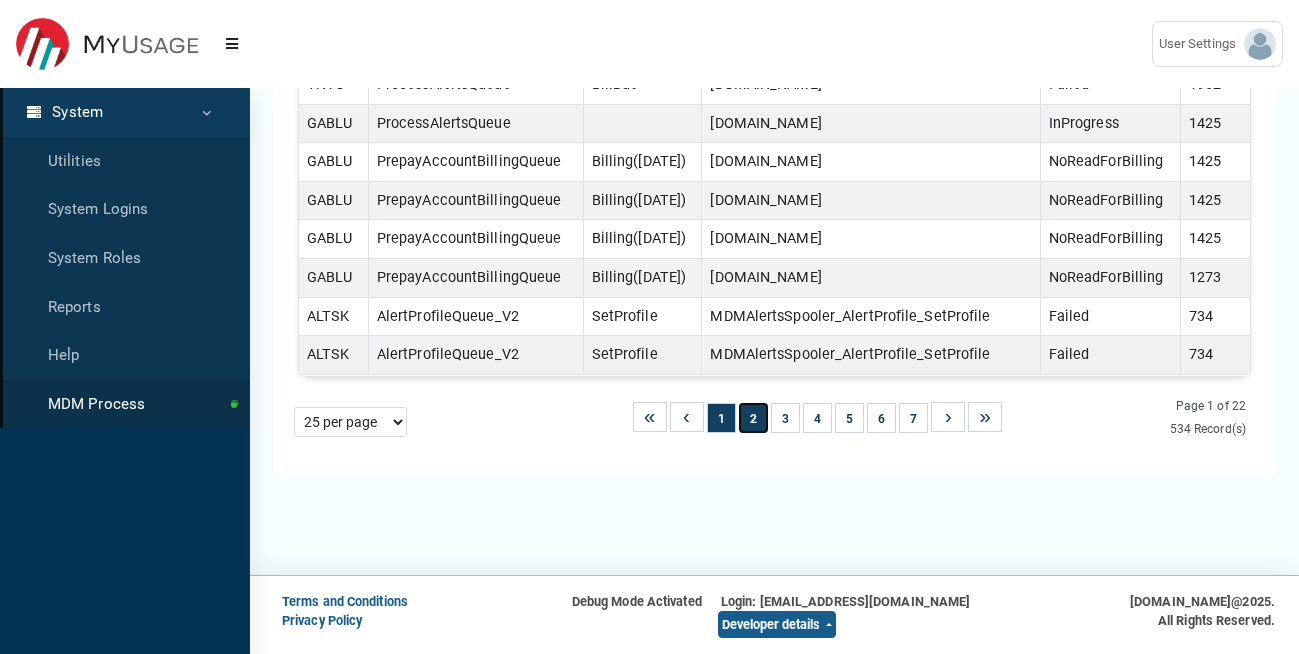 click on "2" at bounding box center [753, 418] 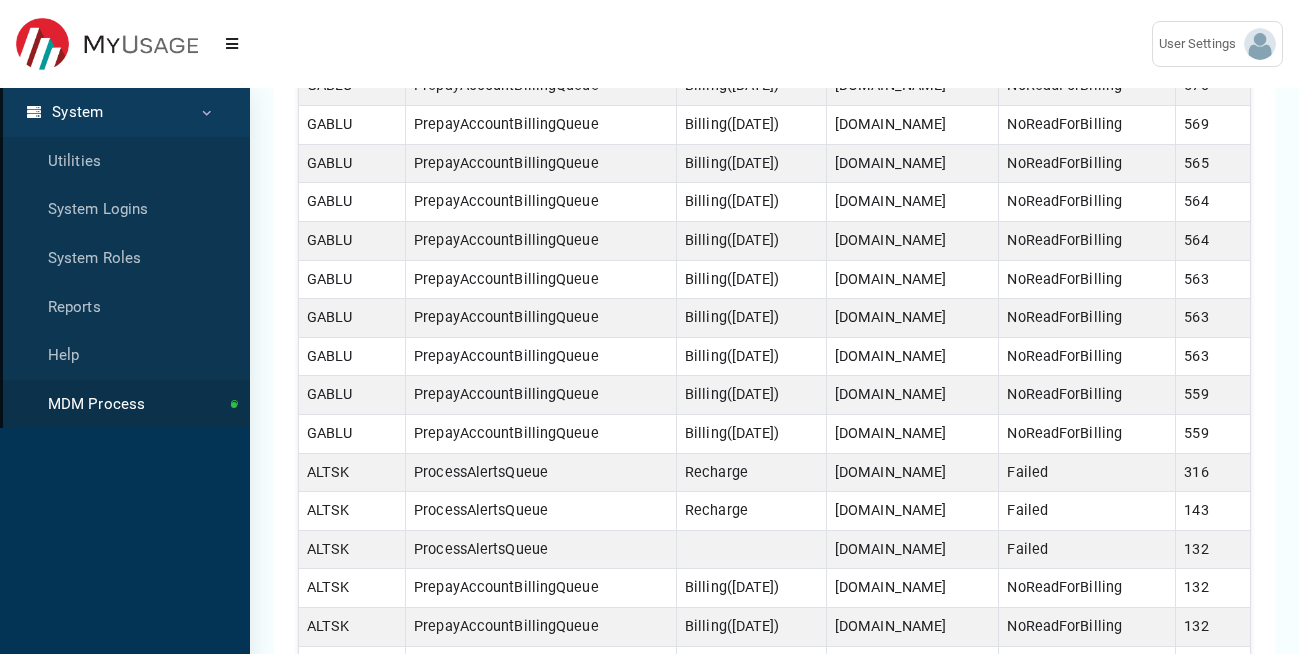 scroll, scrollTop: 603, scrollLeft: 0, axis: vertical 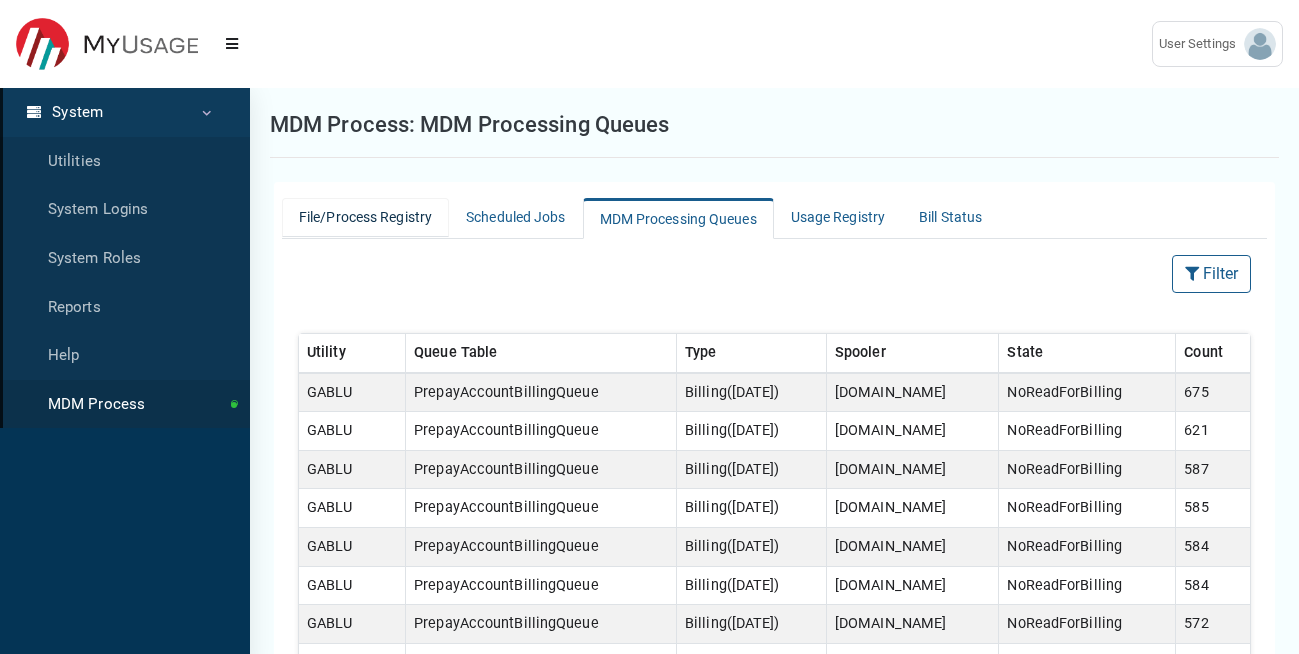 click on "File/Process Registry" at bounding box center (365, 217) 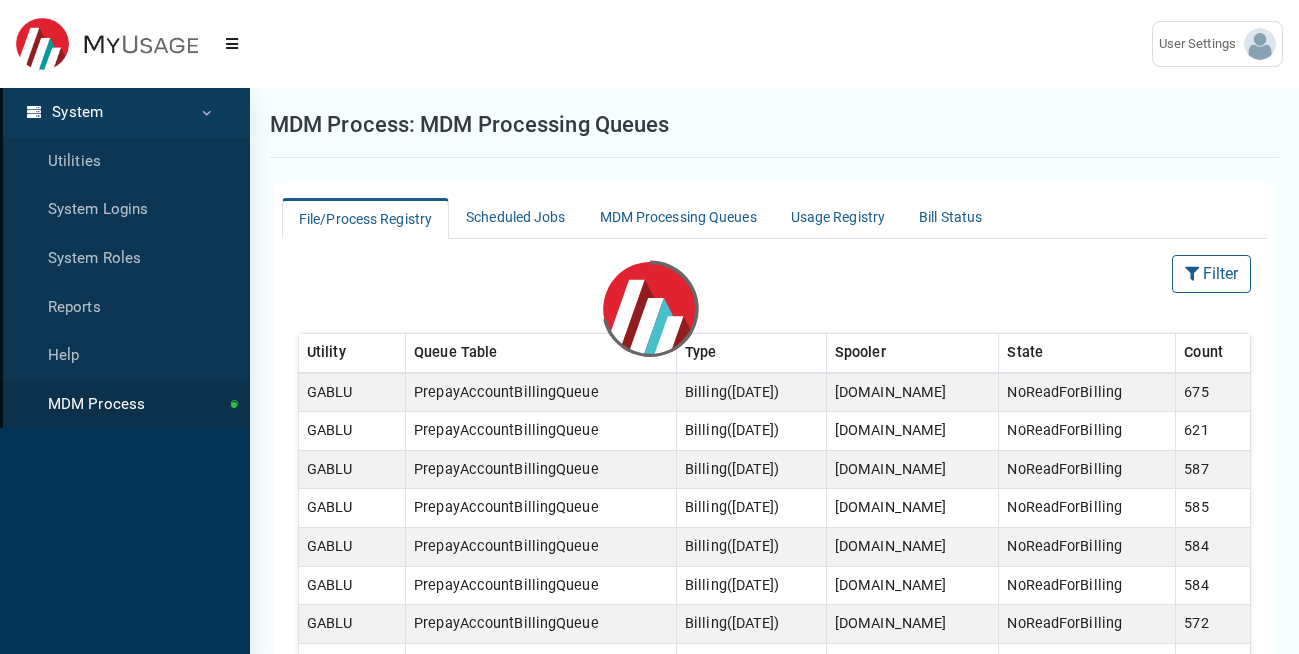 click at bounding box center [650, 327] 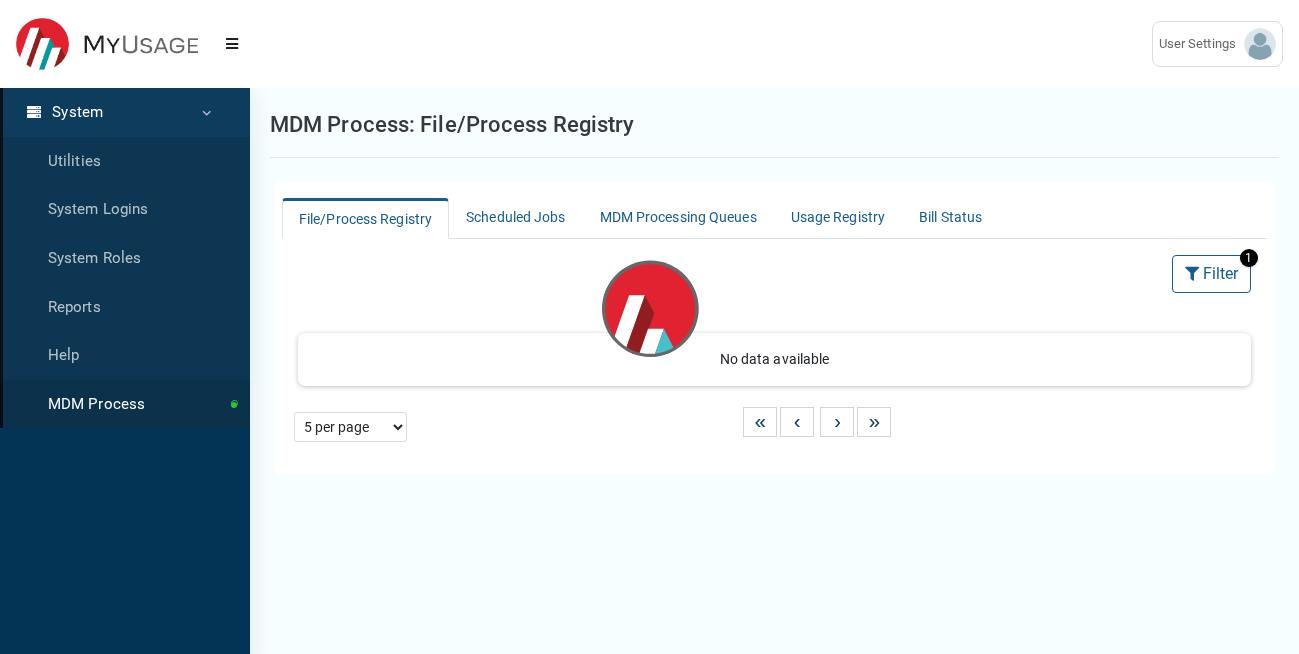 click at bounding box center (650, 327) 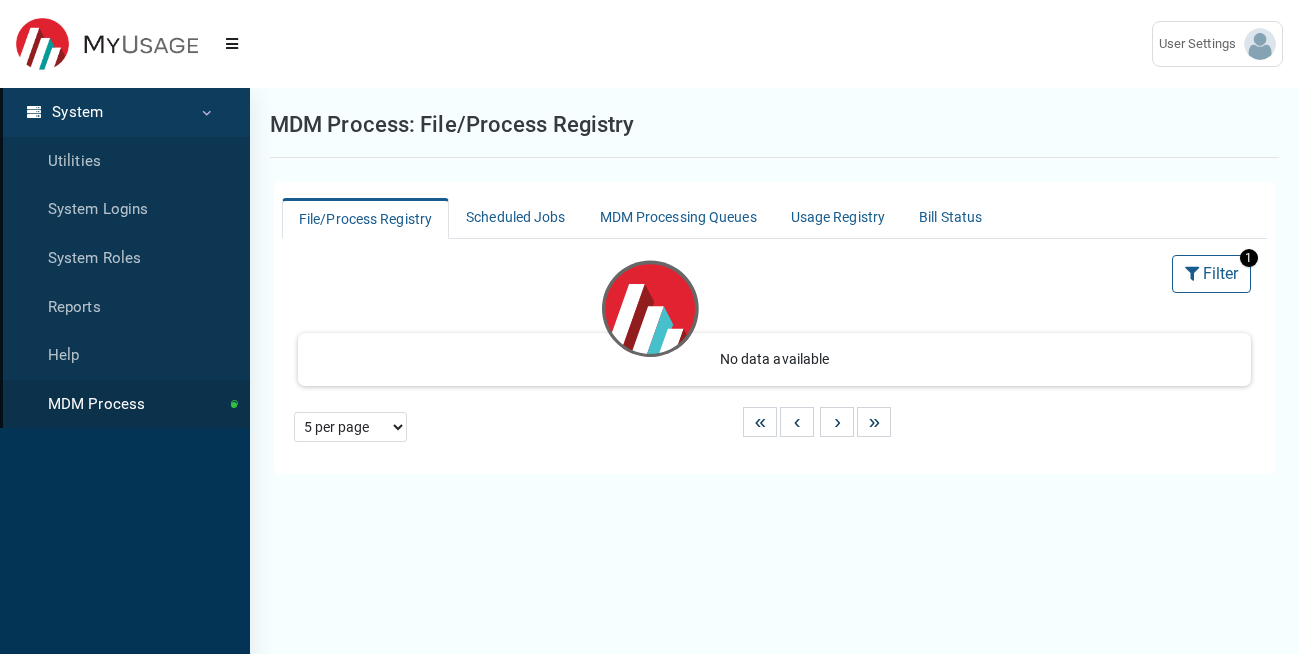 select on "25 per page" 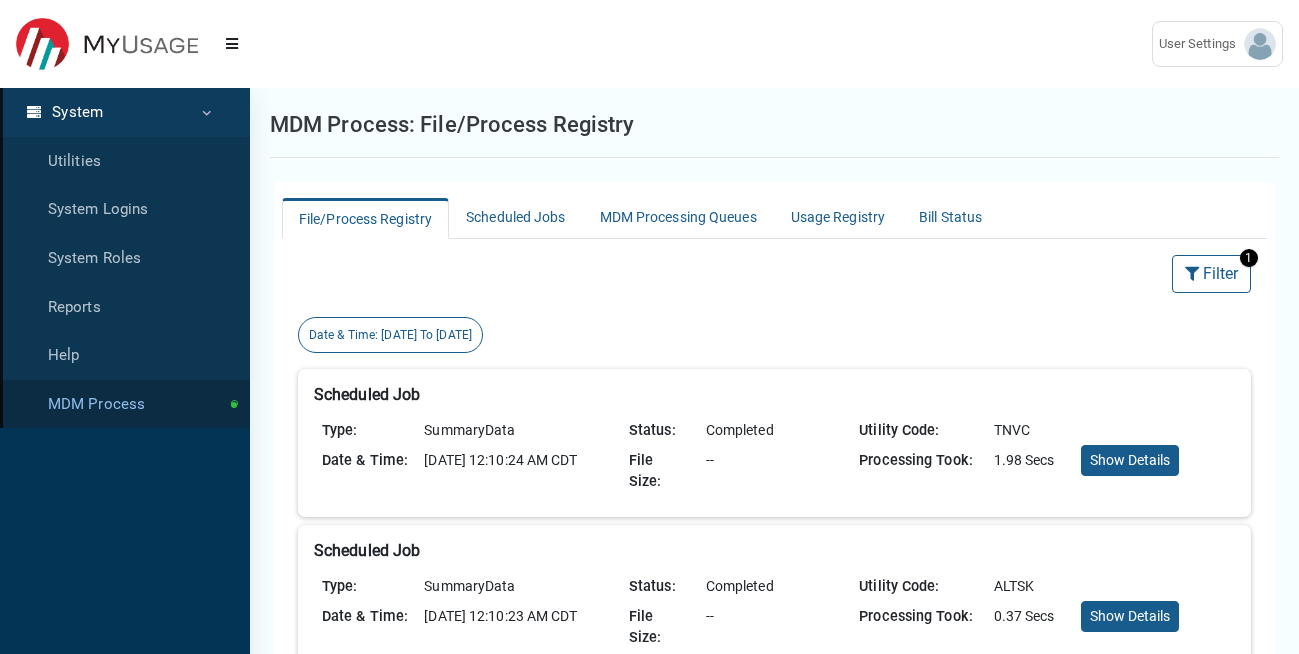 click on "MDM Process" at bounding box center (125, 404) 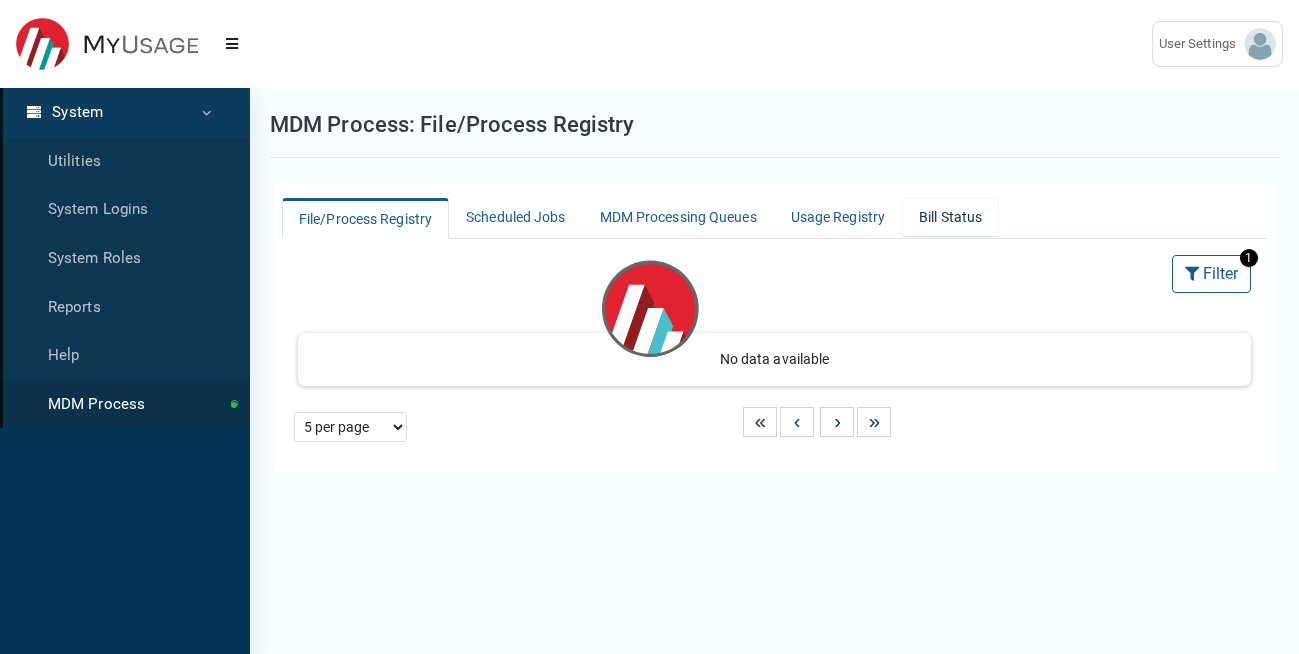 click on "Bill Status" at bounding box center (950, 217) 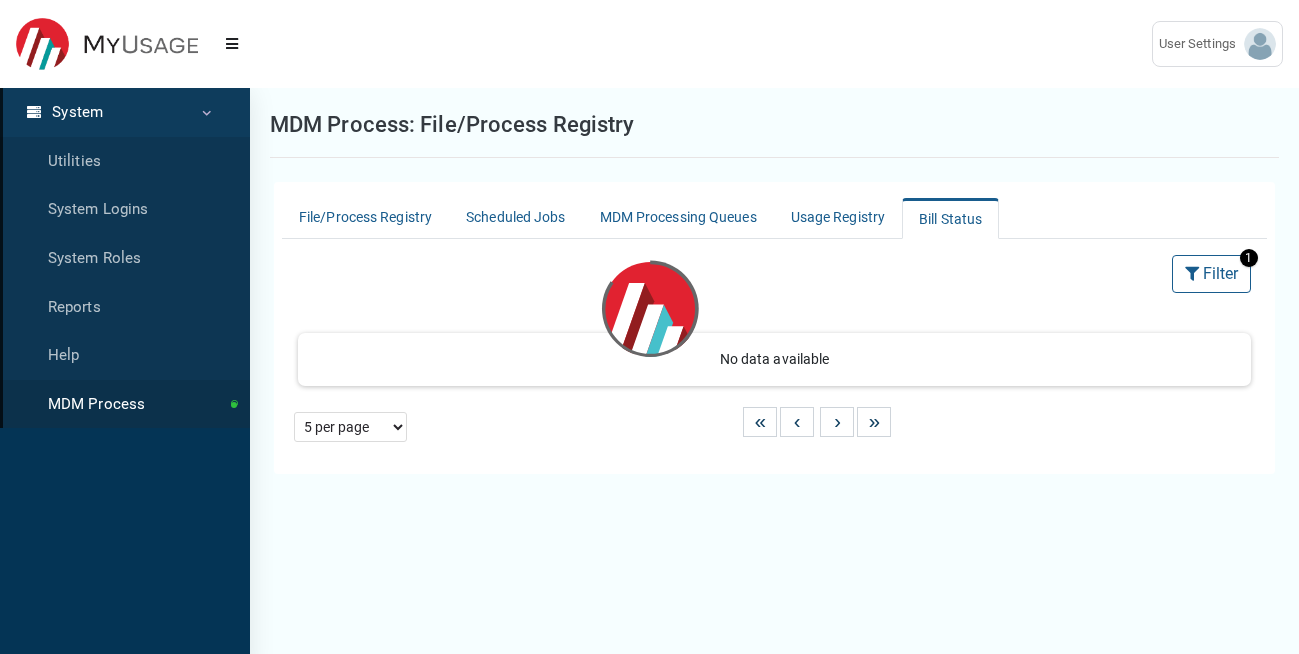 select on "25 per page" 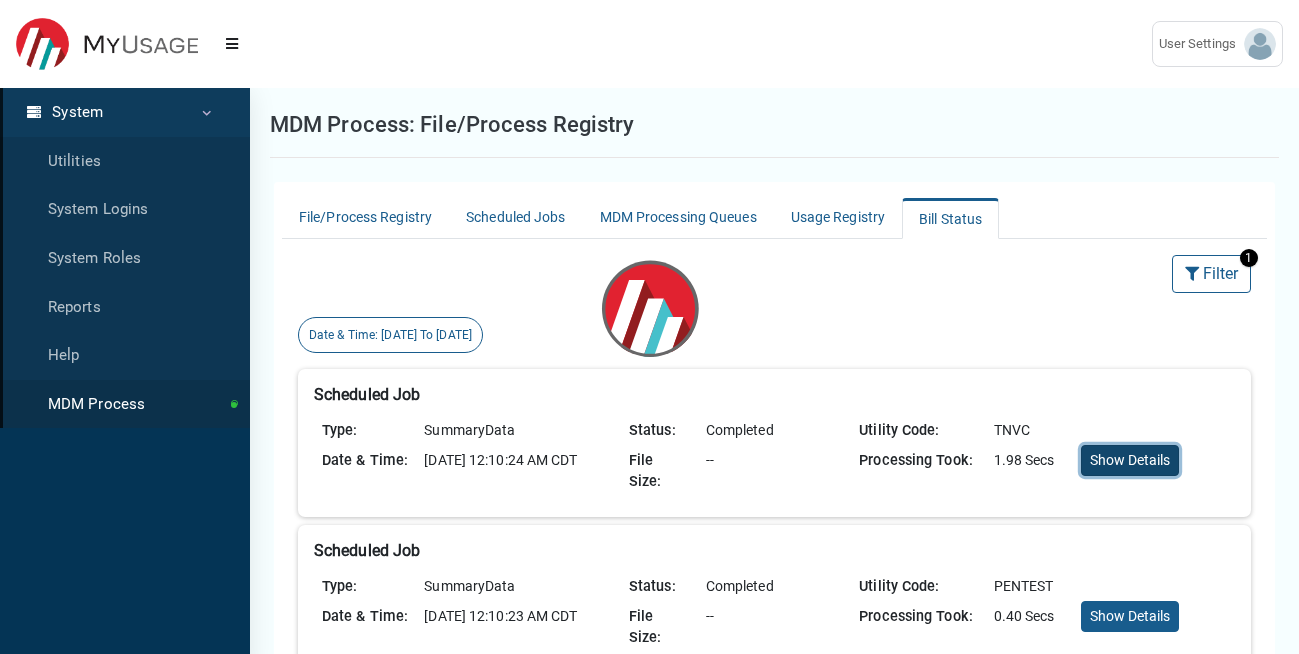 click on "Show Details" at bounding box center (1130, 460) 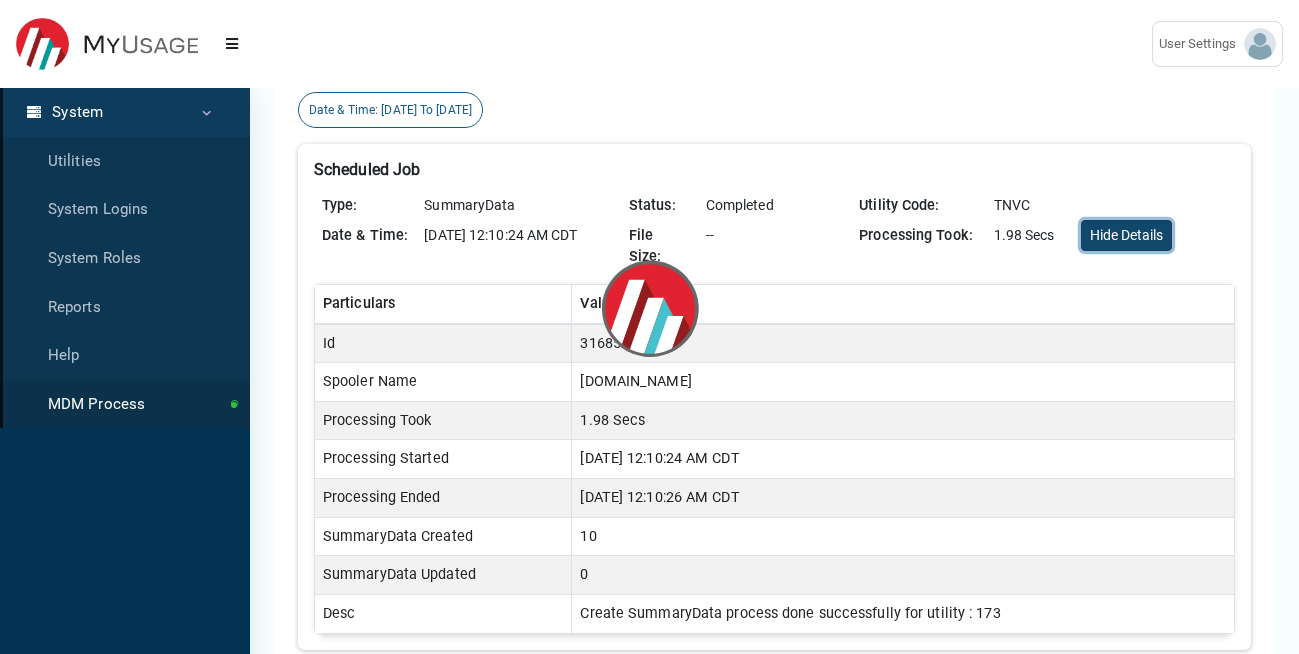 scroll, scrollTop: 240, scrollLeft: 0, axis: vertical 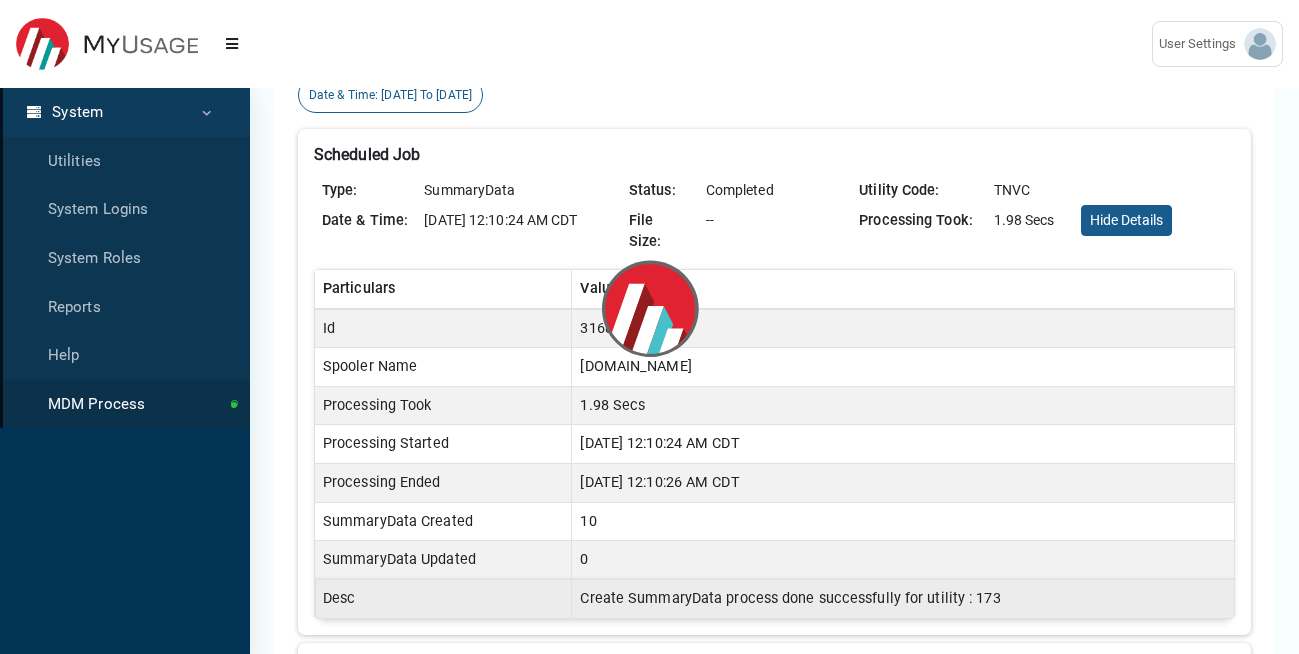 drag, startPoint x: 684, startPoint y: 593, endPoint x: 1015, endPoint y: 598, distance: 331.03775 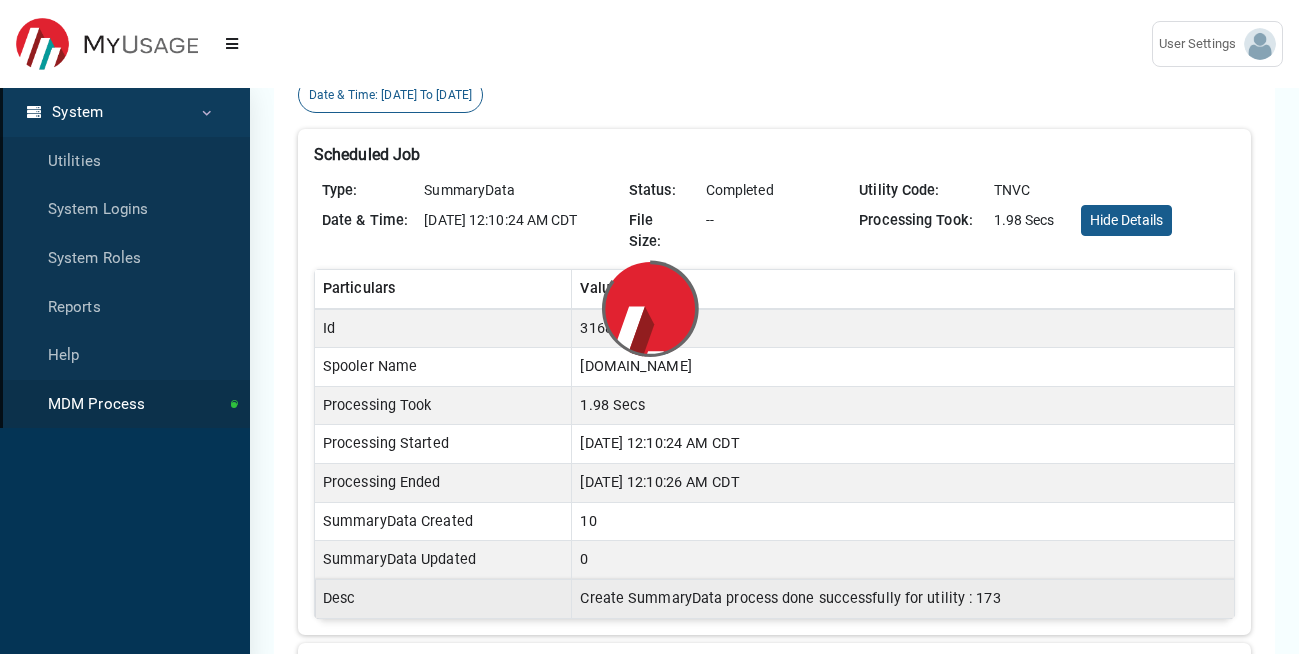 click on "Create SummaryData process done successfully for utility : 173" at bounding box center (903, 598) 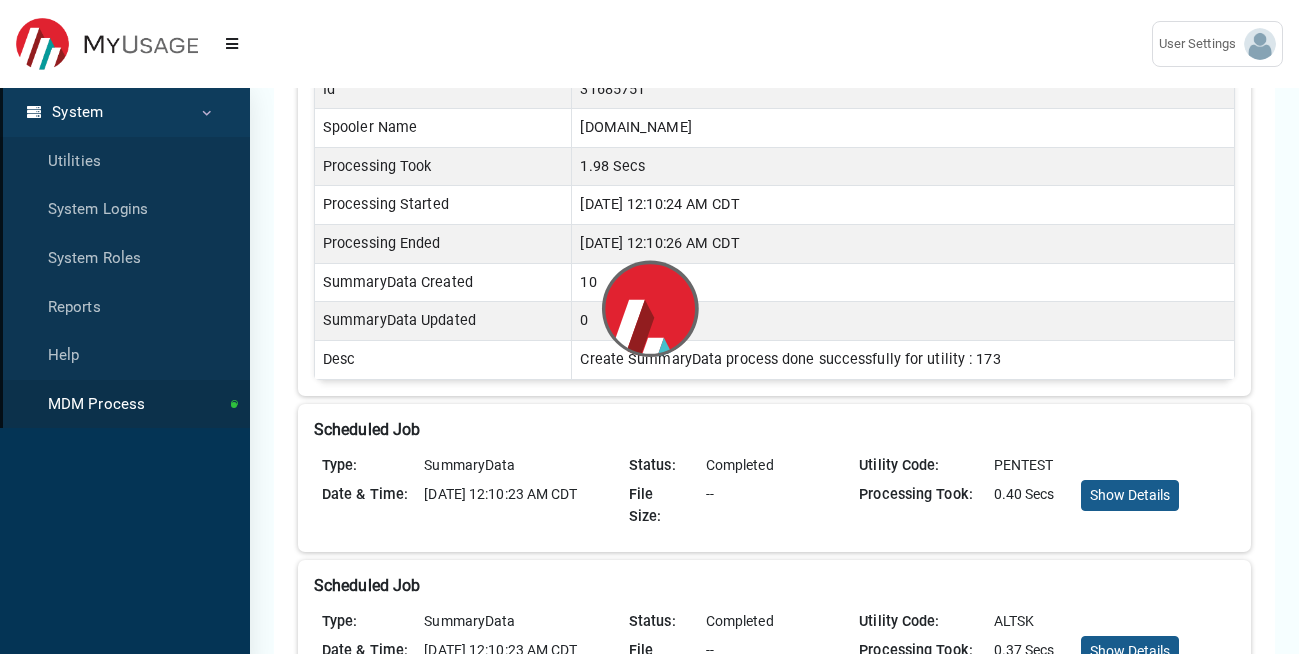 scroll, scrollTop: 600, scrollLeft: 0, axis: vertical 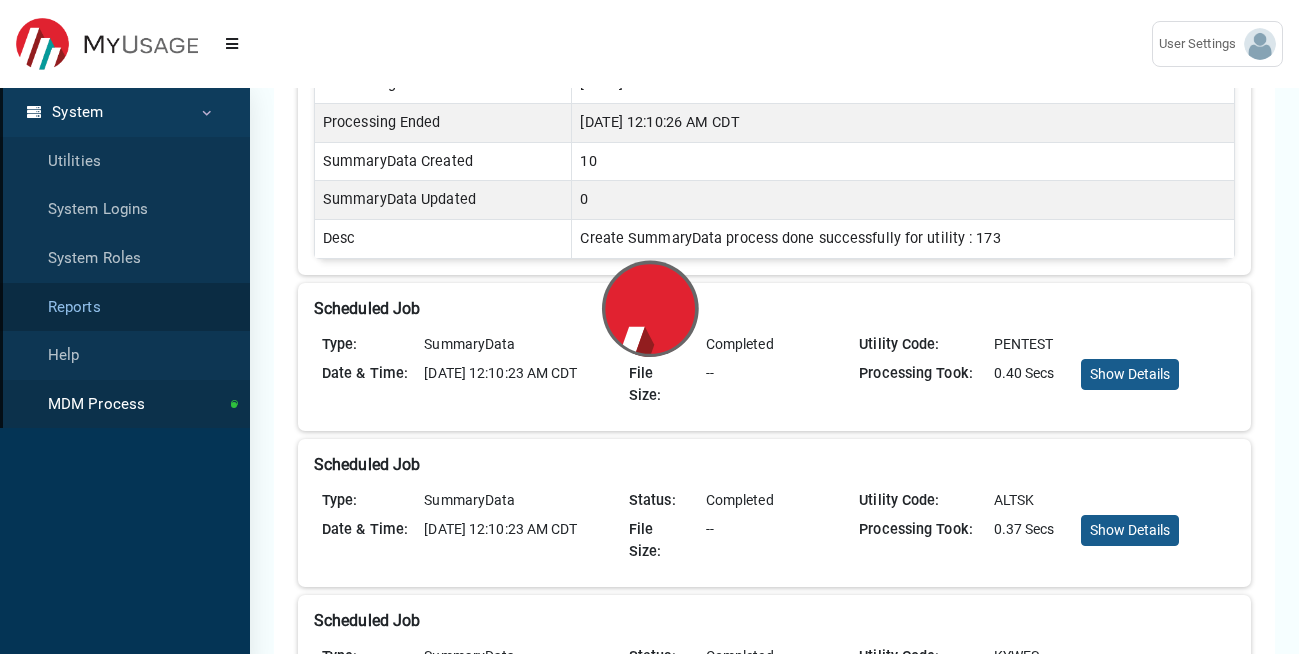 click on "Reports" at bounding box center [125, 307] 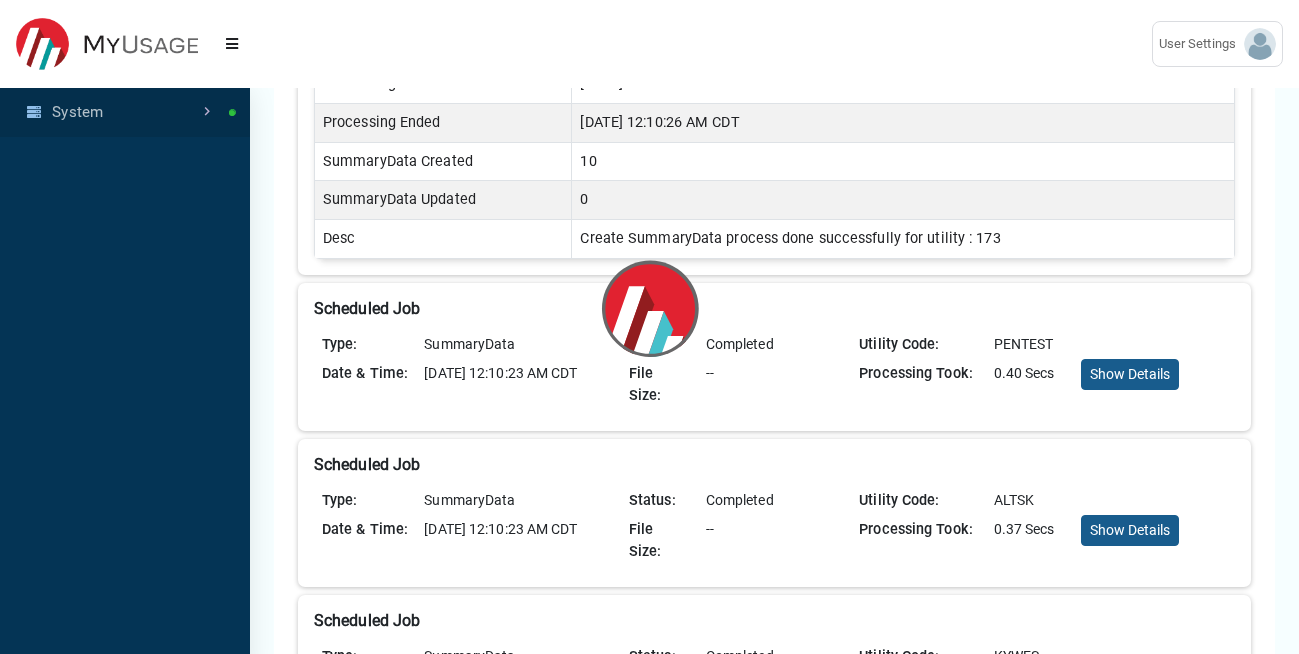 click on "System" at bounding box center [125, 112] 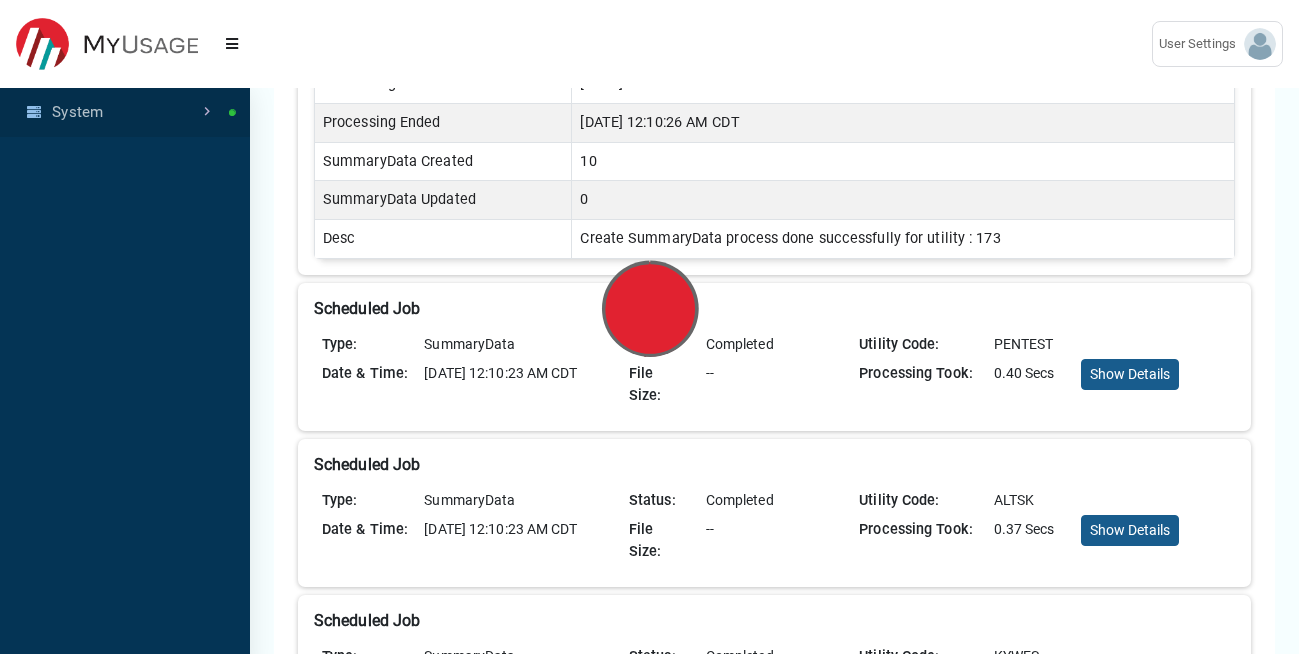 scroll, scrollTop: 0, scrollLeft: 0, axis: both 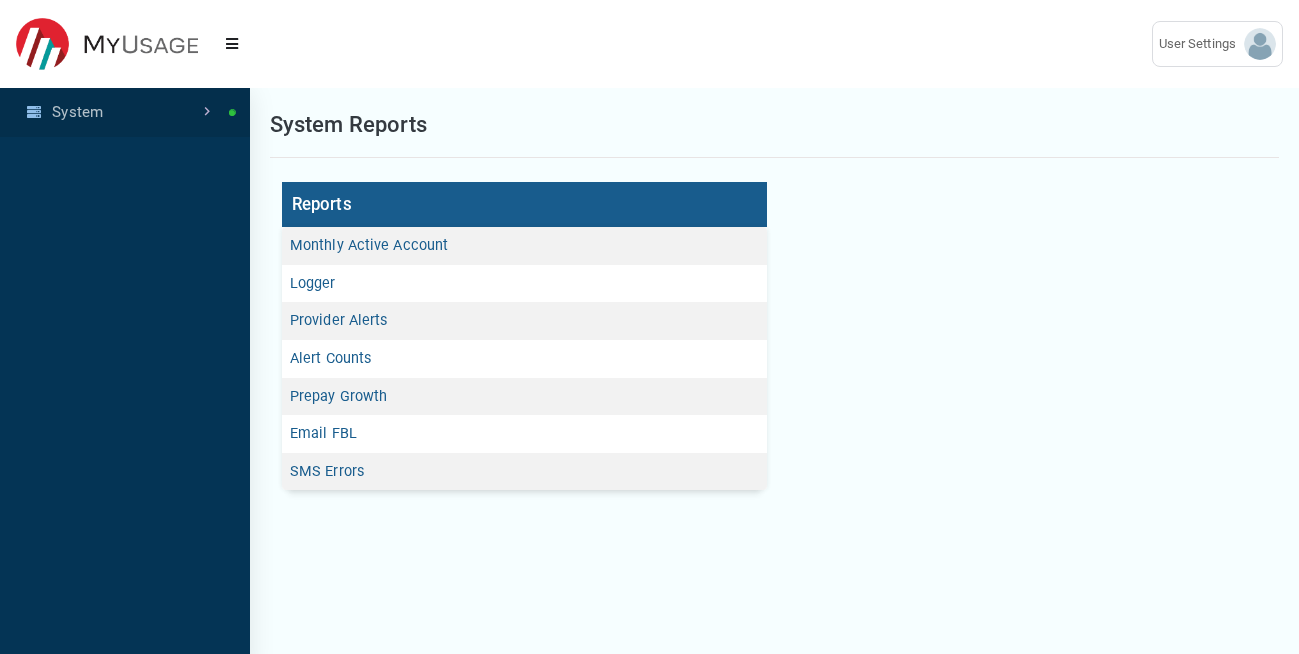 click on "System" at bounding box center [125, 112] 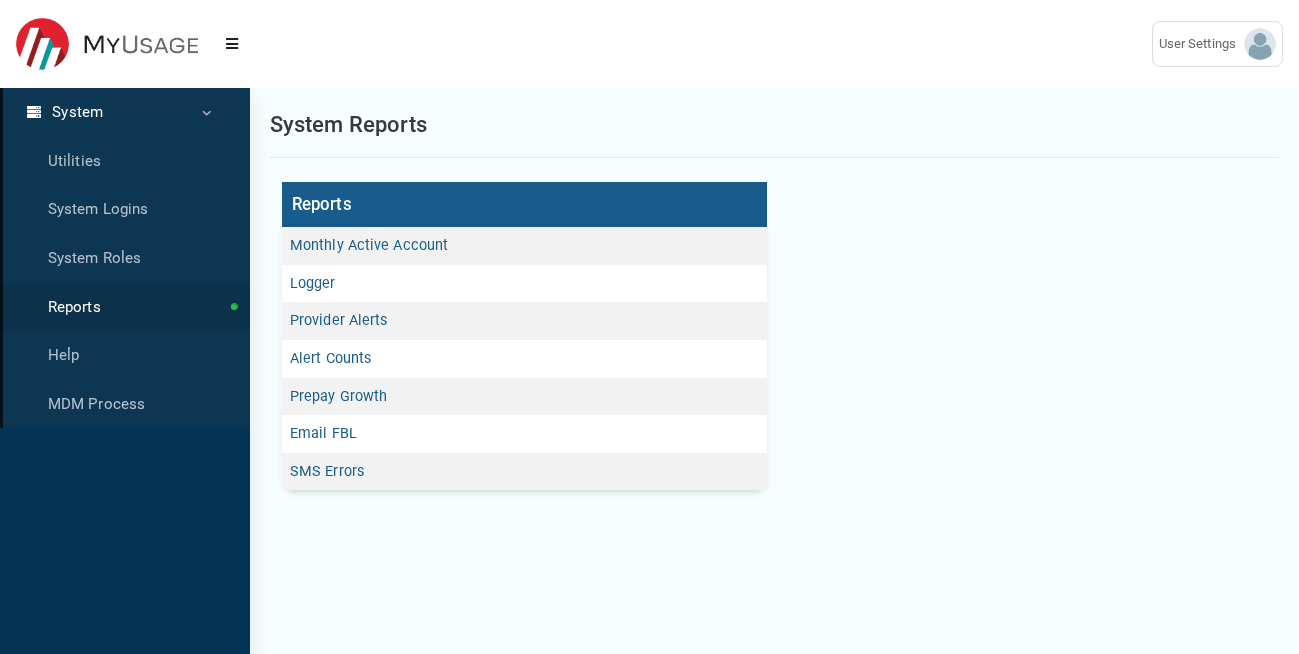 click at bounding box center [34, 112] 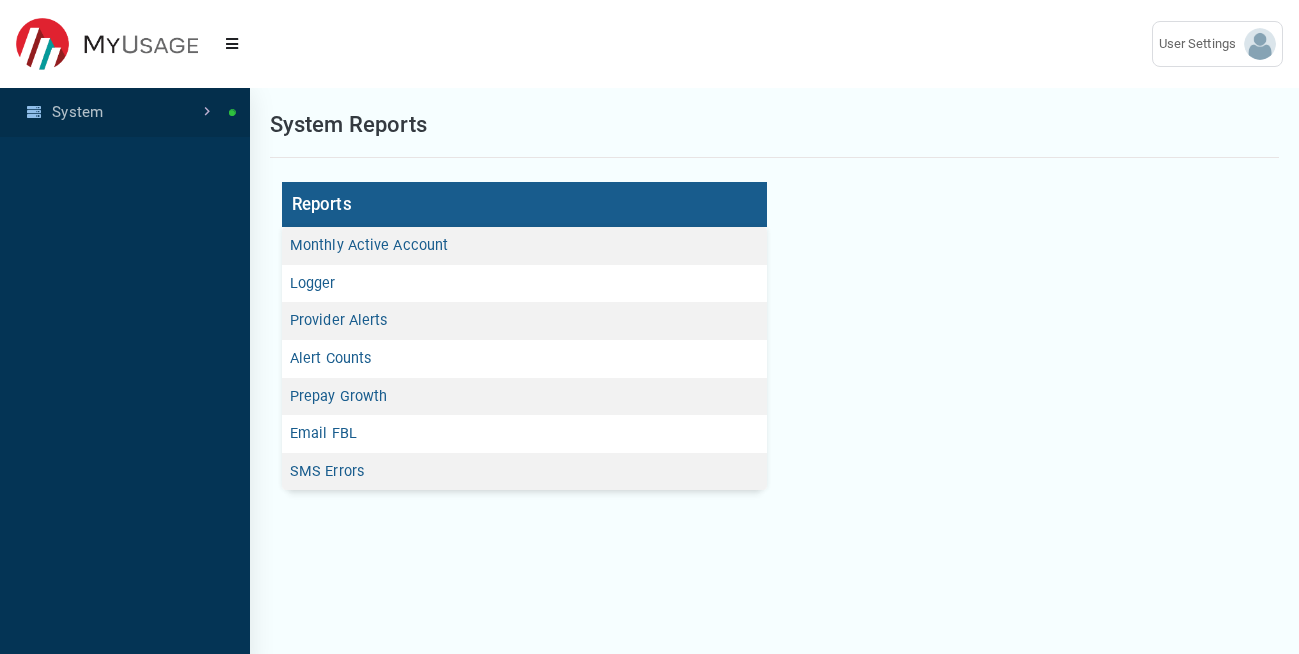 click at bounding box center [34, 112] 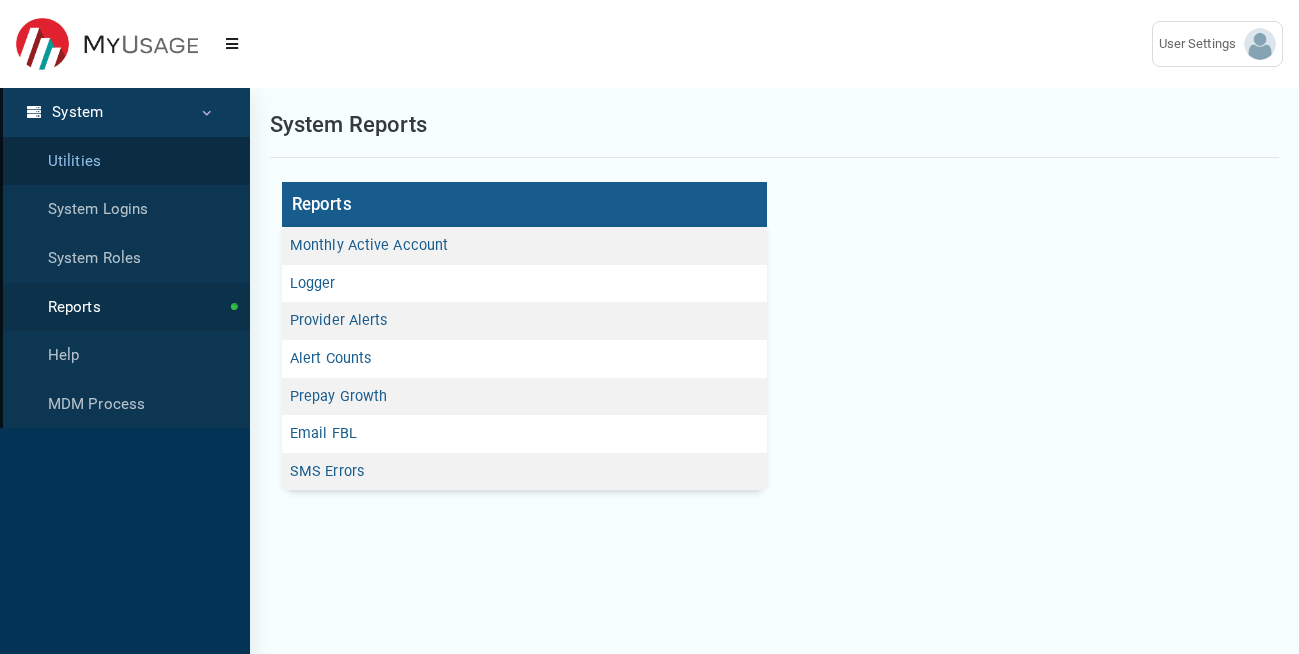 click on "Utilities" at bounding box center (125, 161) 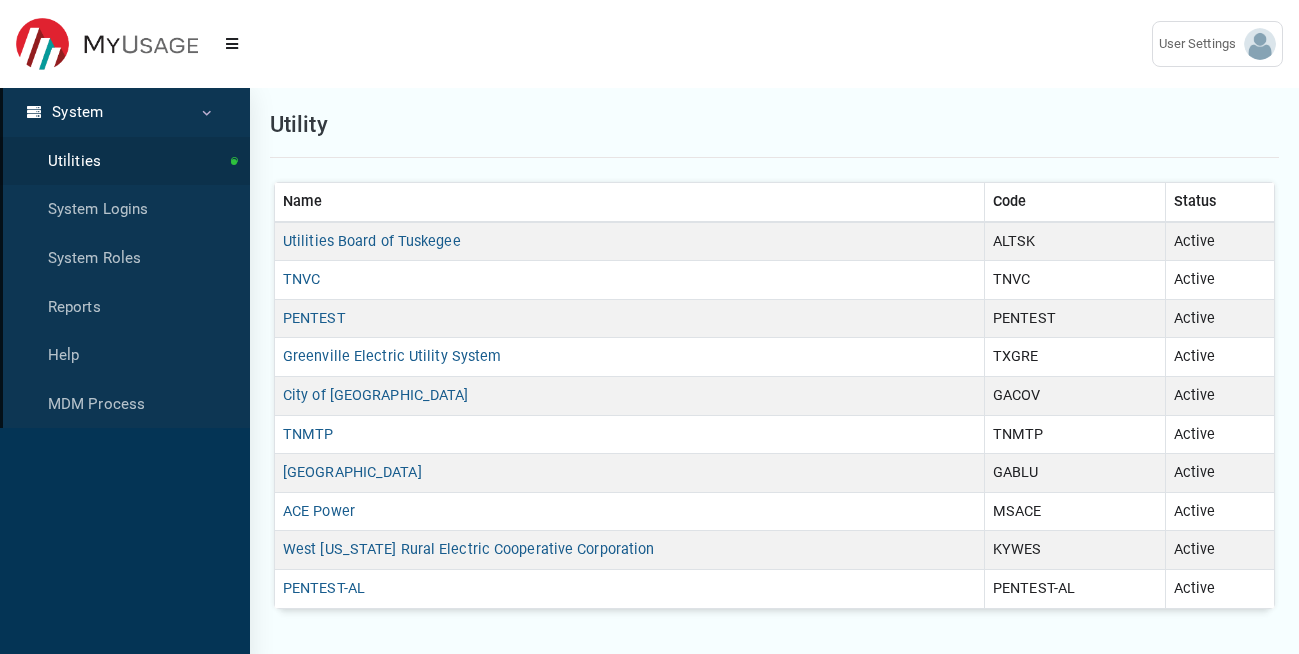 click on "System" at bounding box center [125, 112] 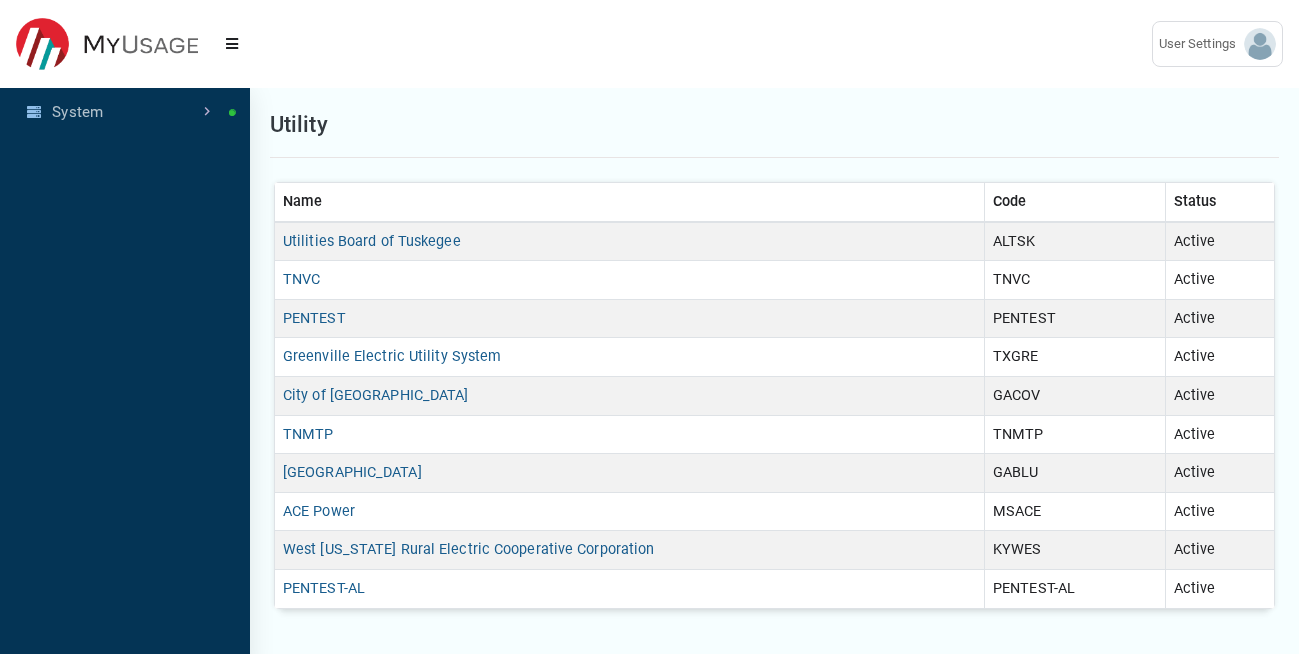click at bounding box center [107, 44] 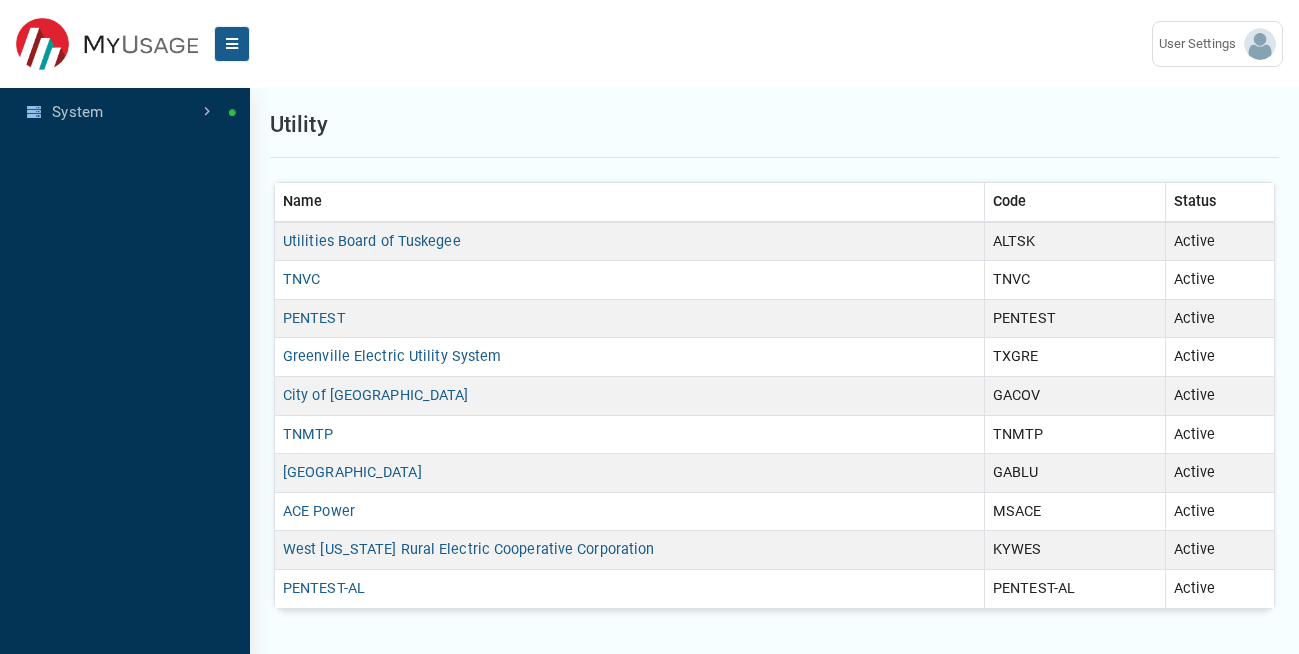 click at bounding box center (232, 44) 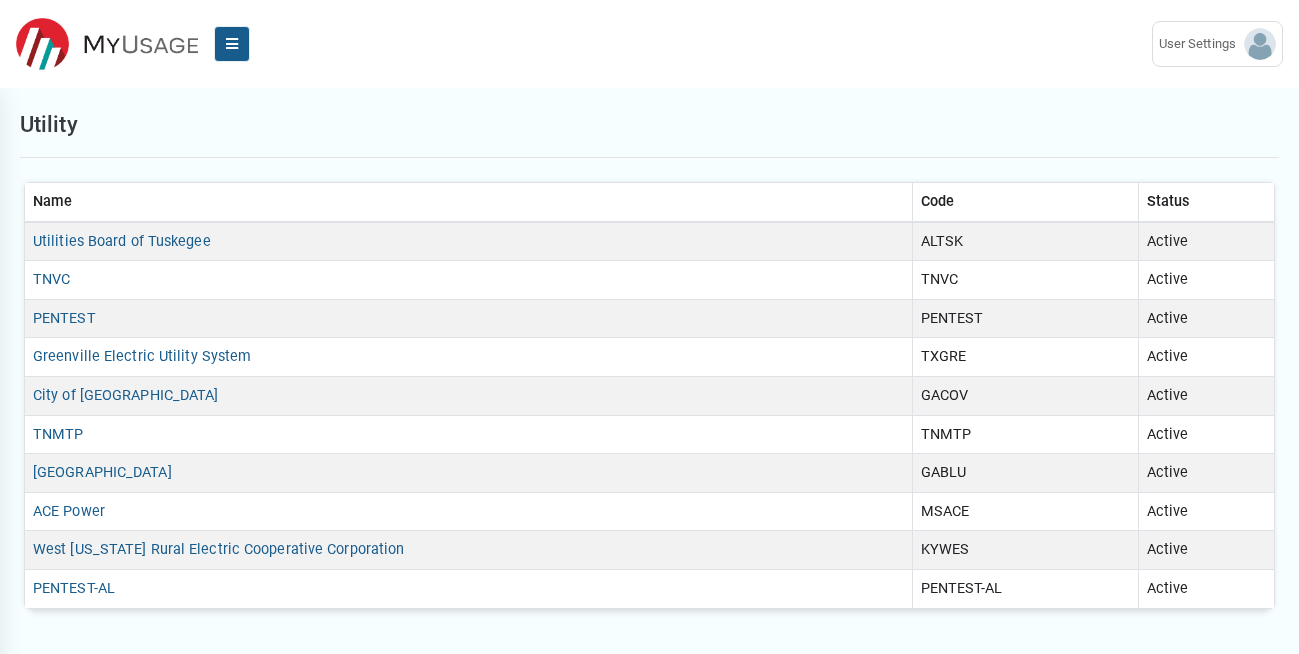 click at bounding box center (232, 44) 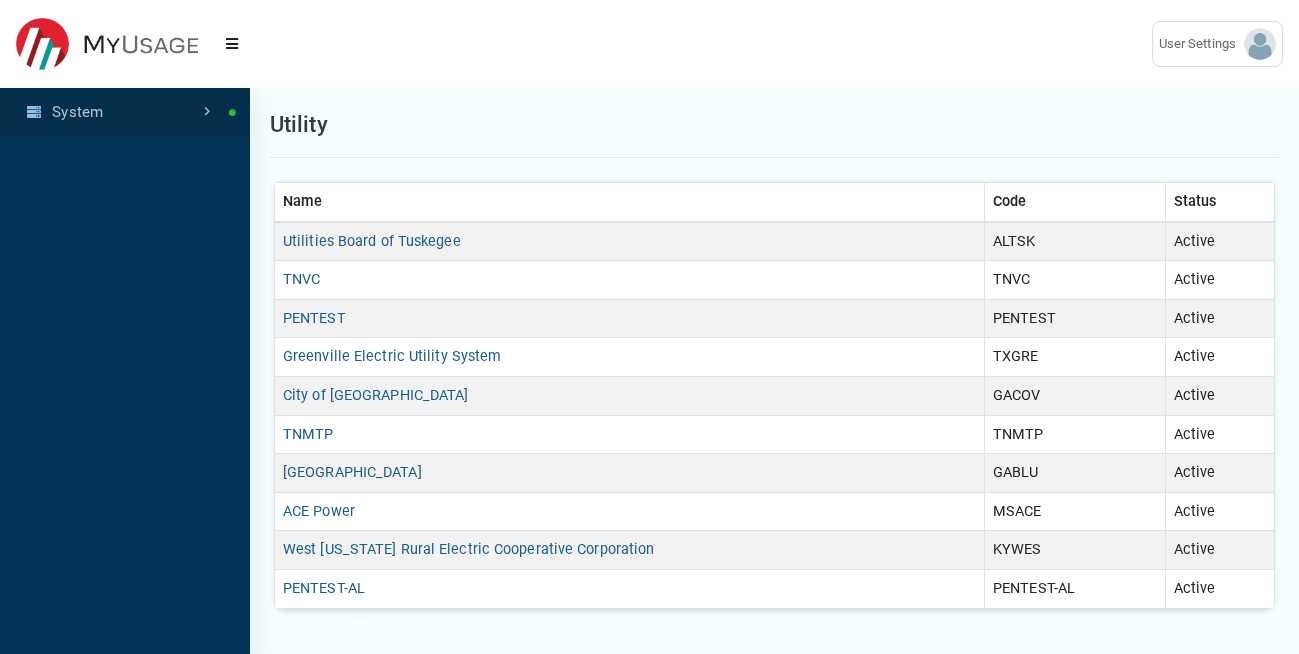 click on "System" at bounding box center (125, 112) 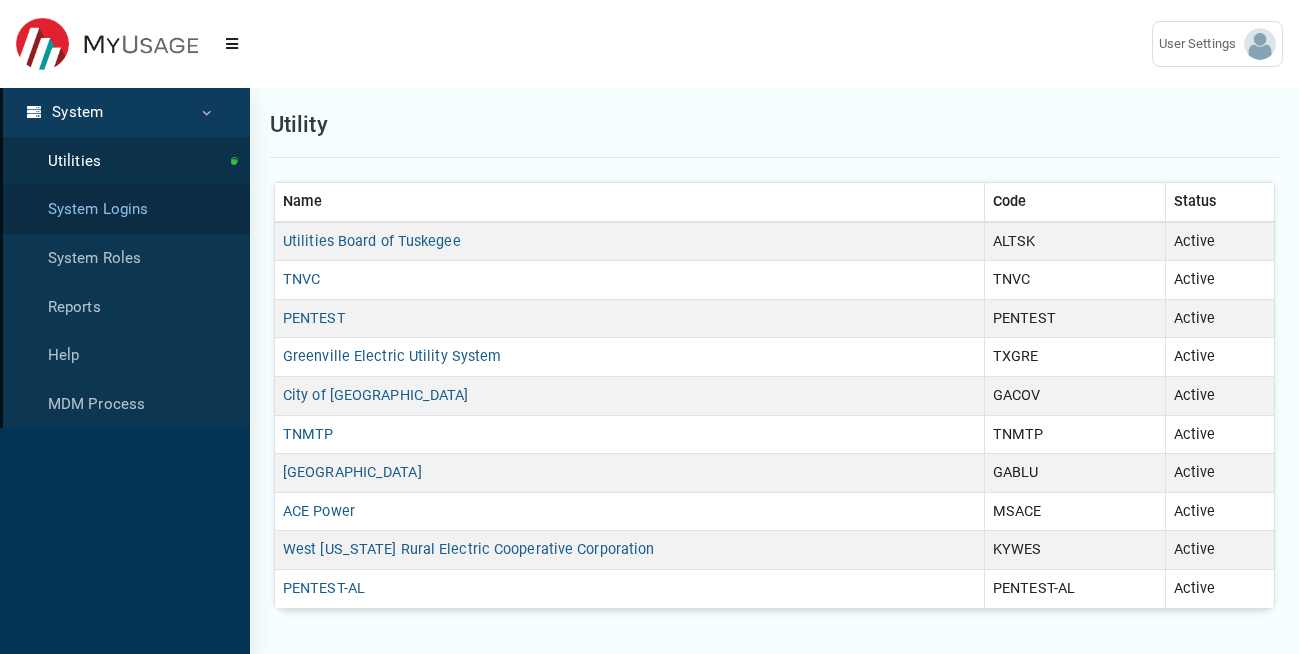 select on "25 per page" 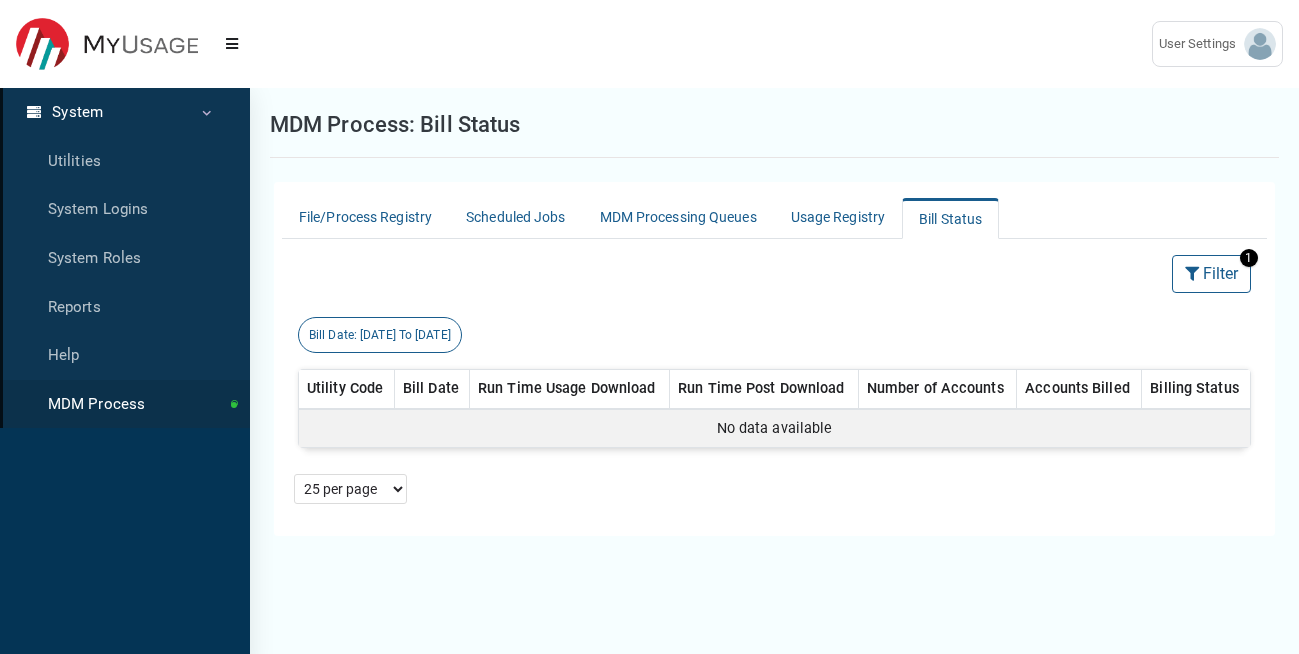 click on "System" at bounding box center [125, 112] 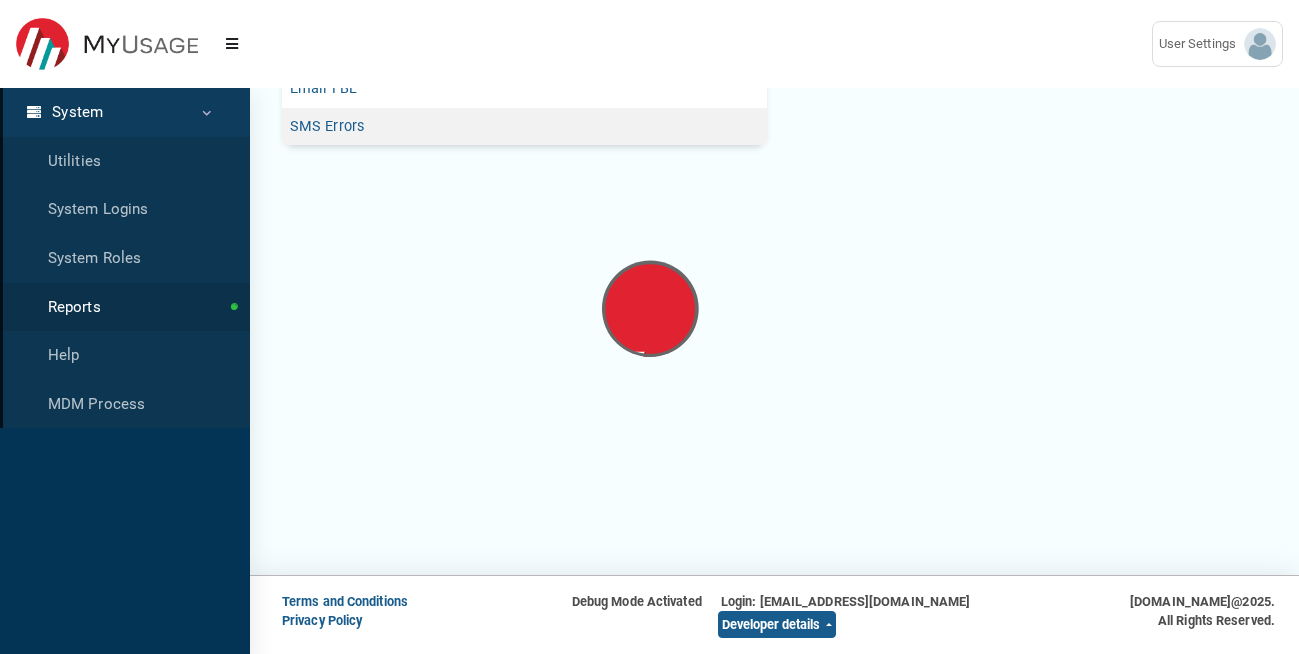 scroll, scrollTop: 0, scrollLeft: 0, axis: both 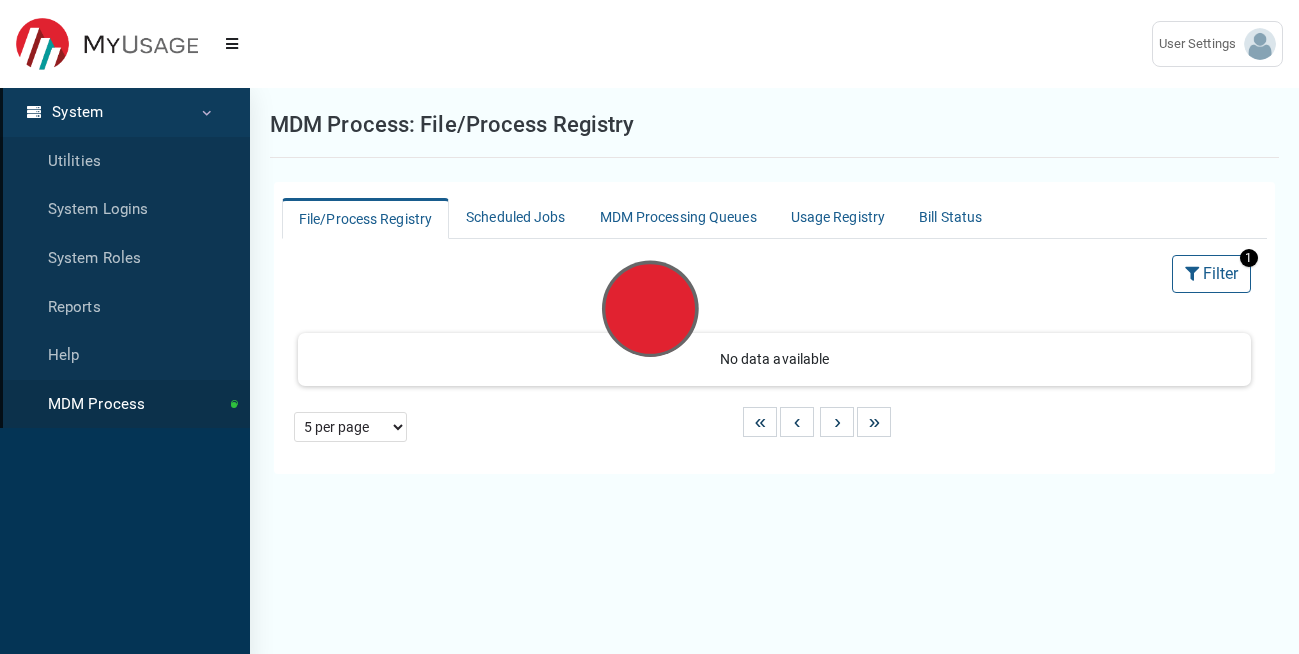 select on "25 per page" 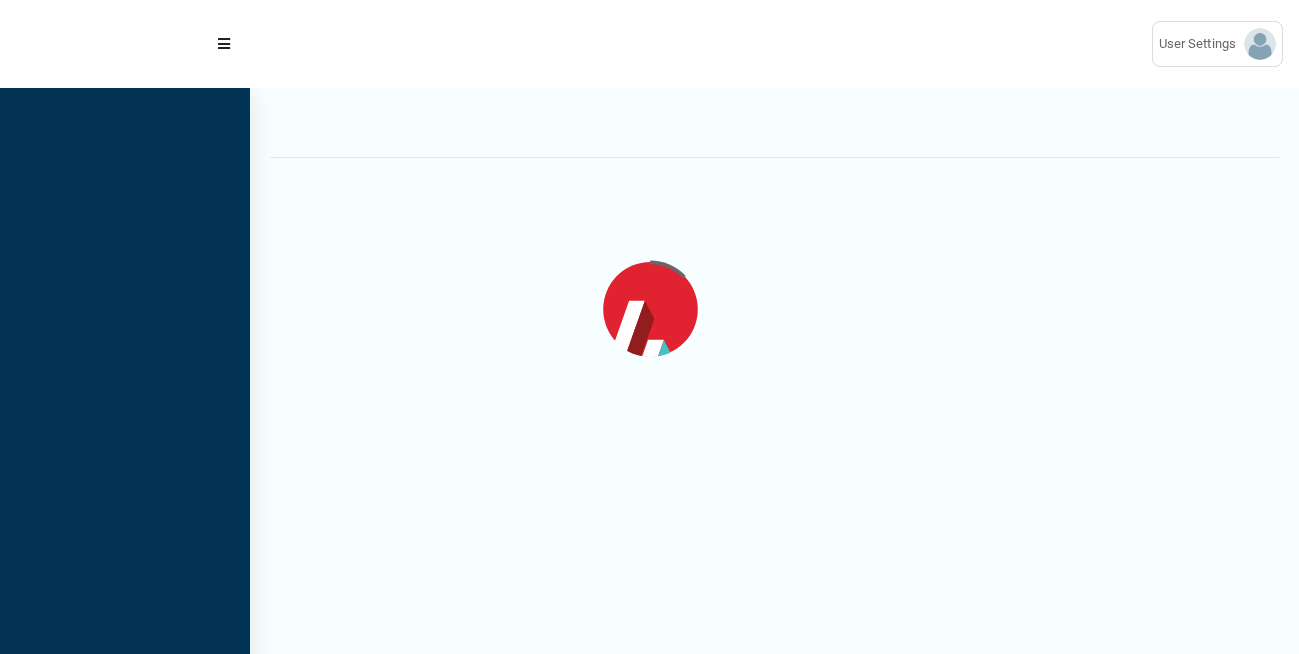 scroll, scrollTop: 0, scrollLeft: 0, axis: both 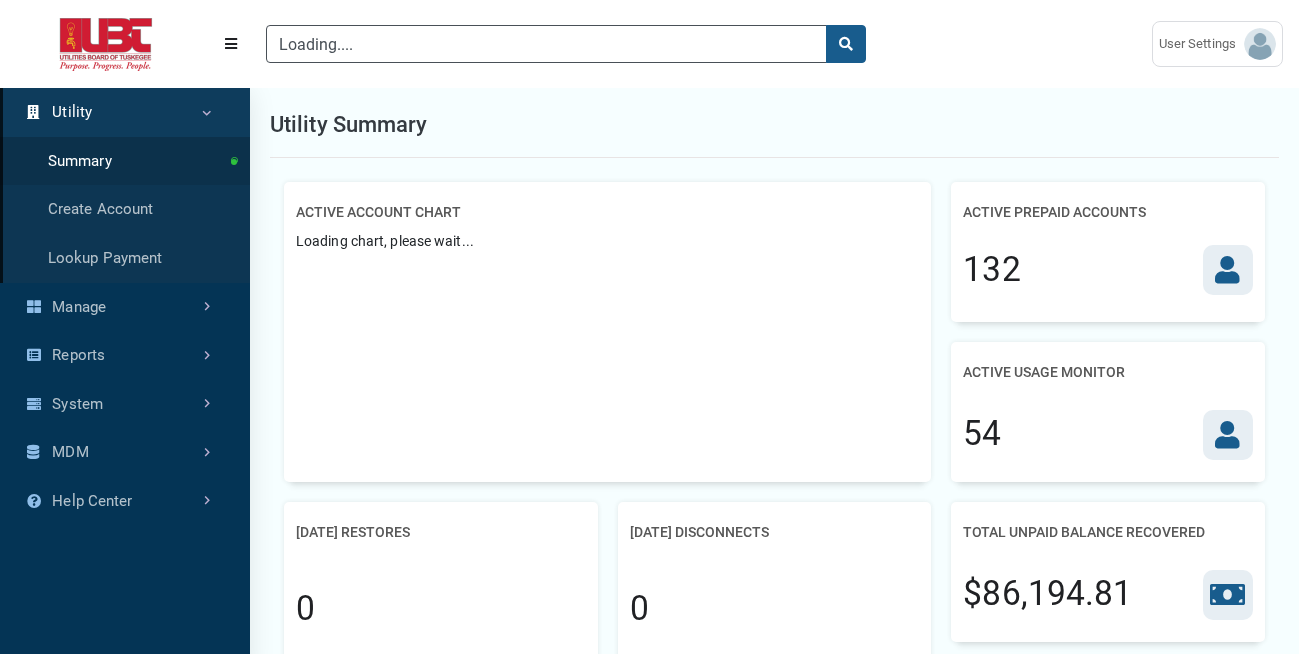 type 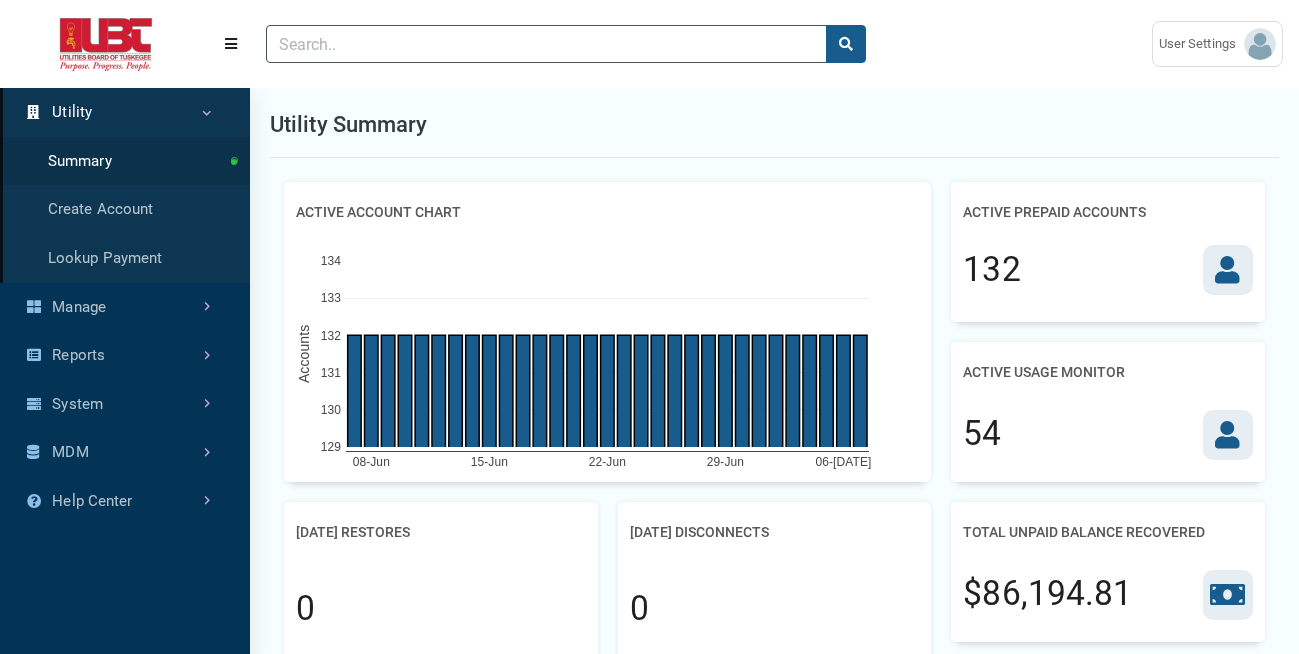click on "Utility" at bounding box center (125, 112) 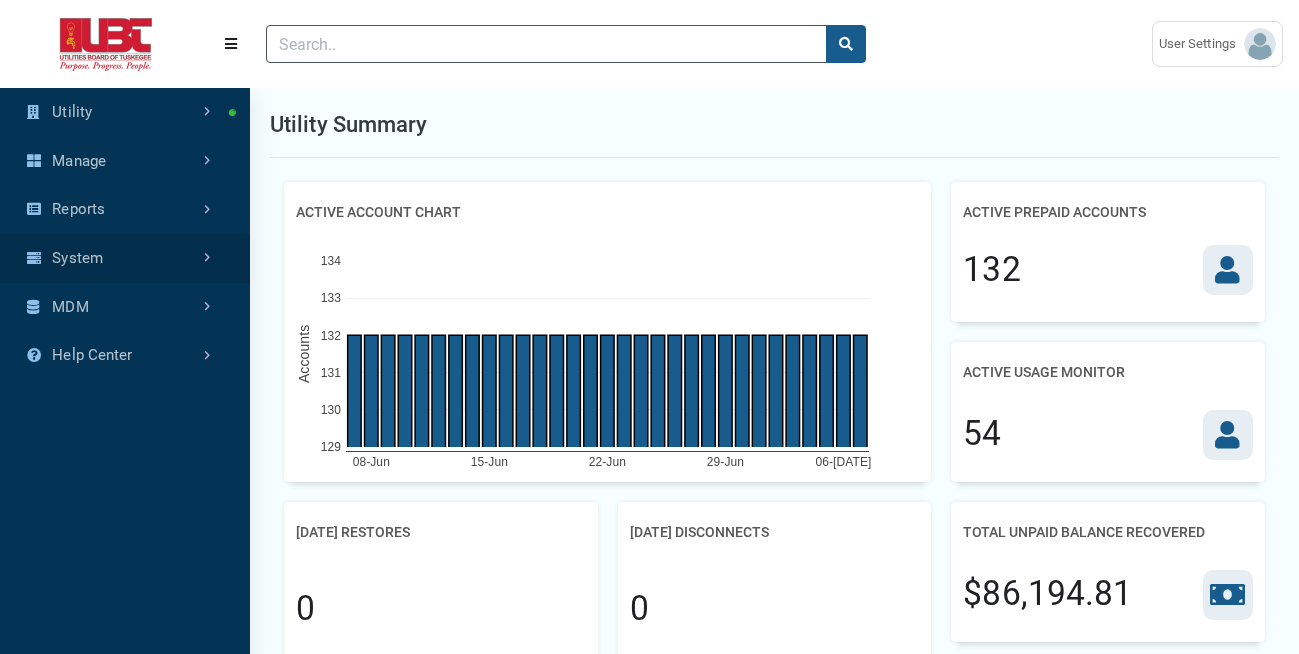 click on "System" at bounding box center [125, 258] 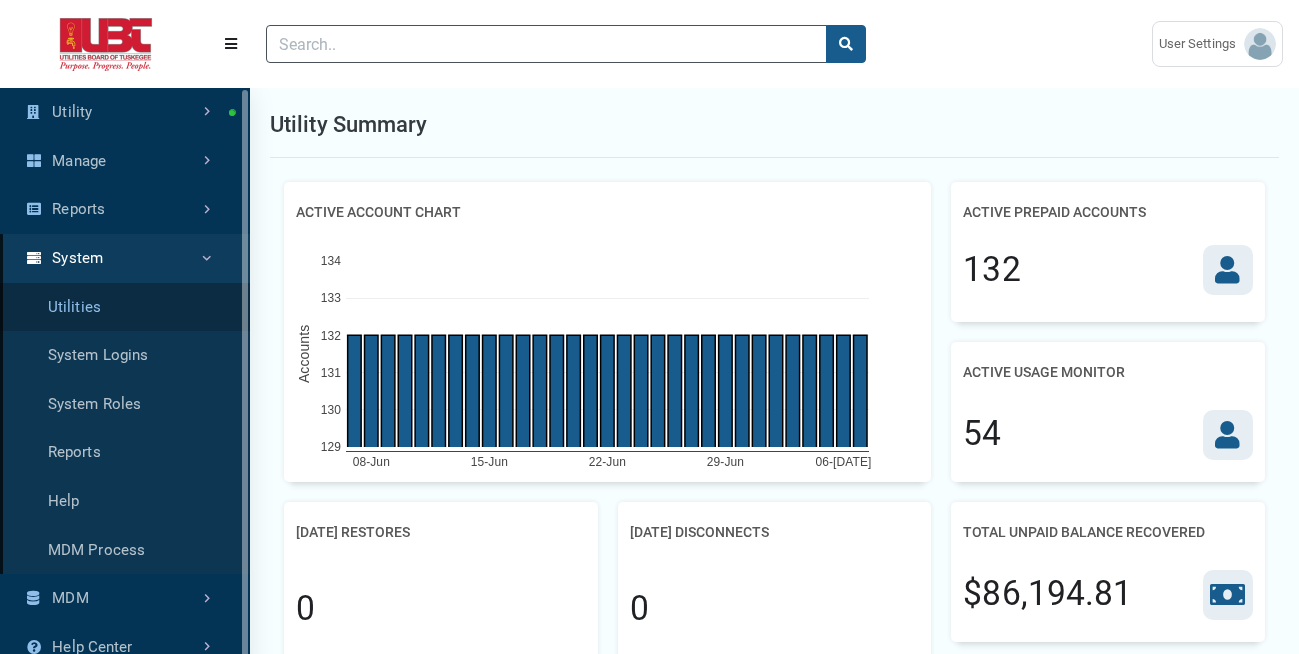 click on "Utilities" at bounding box center (125, 307) 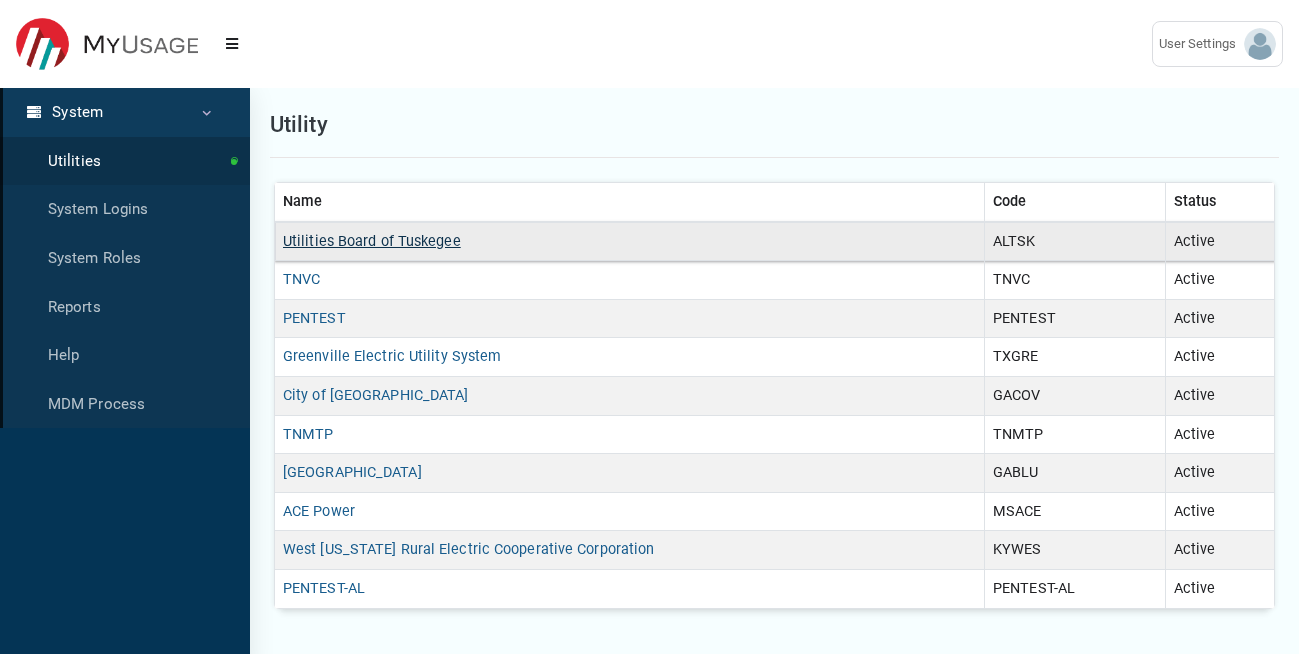 click on "Utilities Board of Tuskegee" at bounding box center (372, 241) 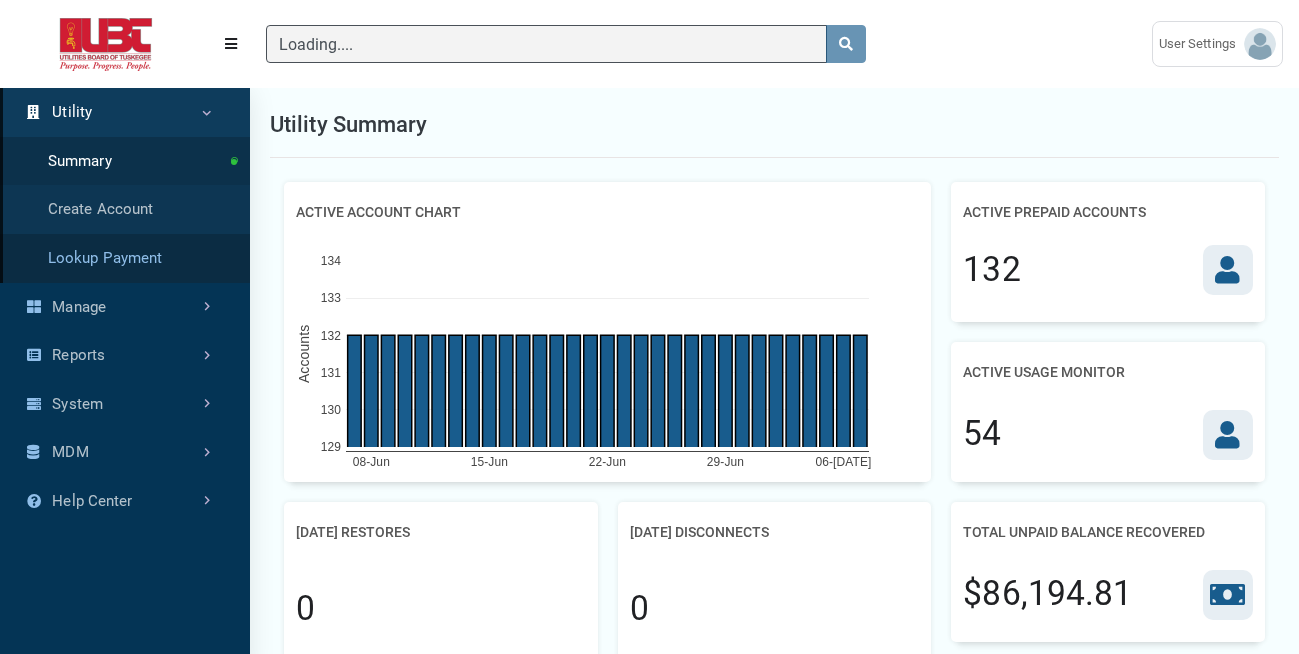 type 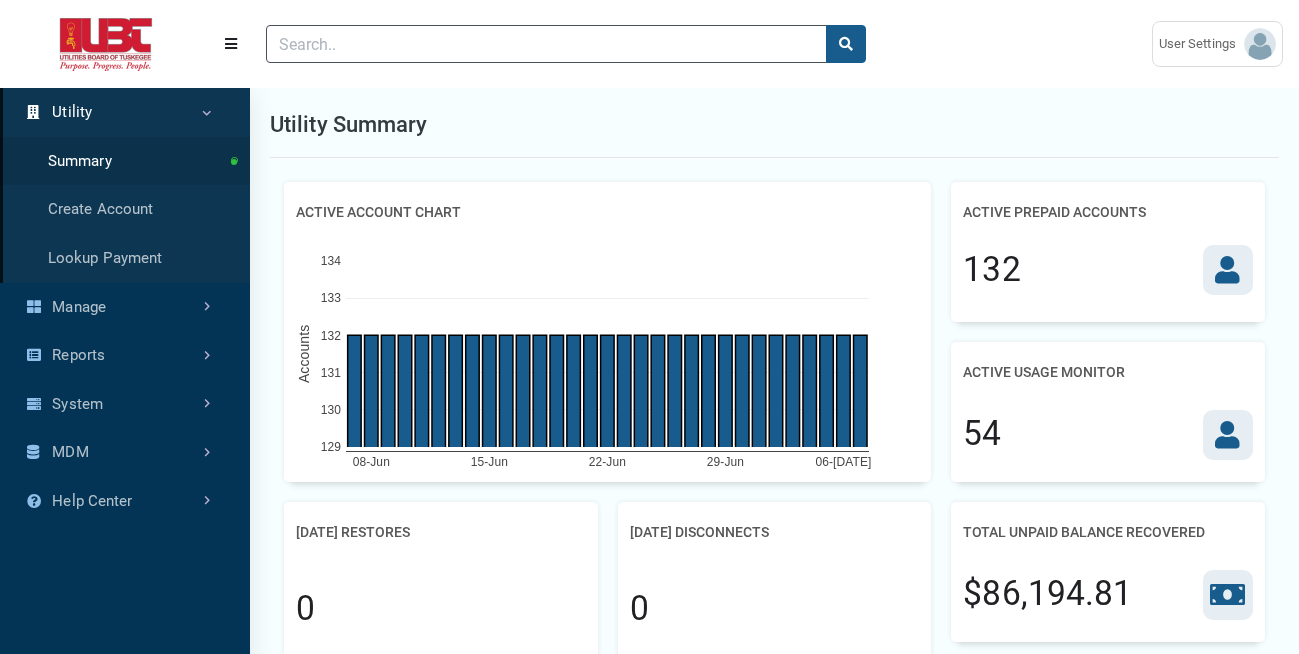 click on "Utility" at bounding box center (125, 112) 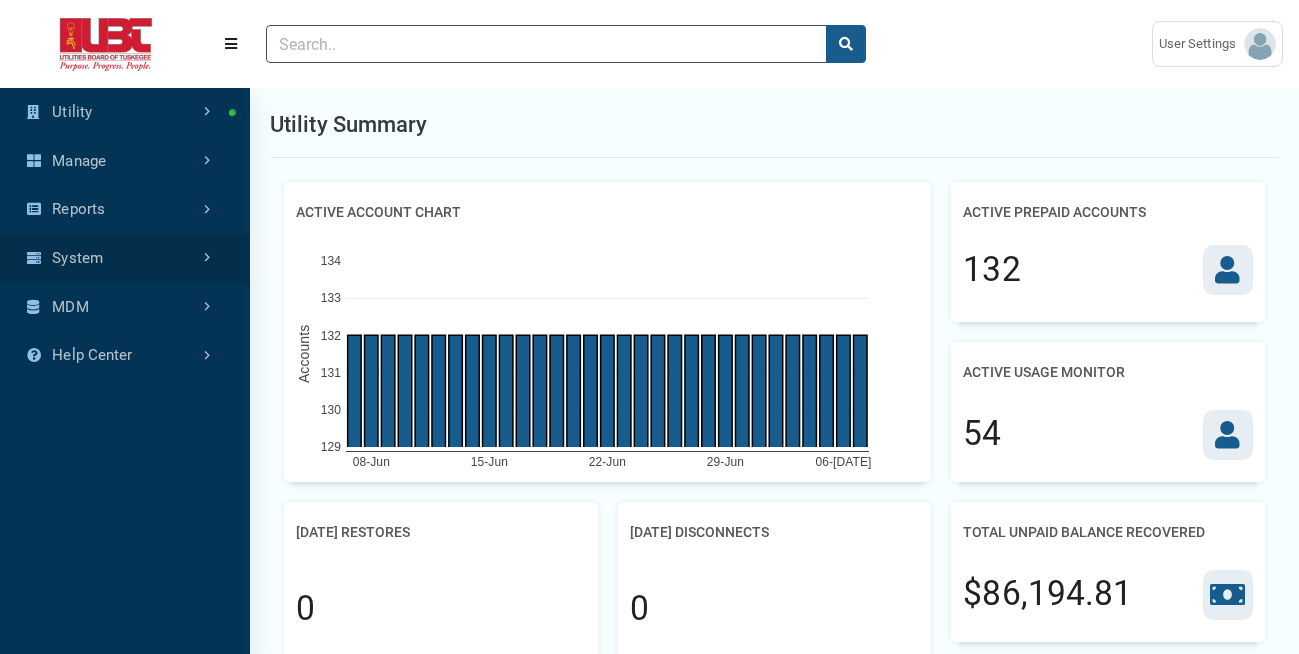 click on "System" at bounding box center [125, 258] 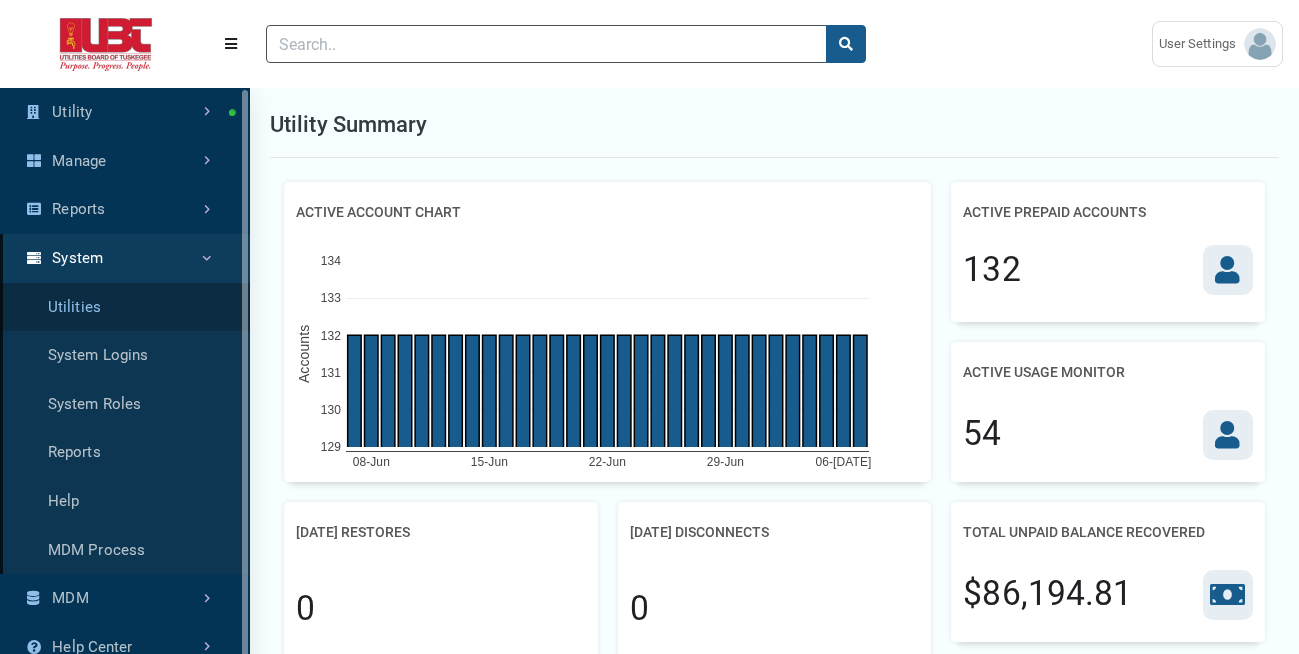click on "Utilities" at bounding box center (125, 307) 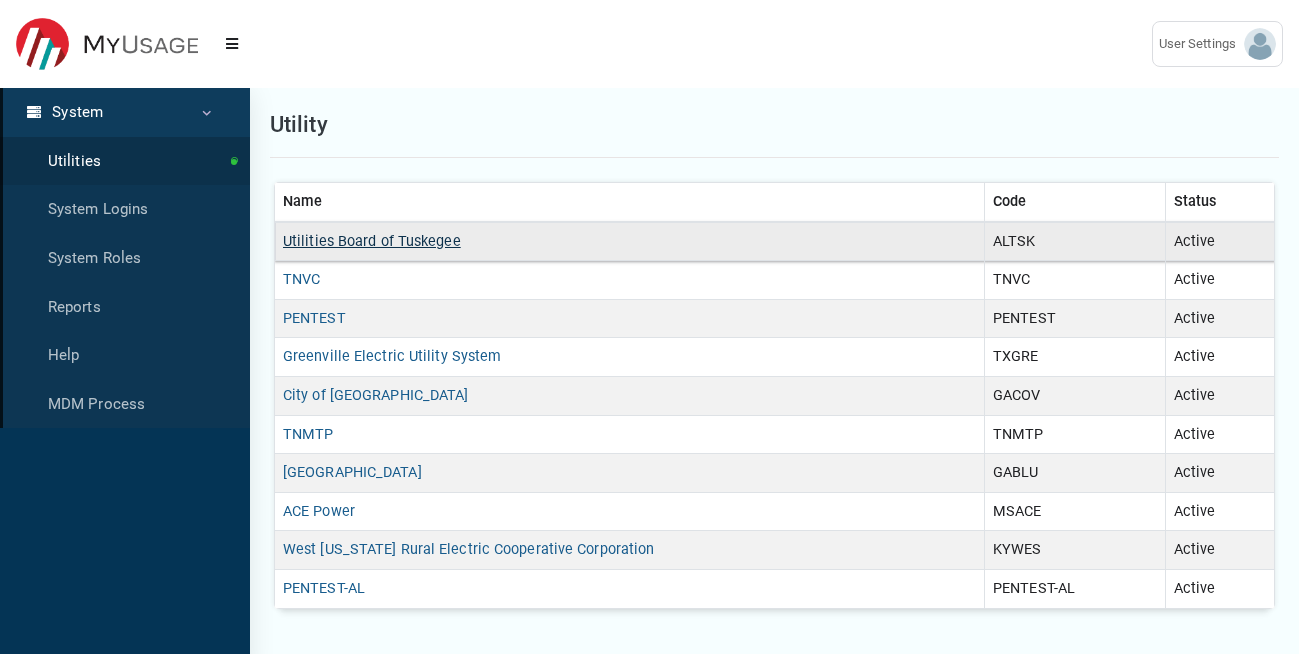 click on "Utilities Board of Tuskegee" at bounding box center [372, 241] 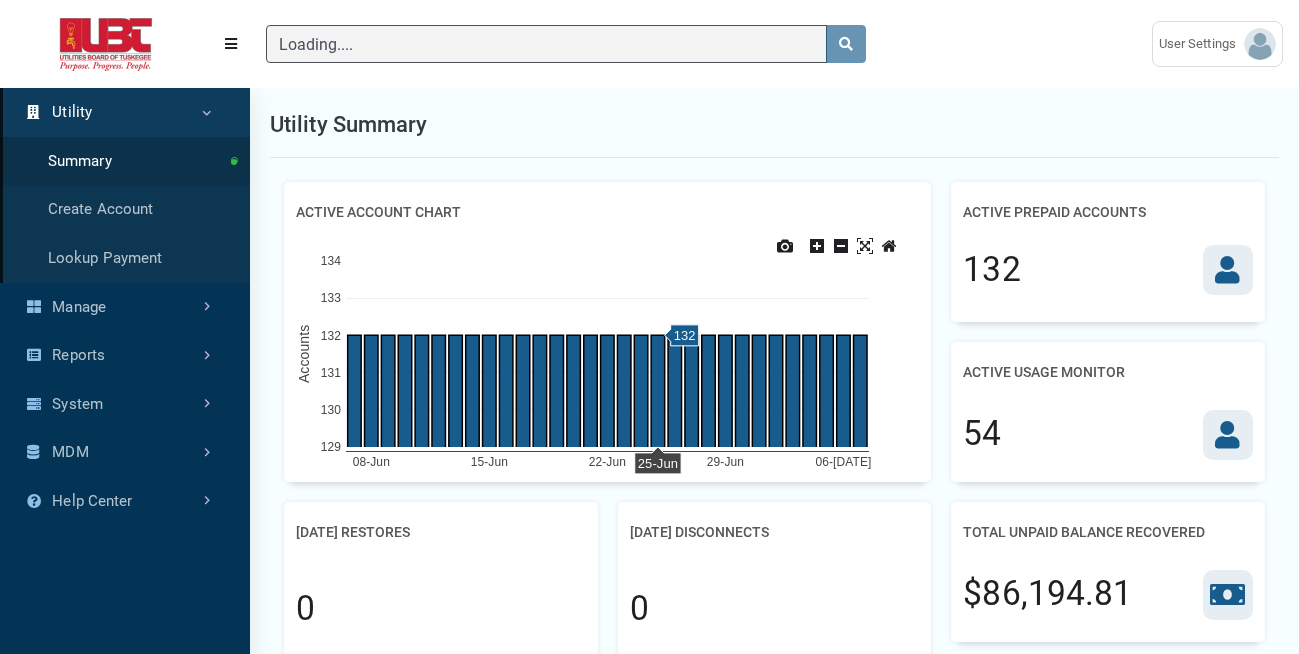 scroll, scrollTop: 360, scrollLeft: 0, axis: vertical 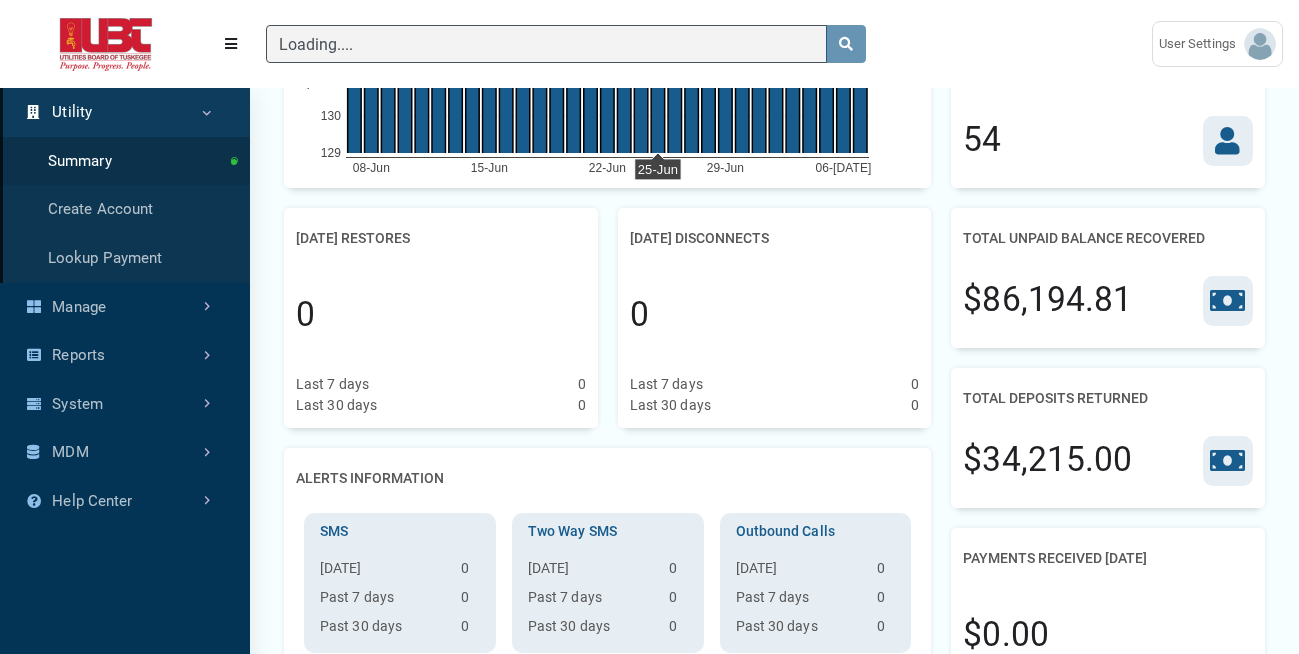 type 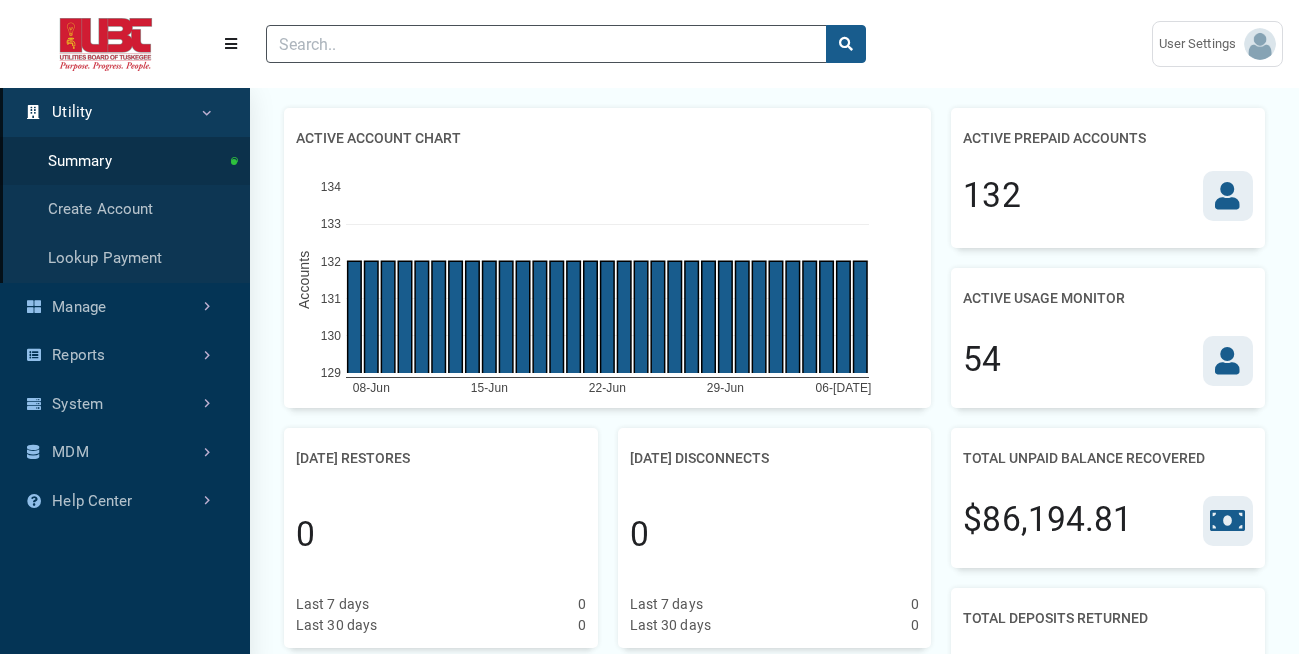 scroll, scrollTop: 0, scrollLeft: 0, axis: both 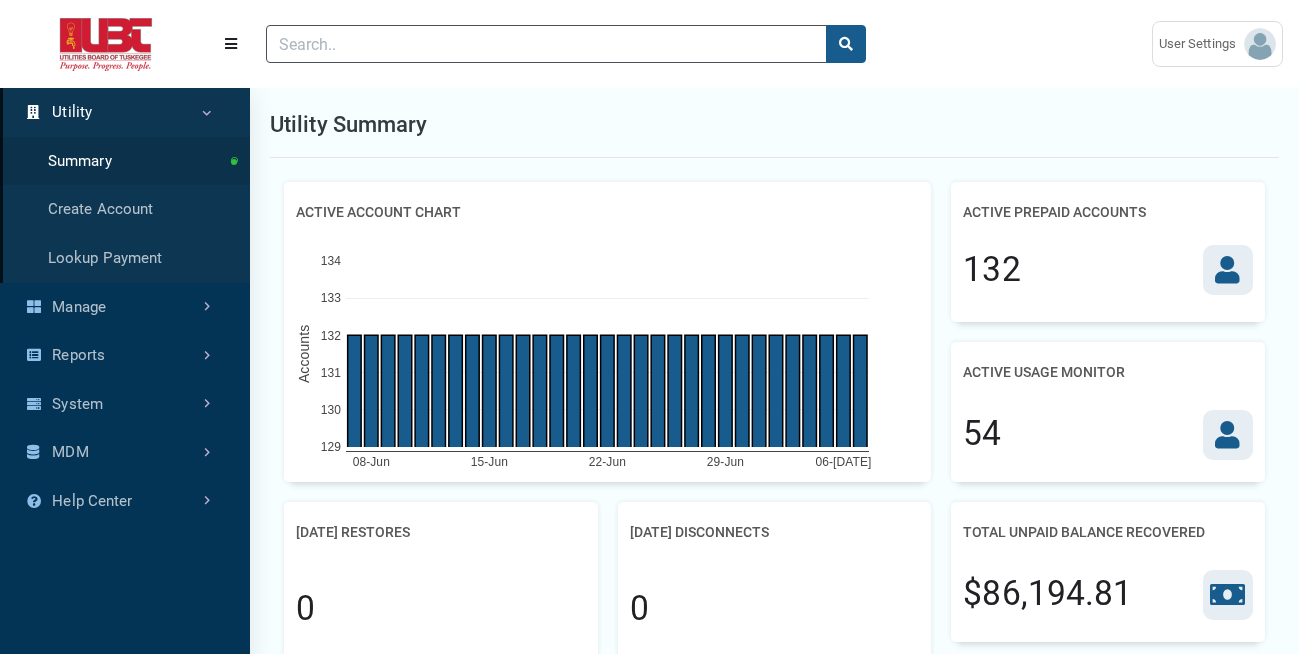 click on "Utility" at bounding box center (125, 112) 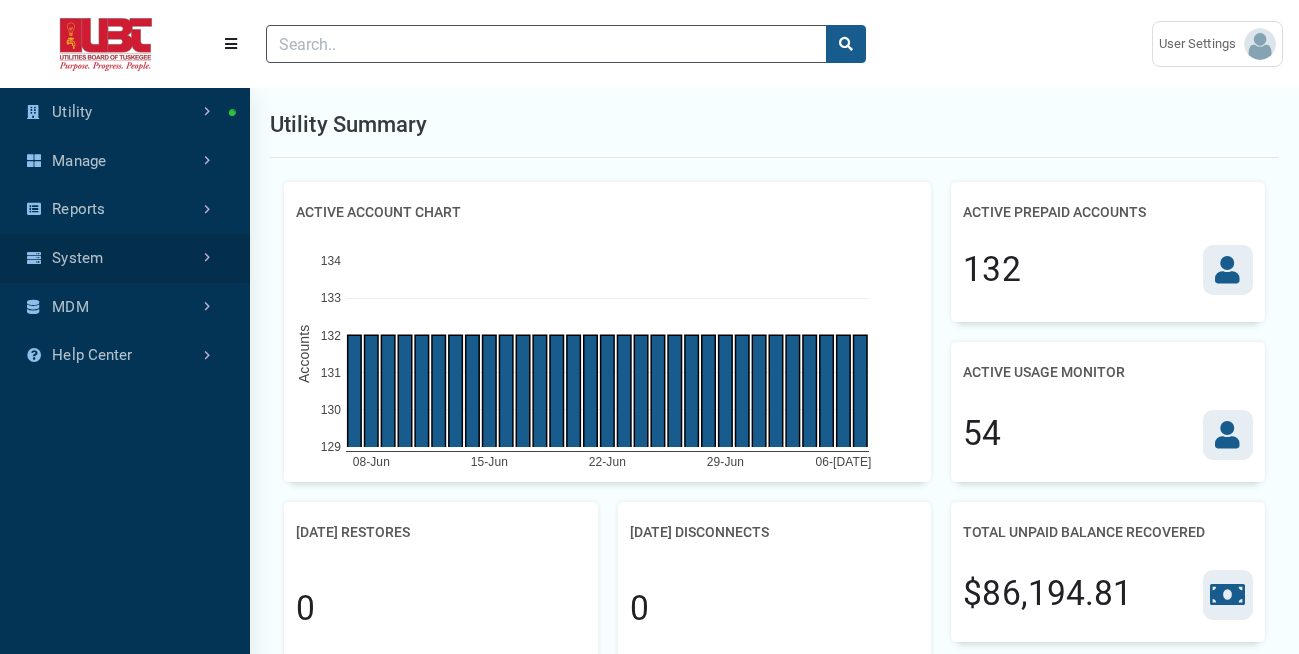 click on "System" at bounding box center (125, 258) 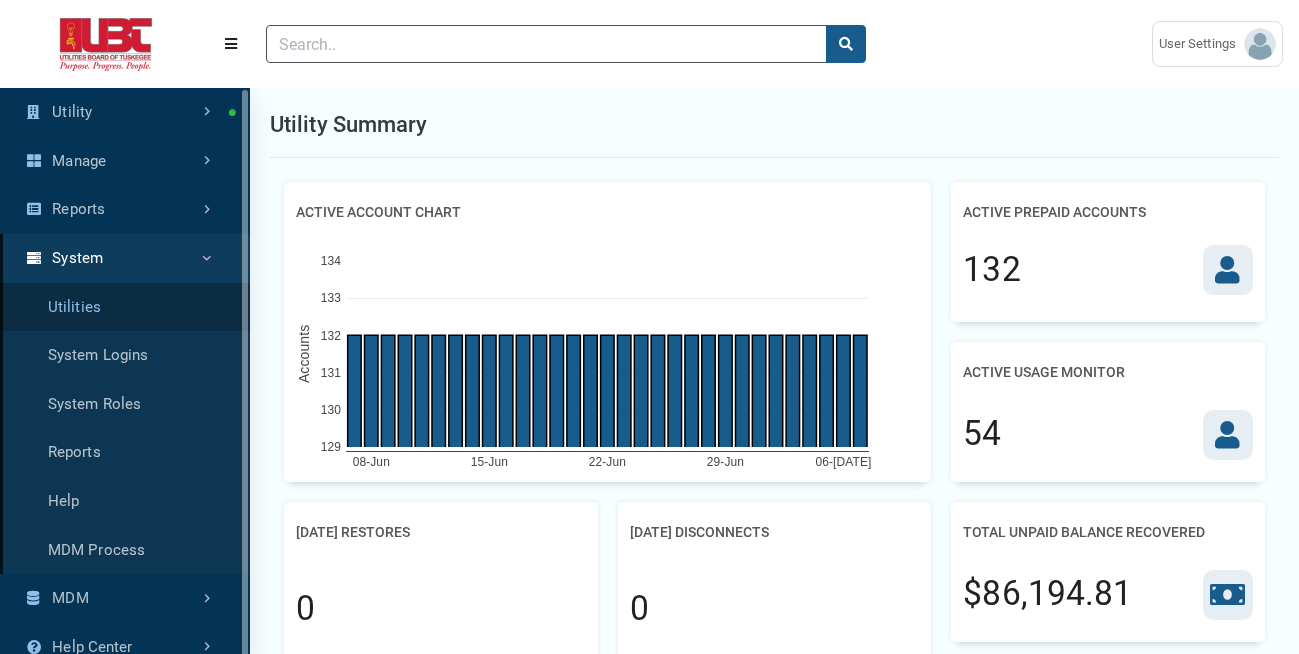 click on "Utilities" at bounding box center (125, 307) 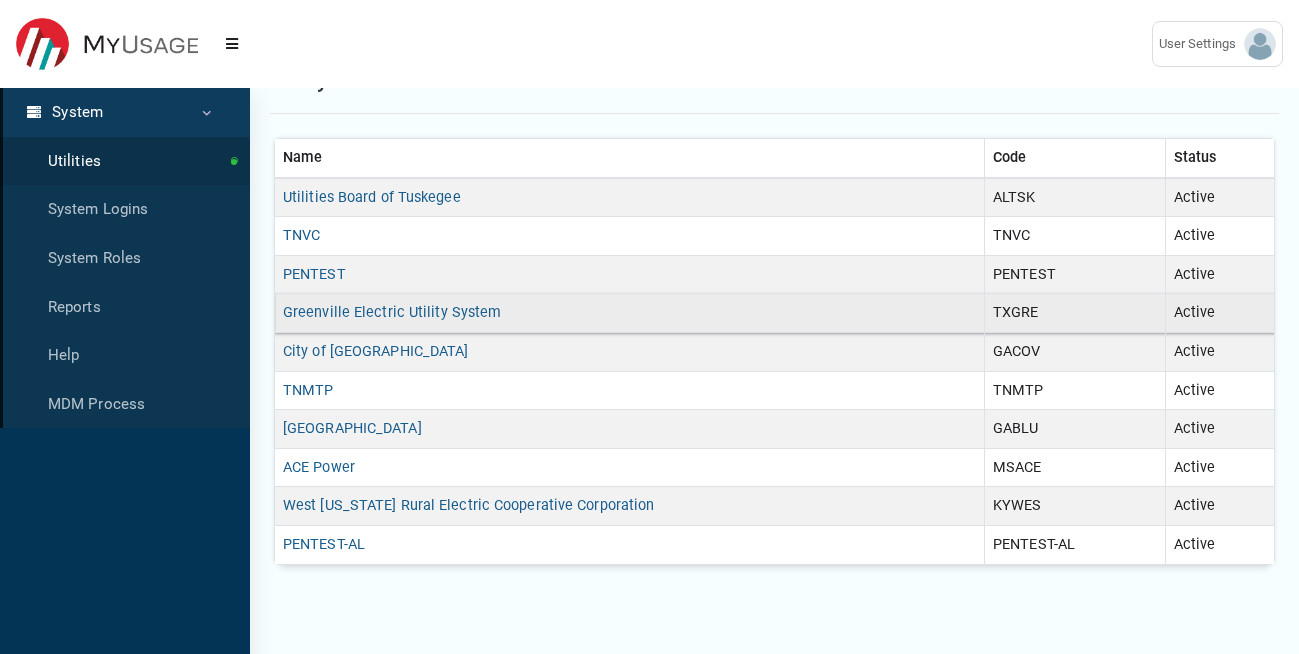 scroll, scrollTop: 0, scrollLeft: 0, axis: both 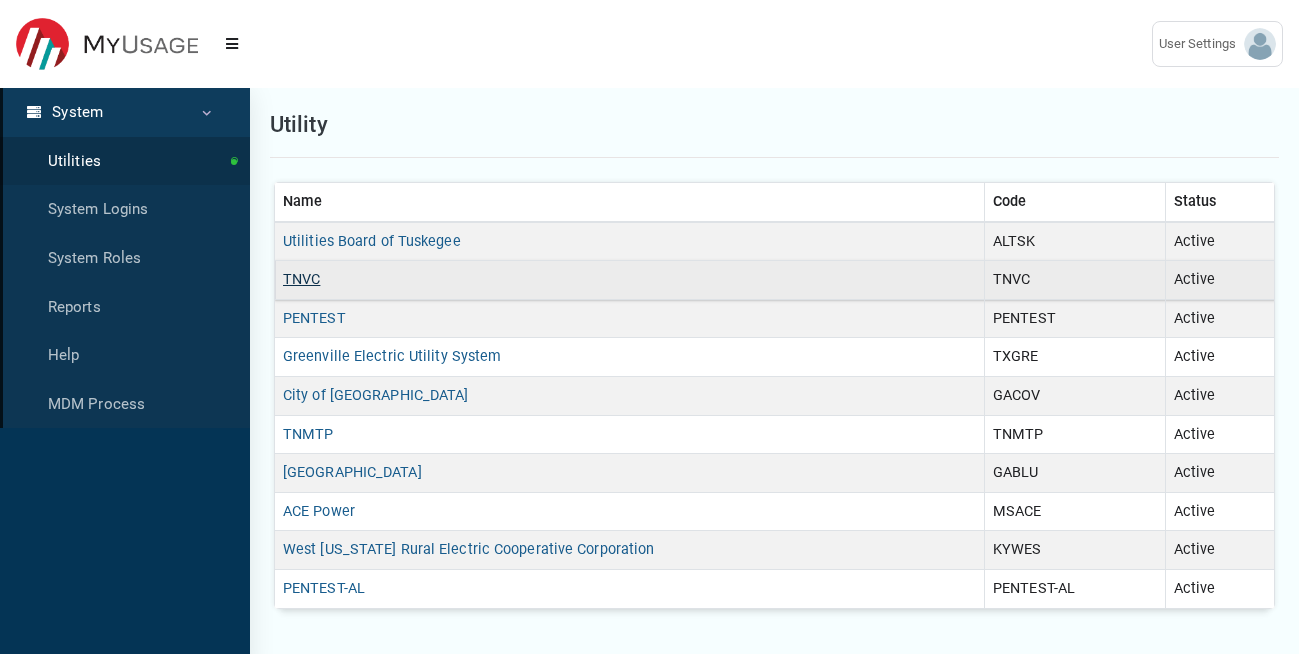 click on "TNVC" at bounding box center (301, 279) 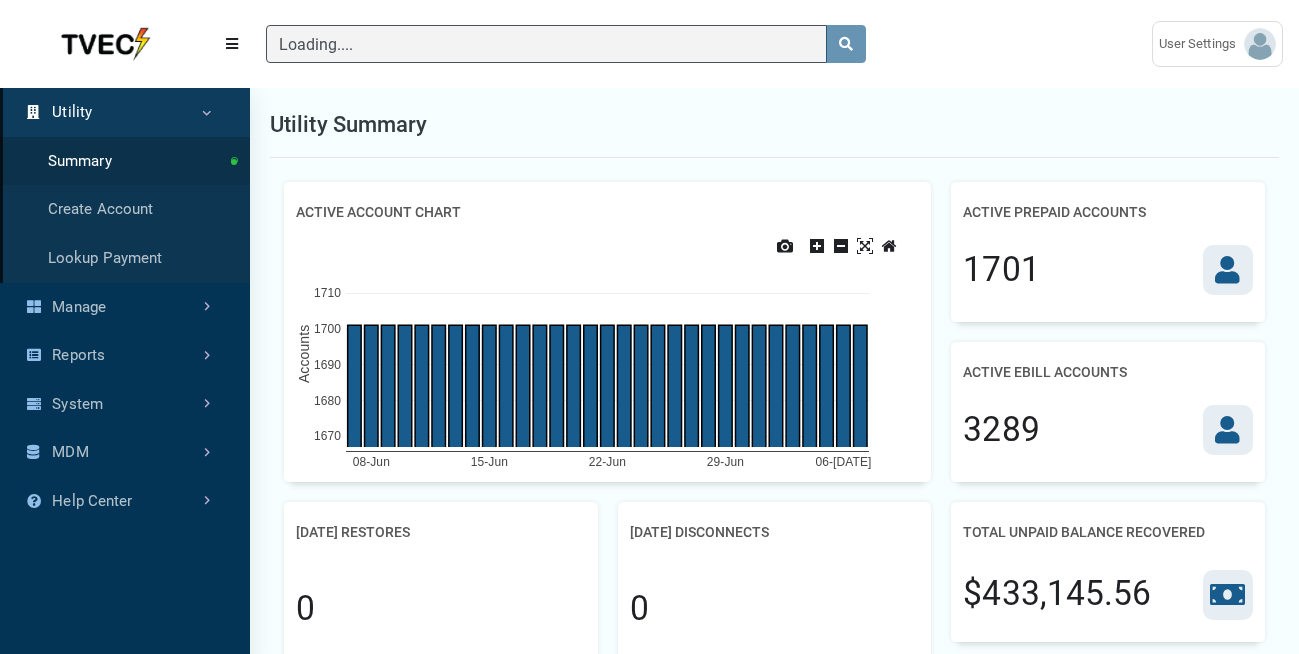 type 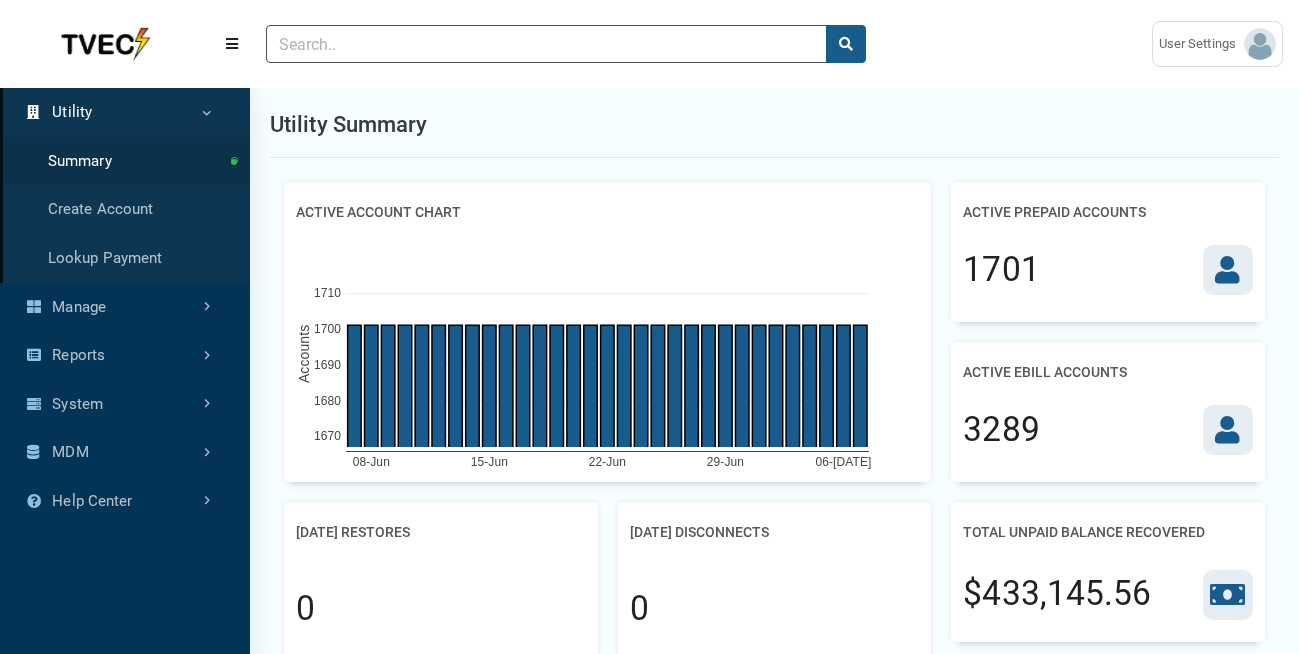click on "Utility" at bounding box center [125, 112] 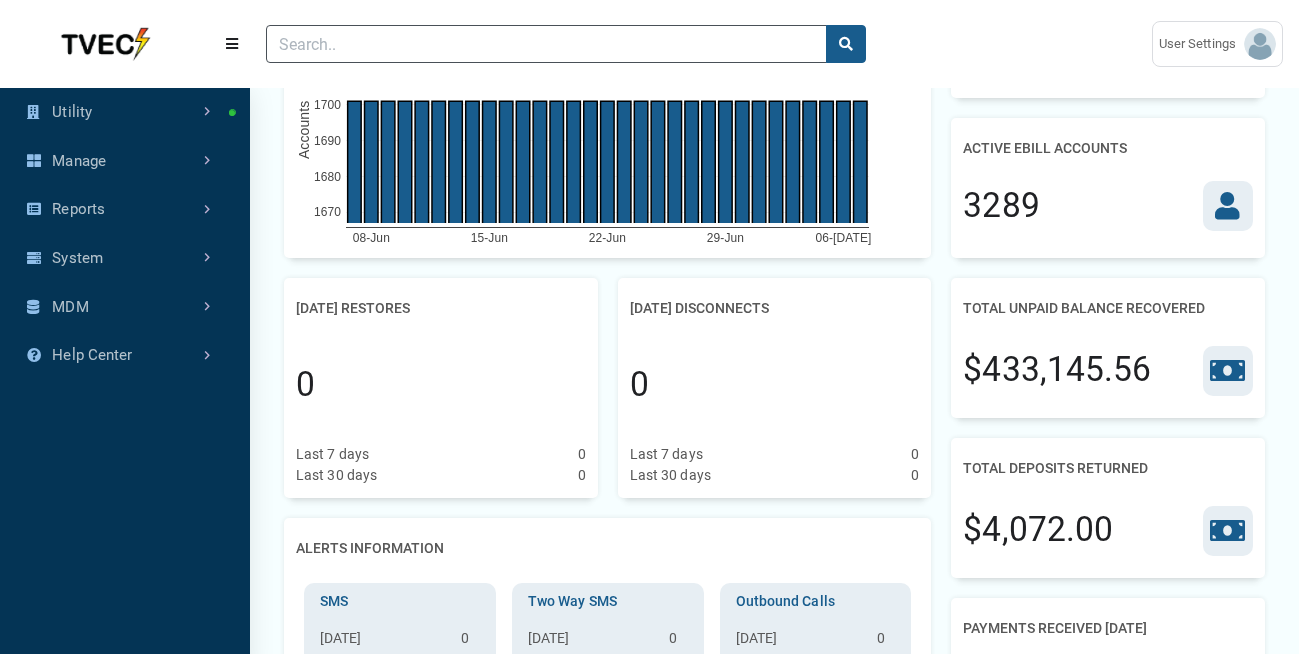 scroll, scrollTop: 240, scrollLeft: 0, axis: vertical 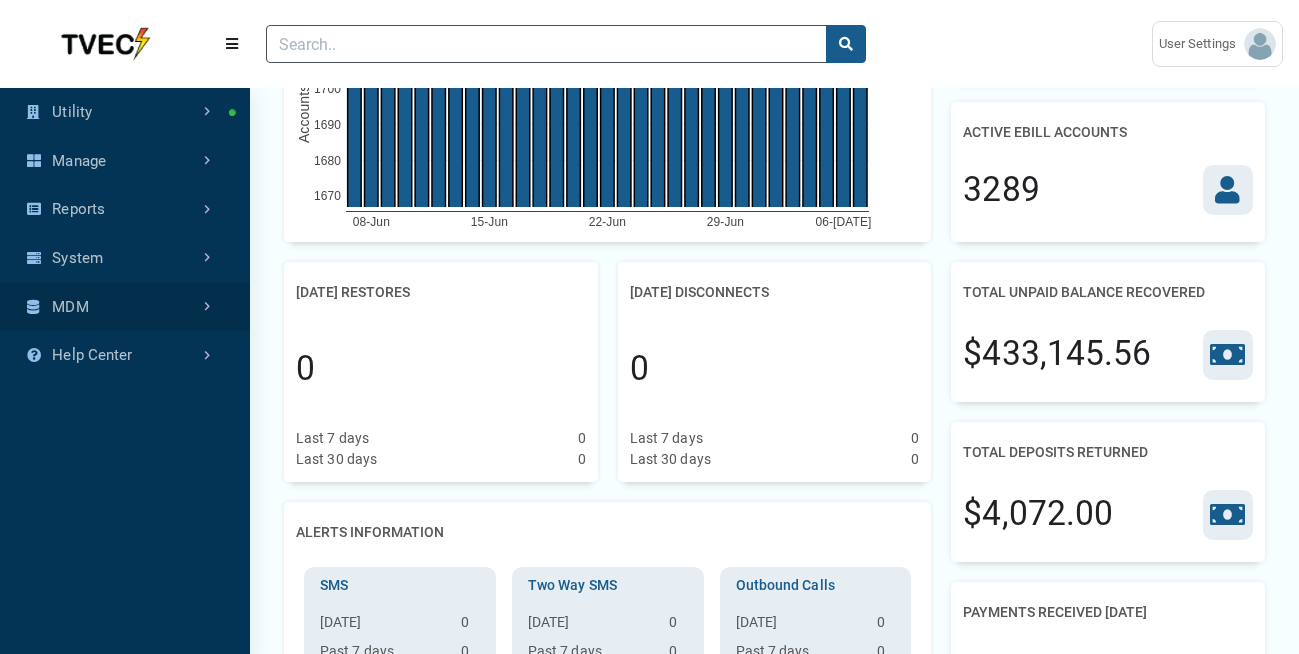 click on "MDM" at bounding box center (125, 307) 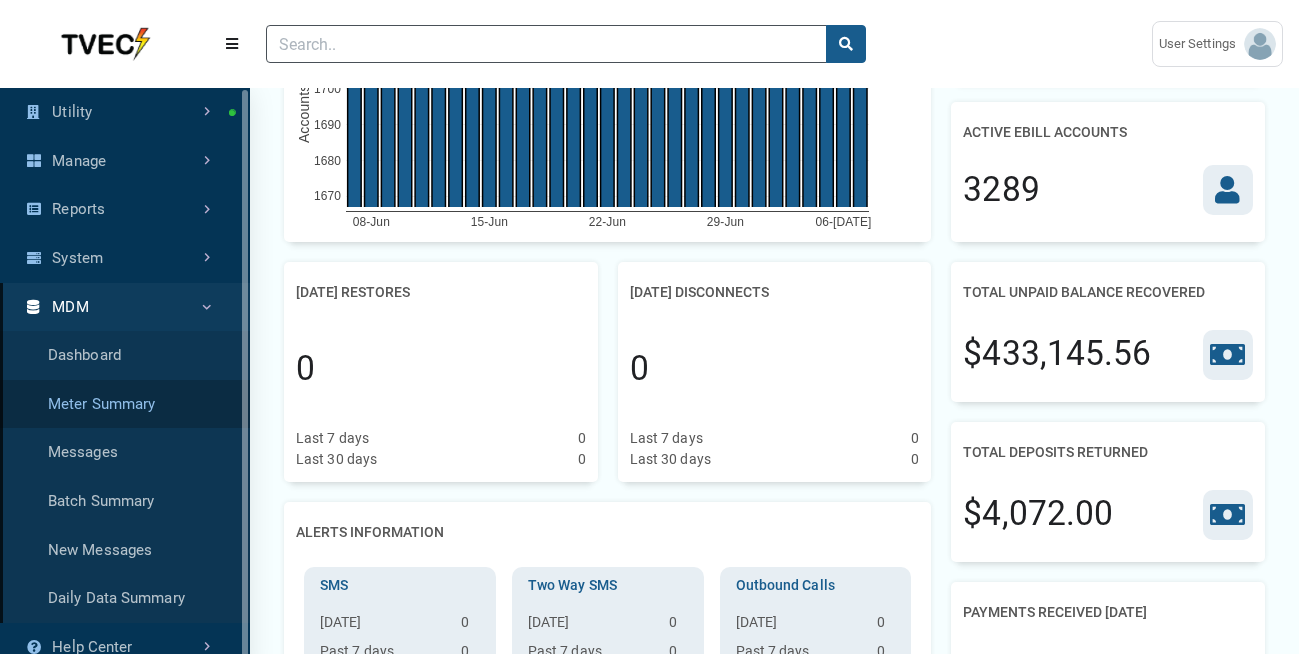 scroll, scrollTop: 2, scrollLeft: 0, axis: vertical 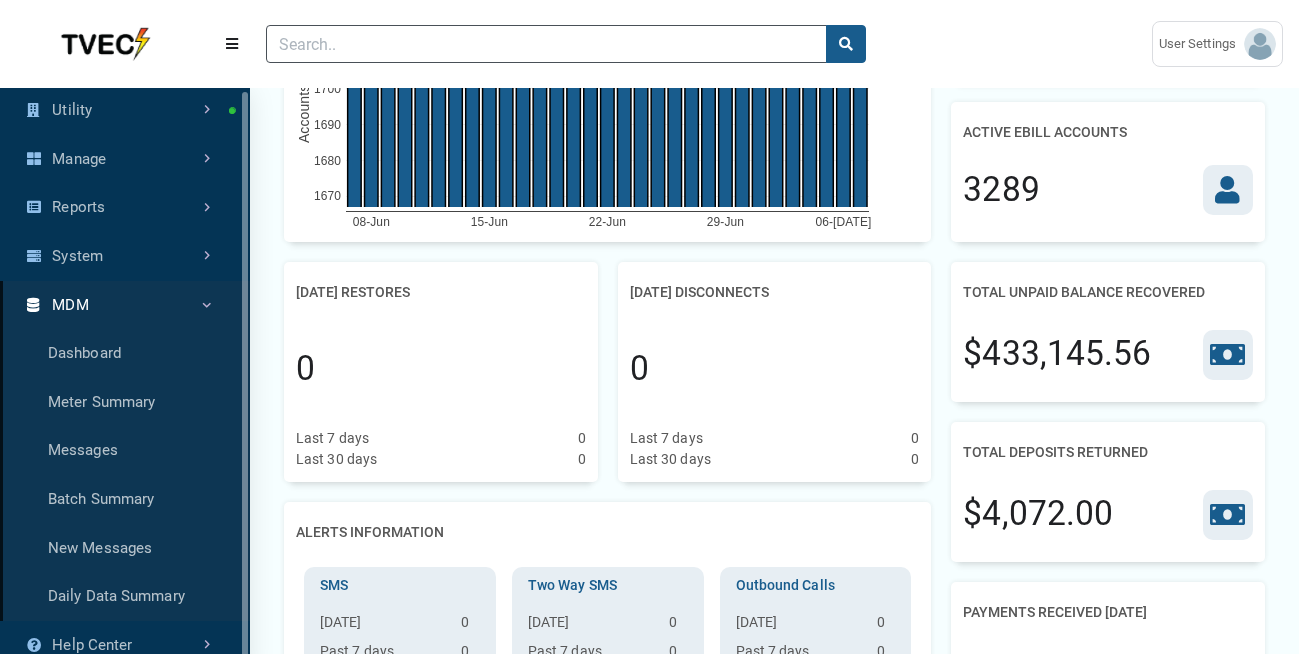 click on "MDM" at bounding box center (125, 305) 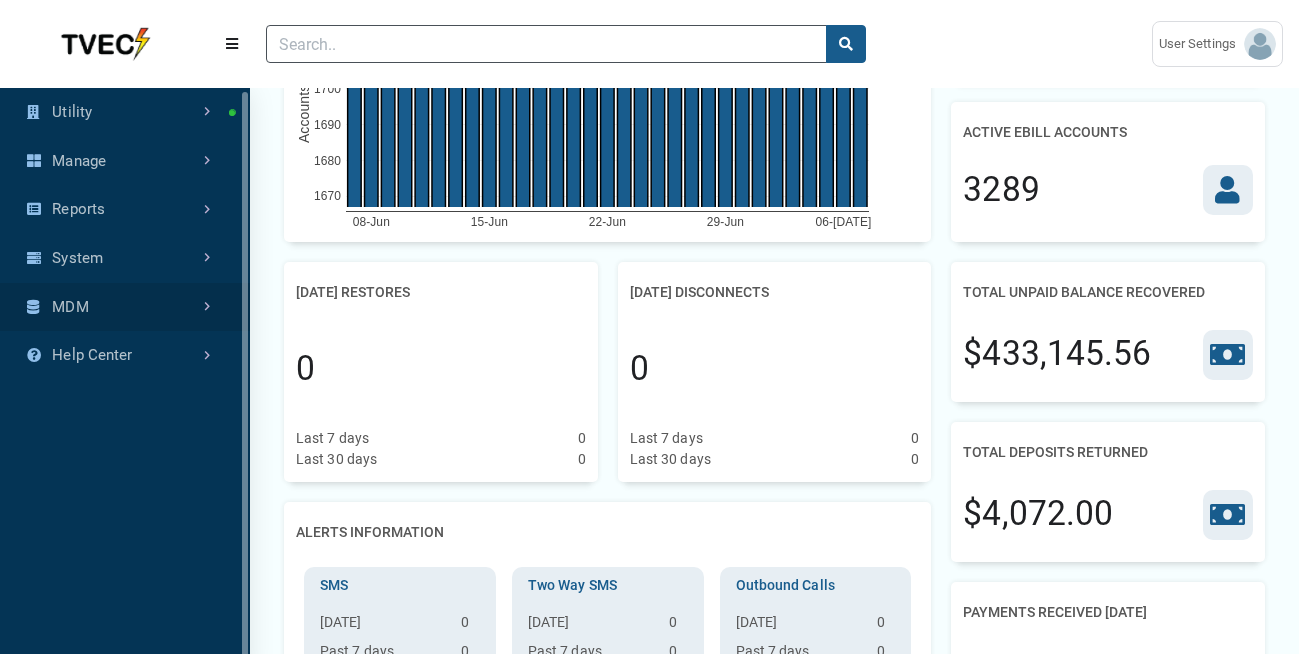 scroll, scrollTop: 0, scrollLeft: 0, axis: both 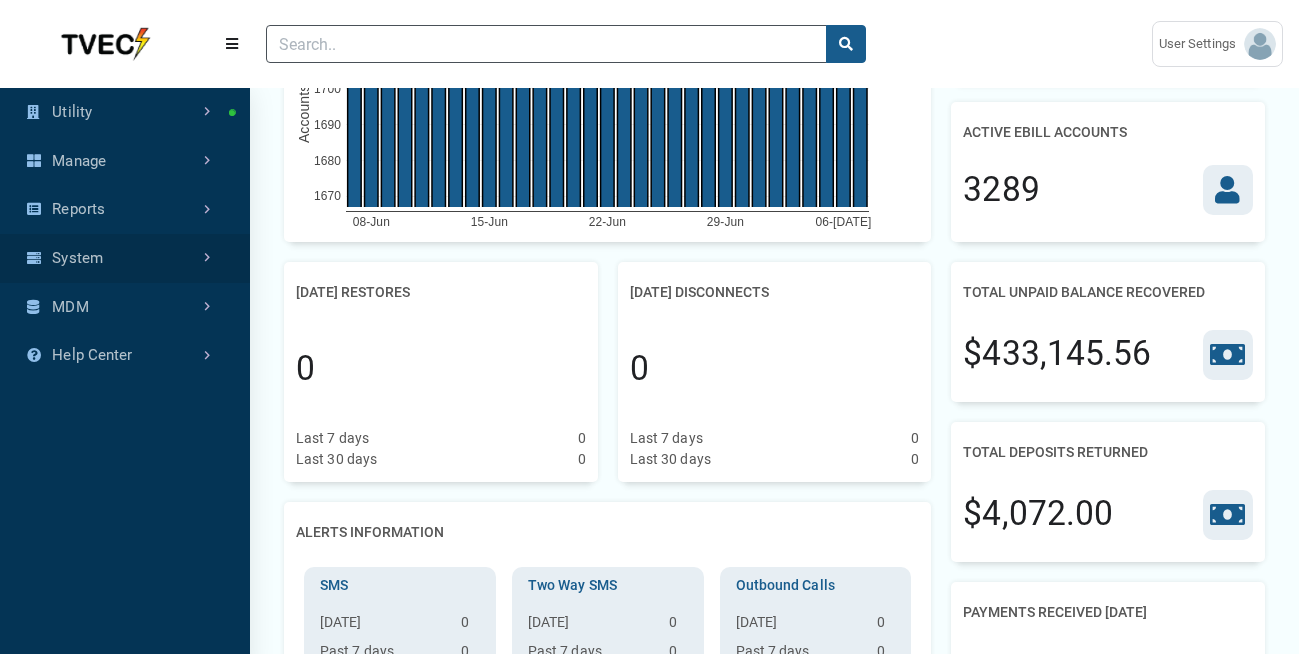 click on "System" at bounding box center (125, 258) 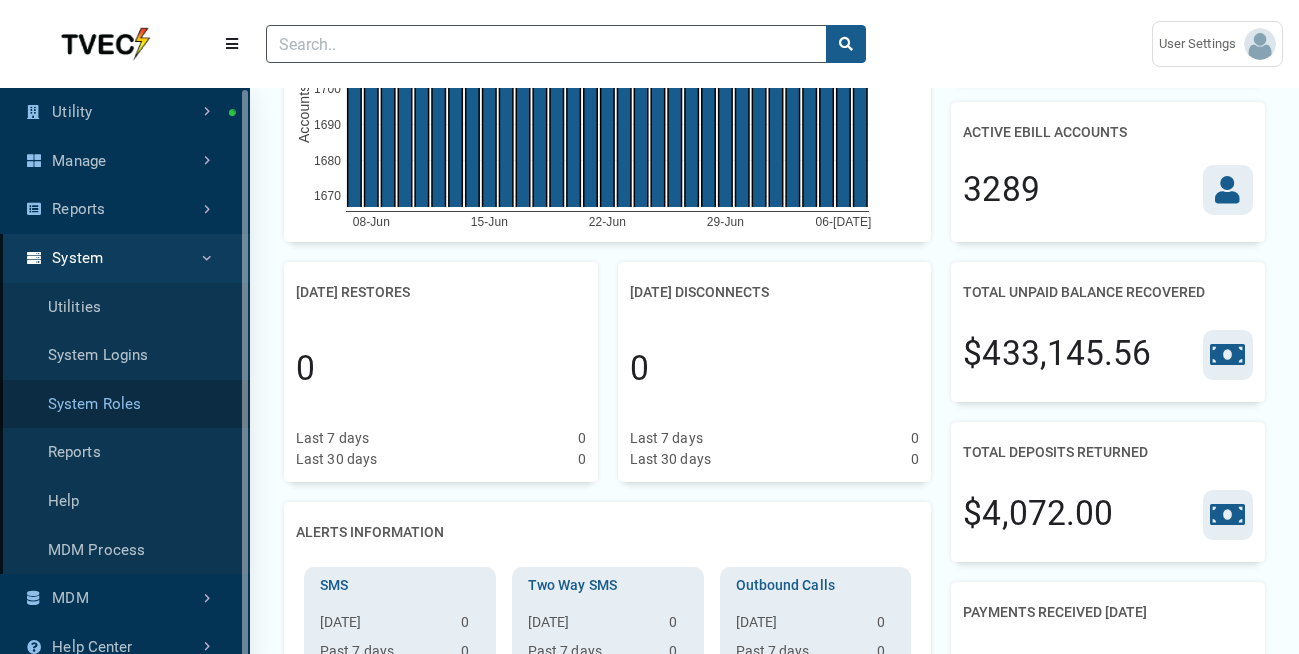 click on "System Roles" at bounding box center (125, 404) 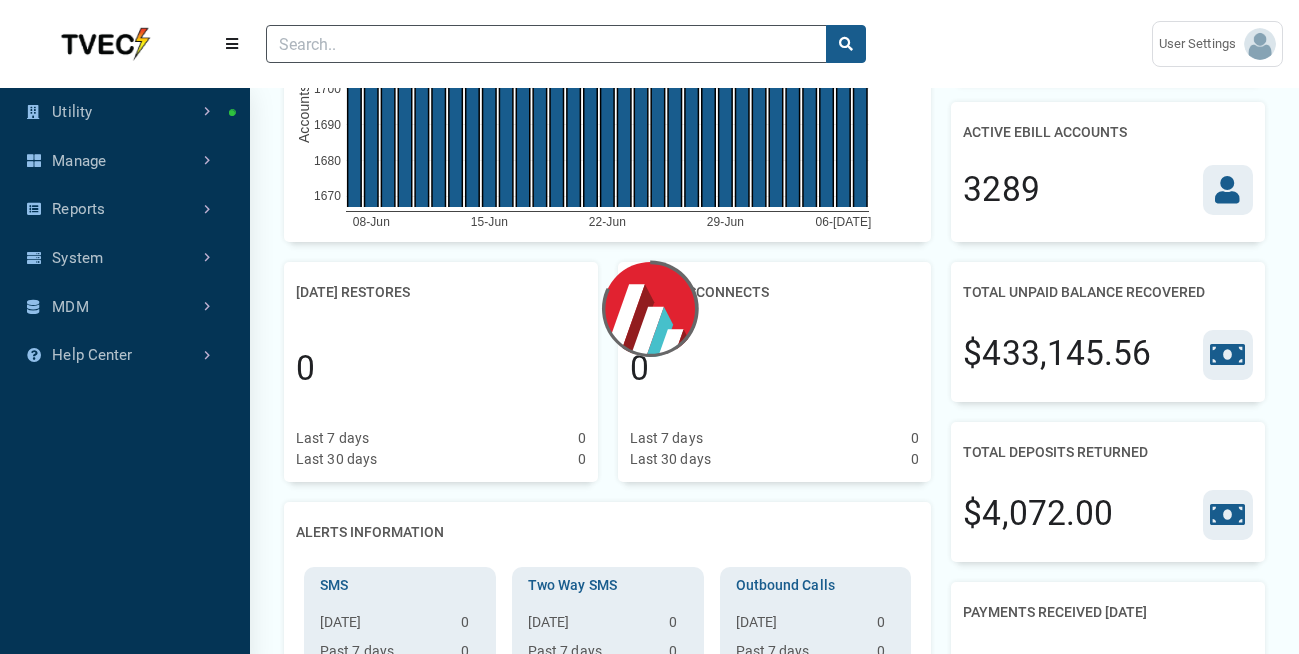 scroll, scrollTop: 0, scrollLeft: 0, axis: both 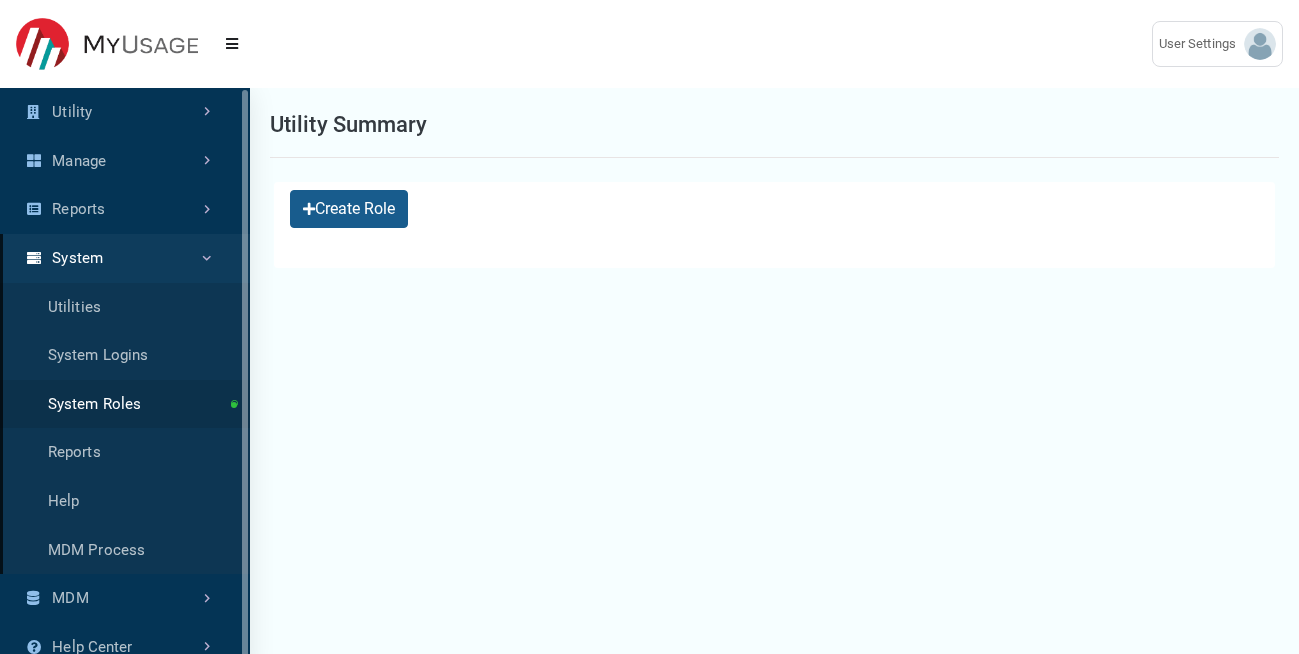 select on "25 per page" 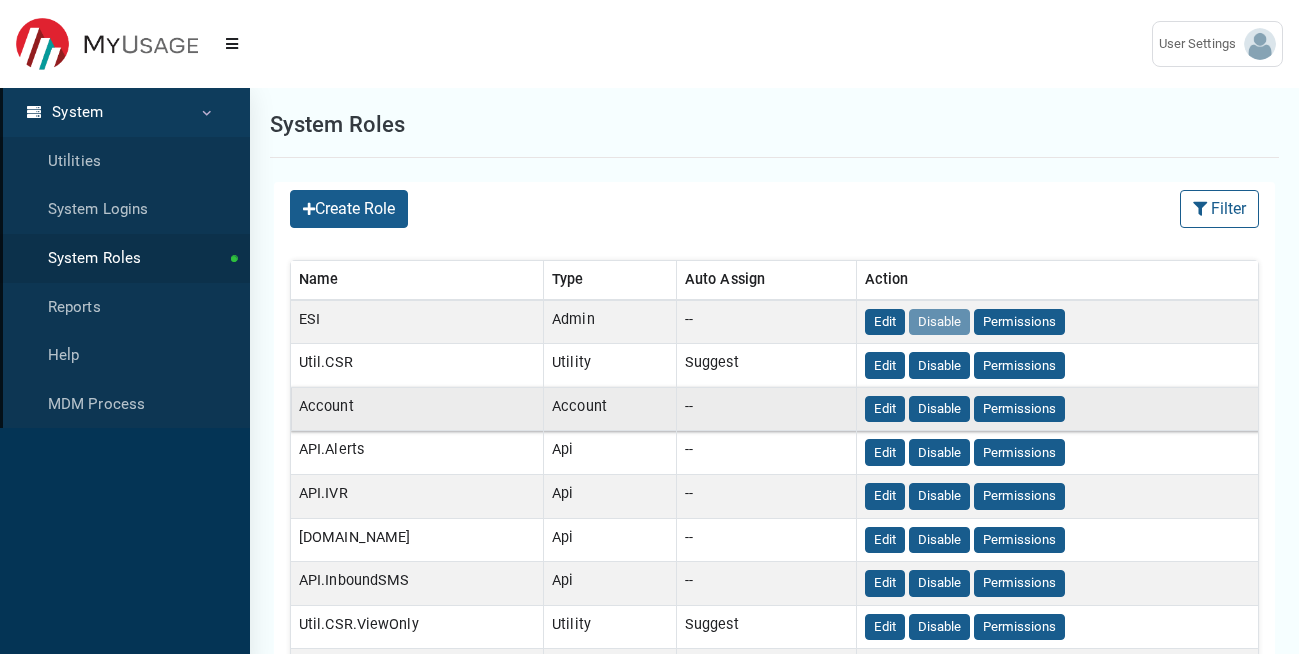 click on "Account" at bounding box center [417, 409] 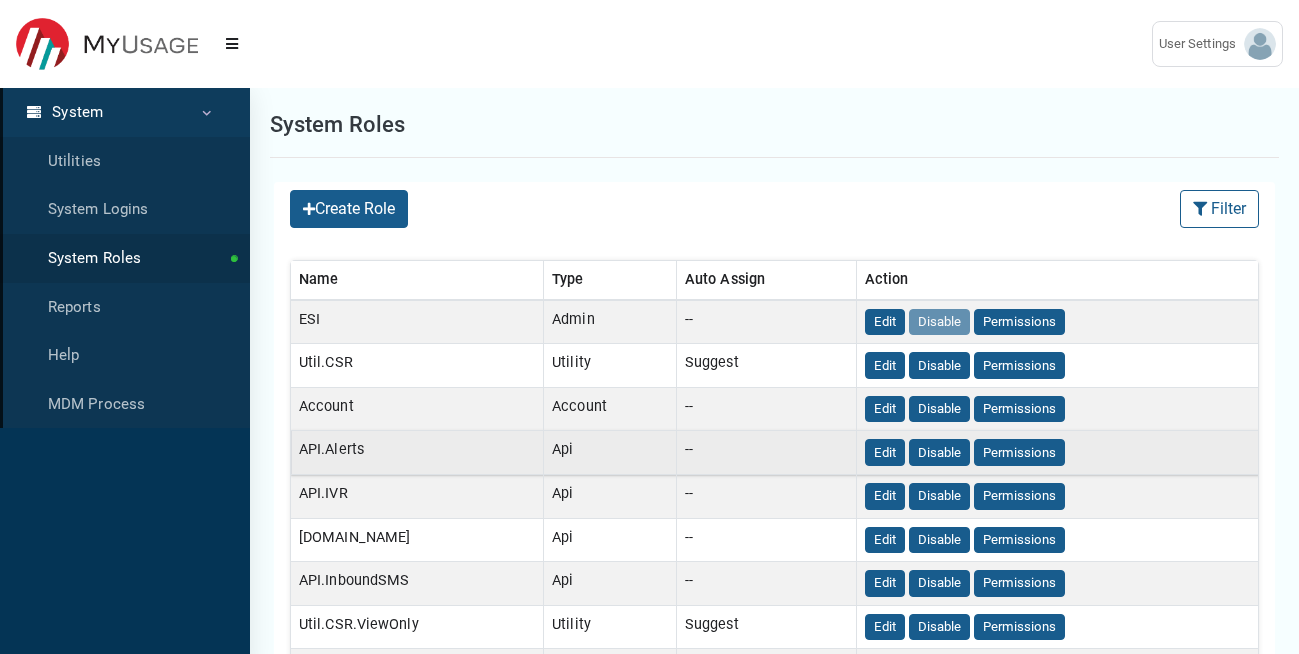 scroll, scrollTop: 2, scrollLeft: 0, axis: vertical 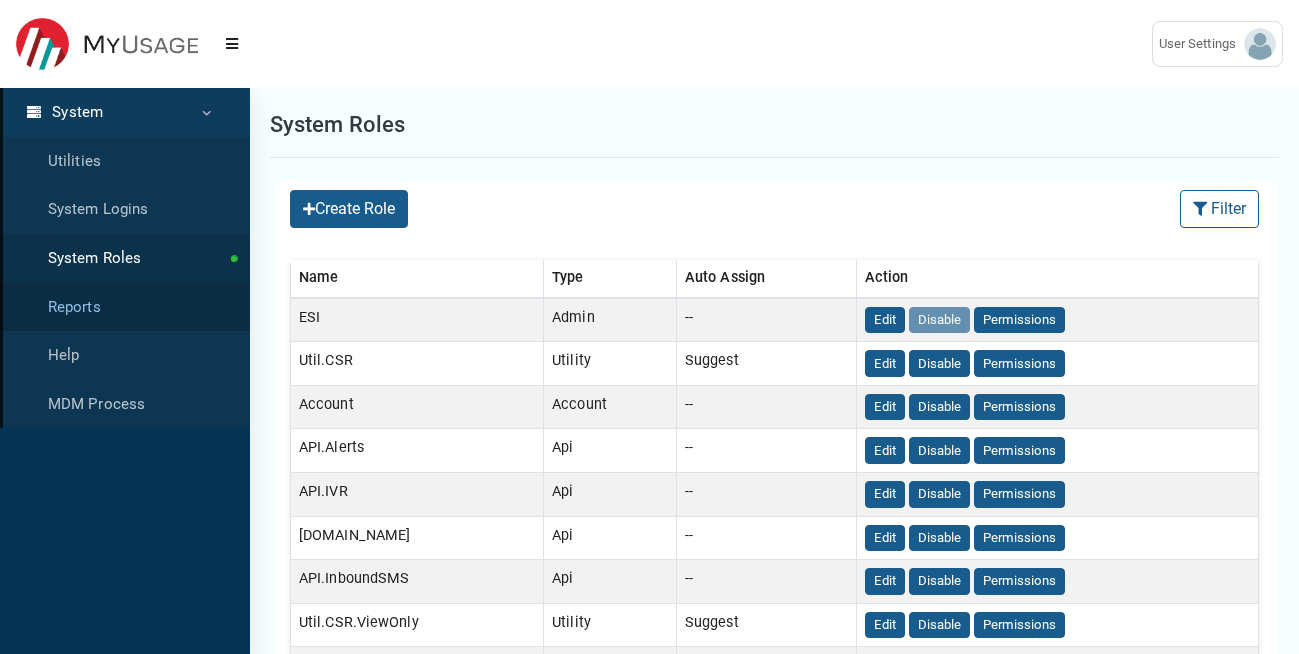 click on "Reports" at bounding box center [125, 307] 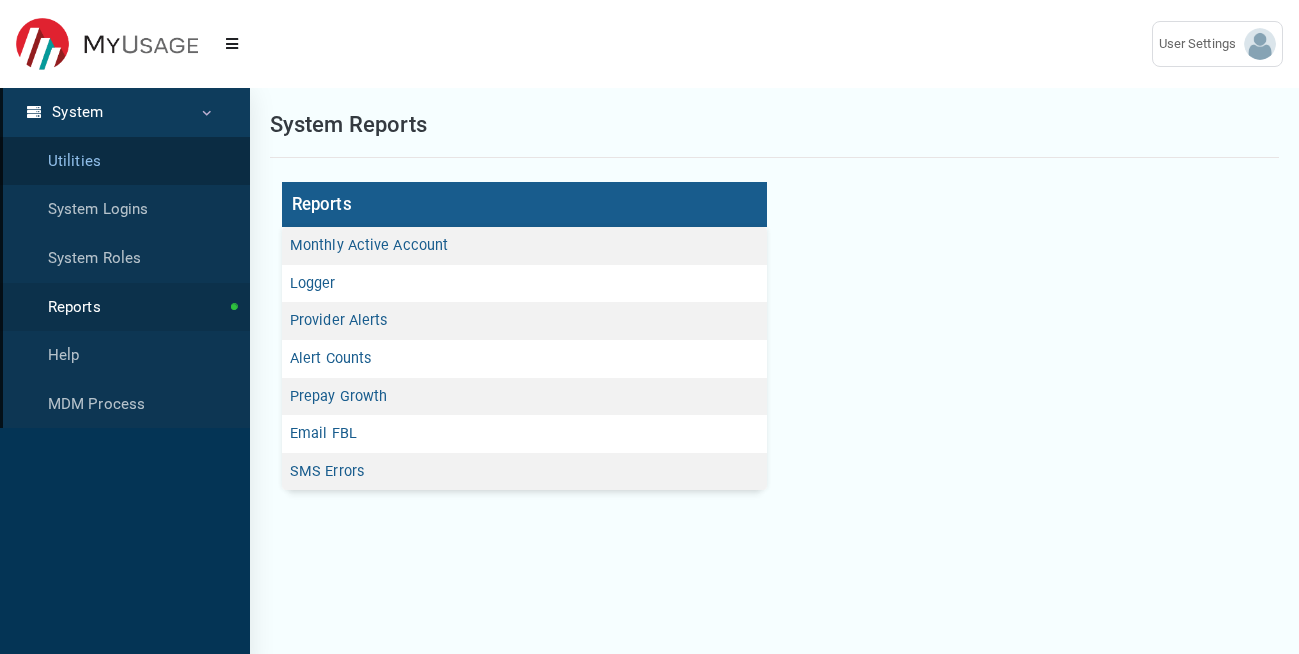 click on "Utilities" at bounding box center (125, 161) 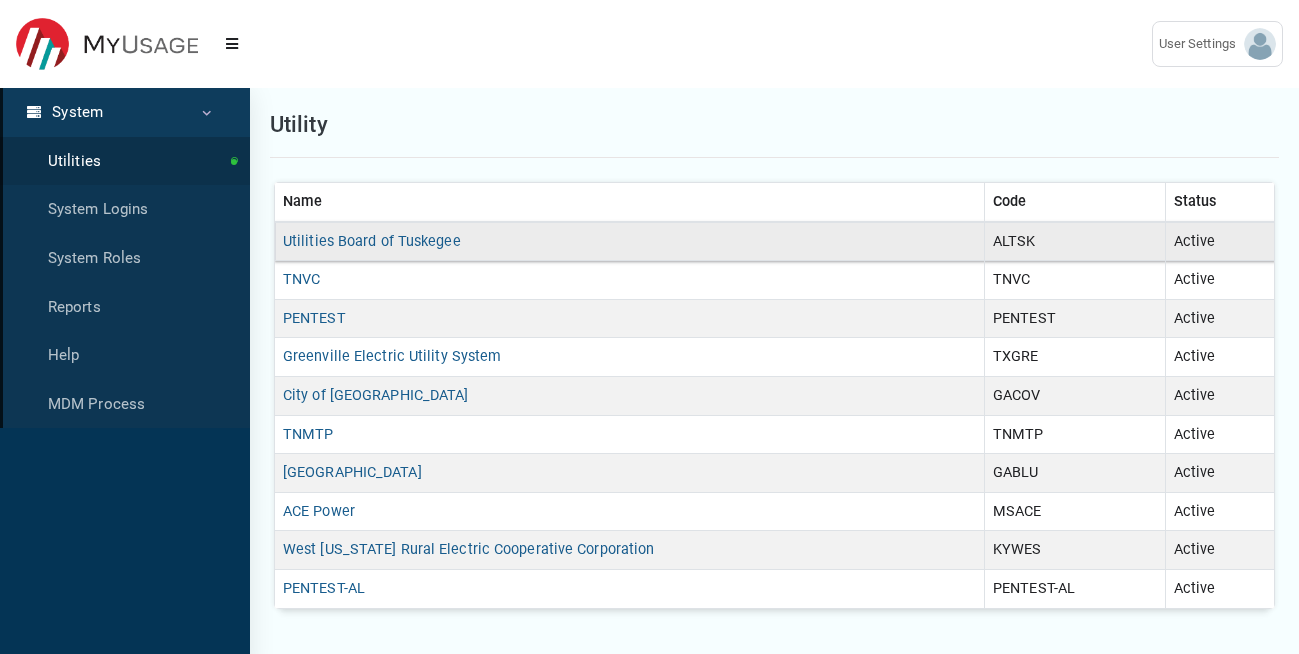click on "Utilities Board of Tuskegee" at bounding box center (630, 241) 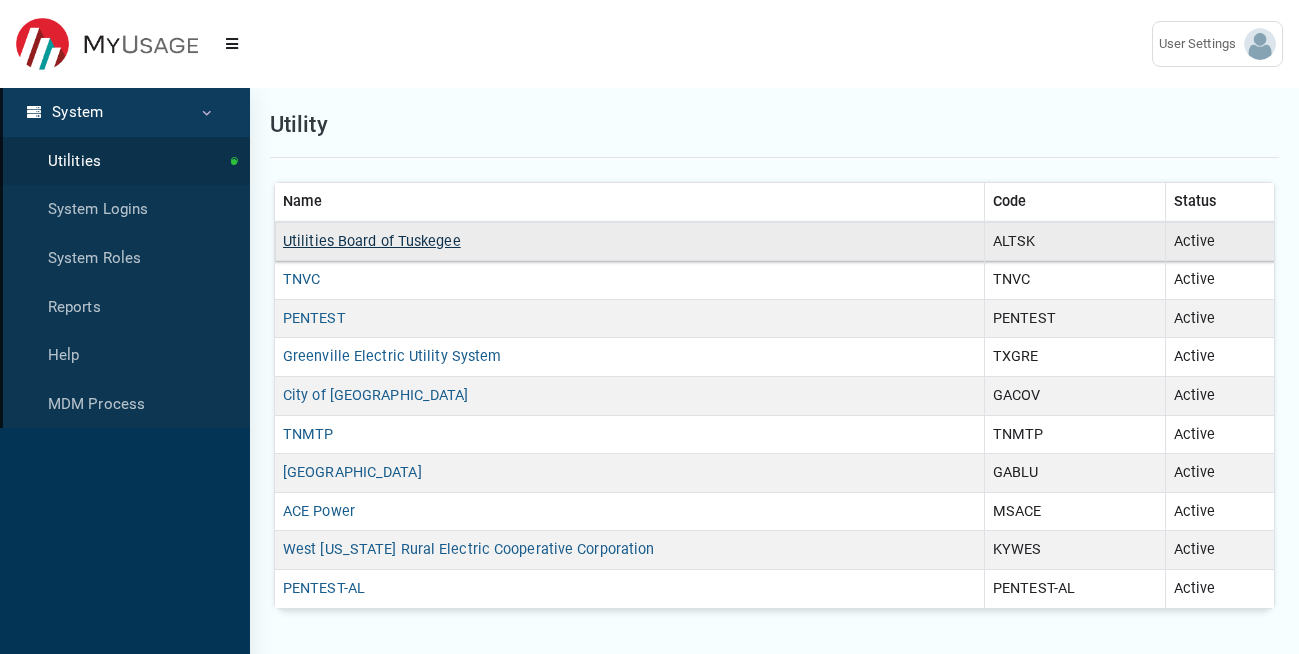 click on "Utilities Board of Tuskegee" at bounding box center (372, 241) 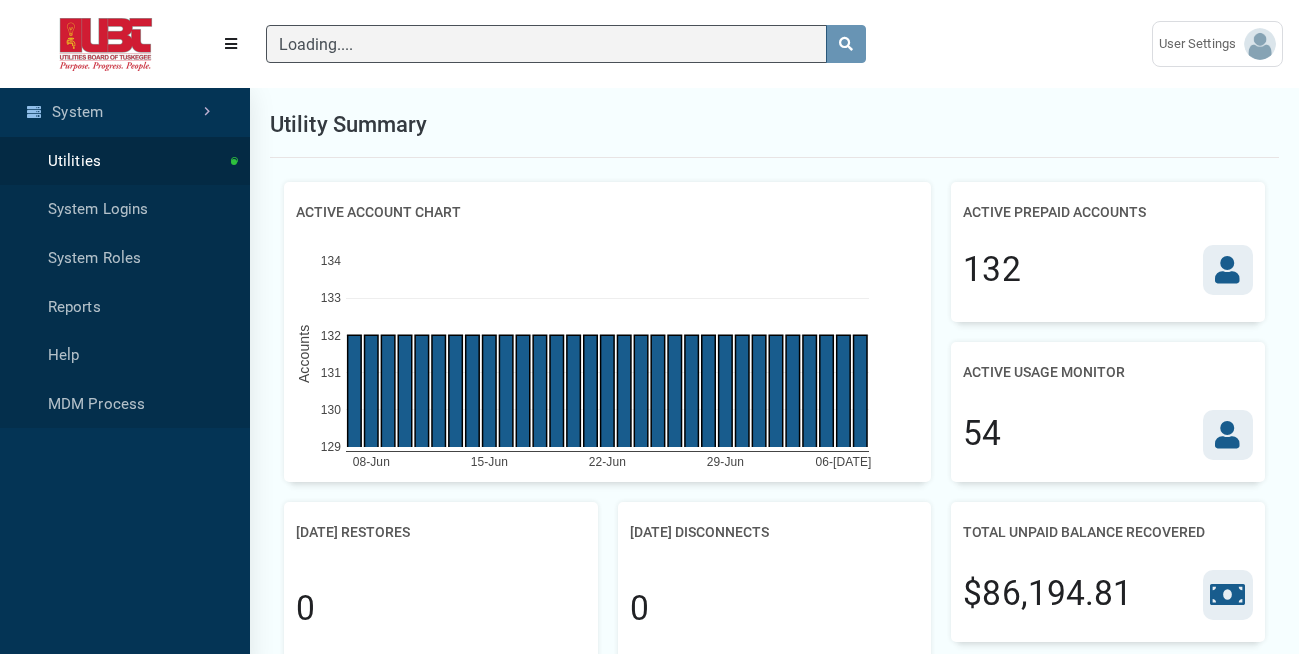 type 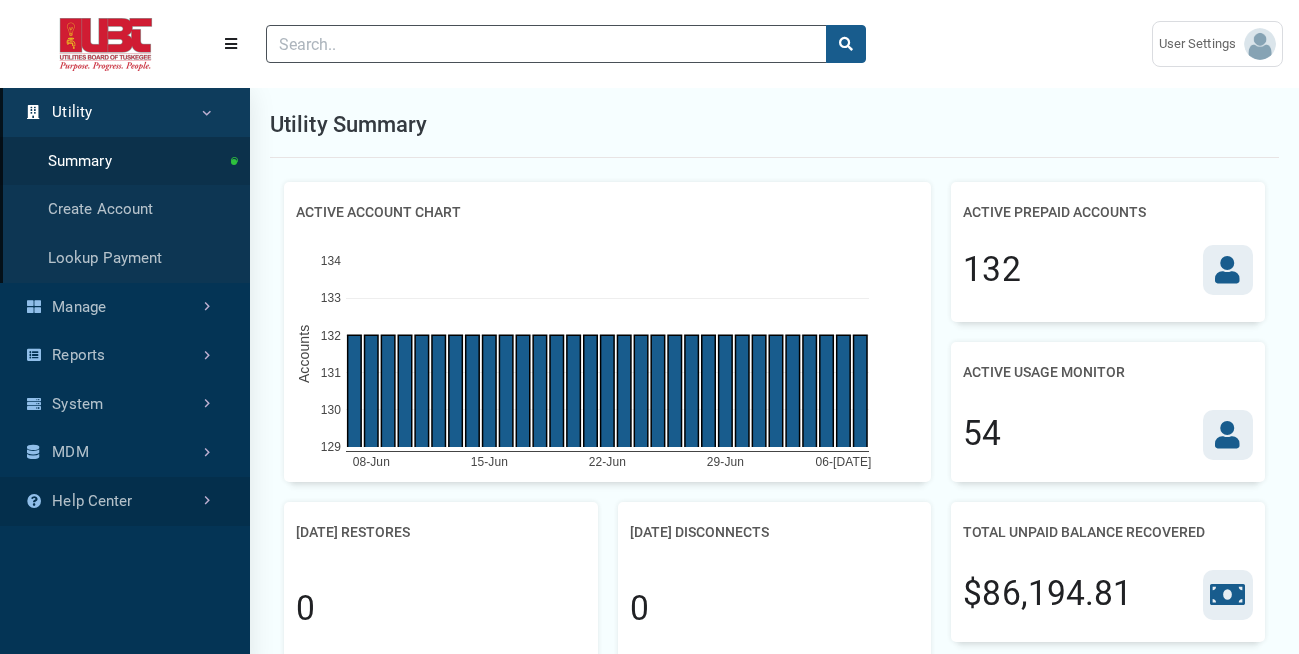 click on "Help Center" at bounding box center (125, 501) 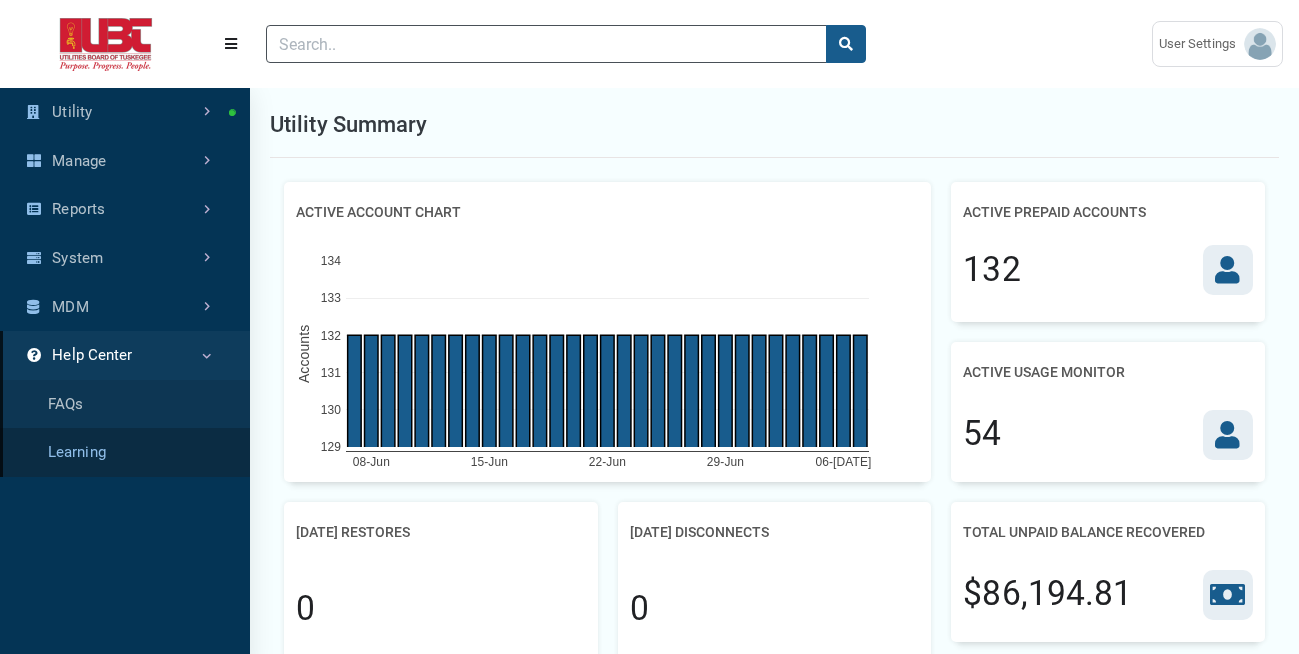 click on "Learning" at bounding box center [125, 452] 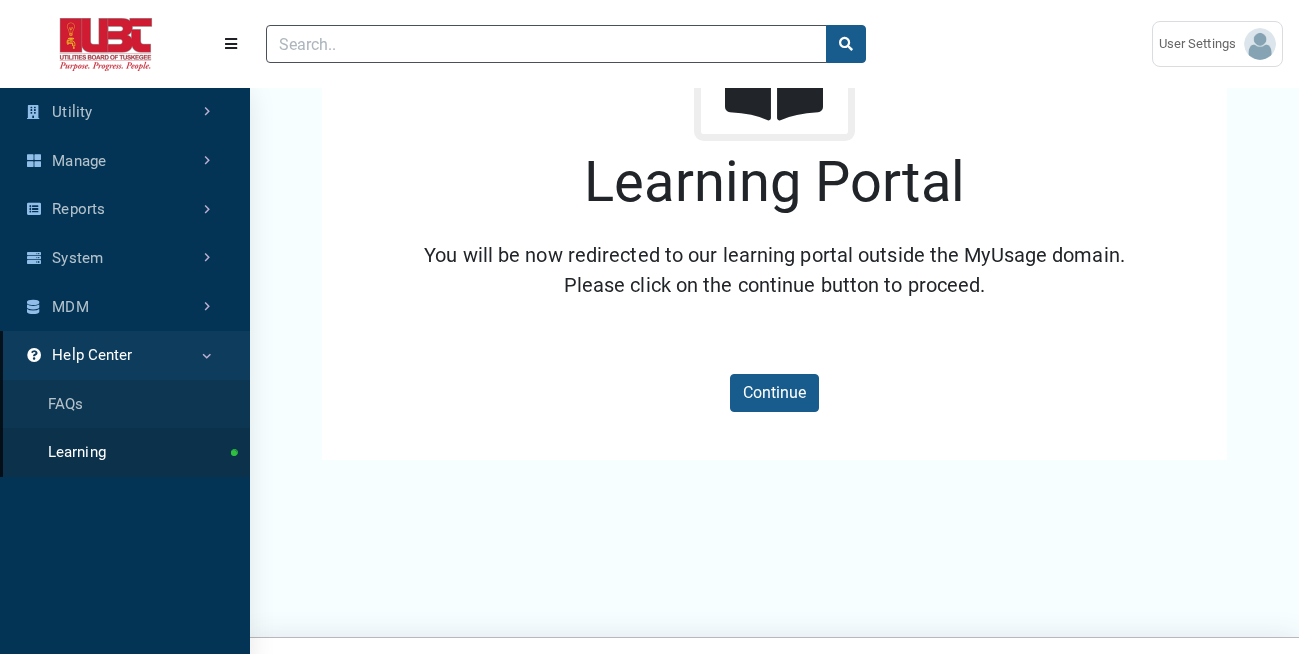 scroll, scrollTop: 345, scrollLeft: 0, axis: vertical 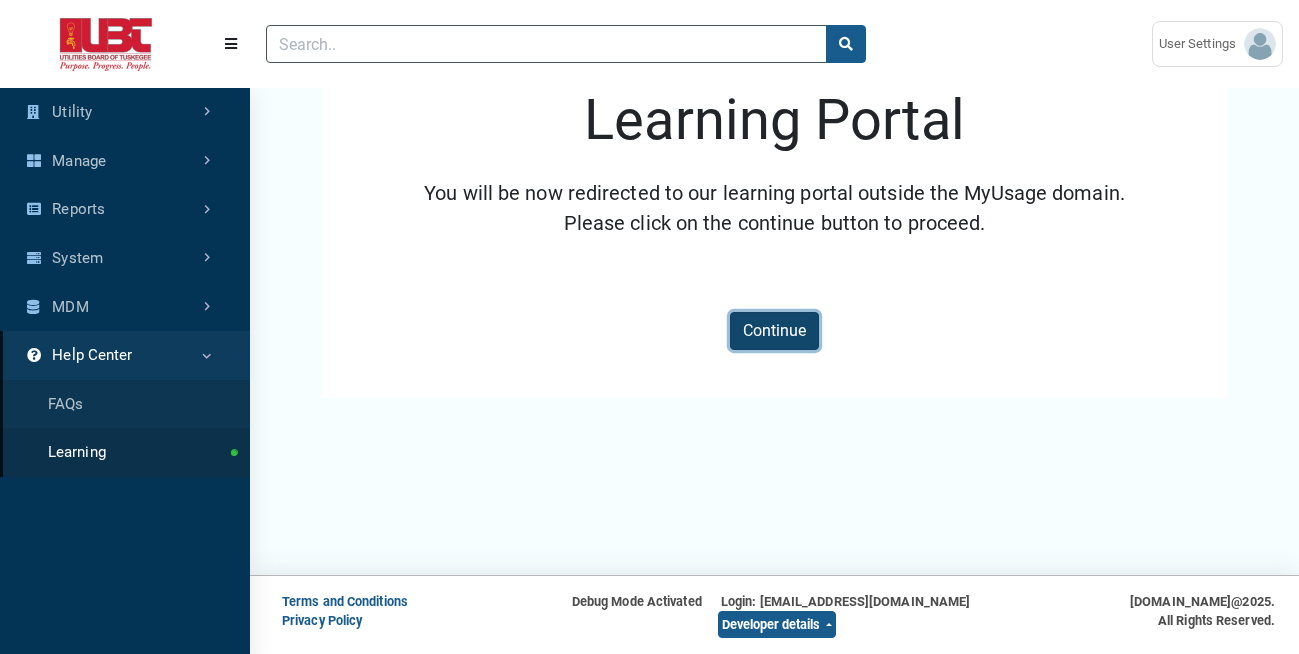 click on "Continue" at bounding box center (774, 331) 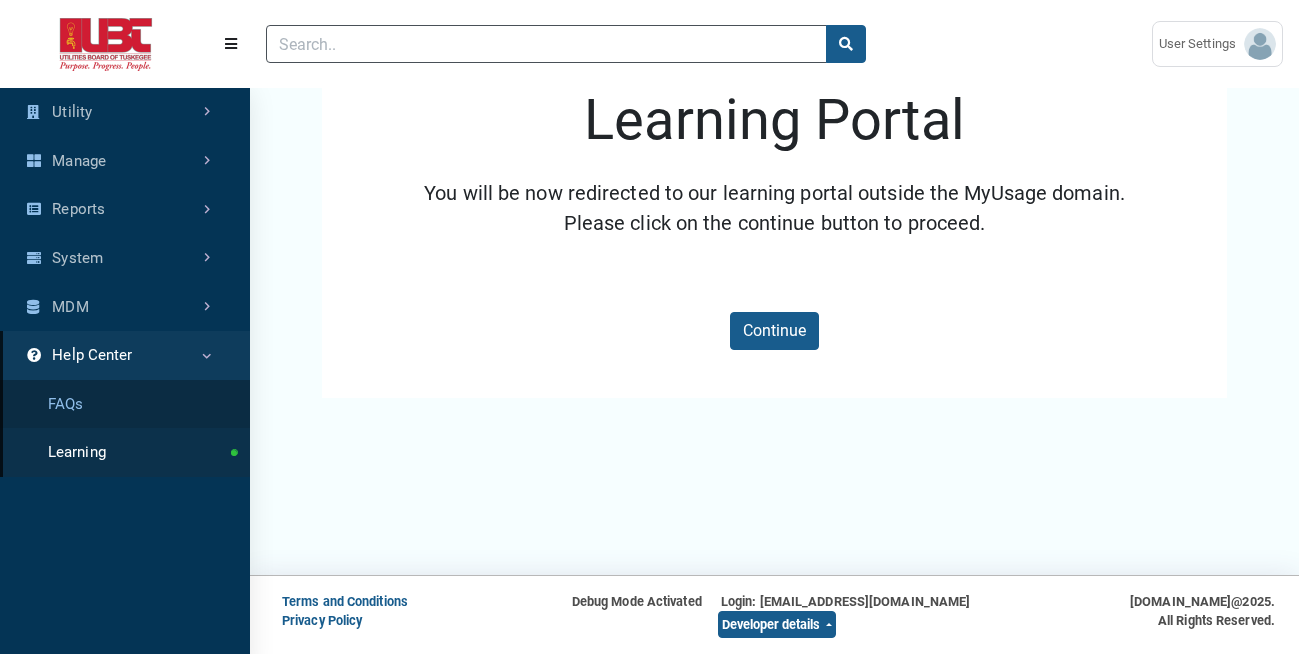 click on "FAQs" at bounding box center [125, 404] 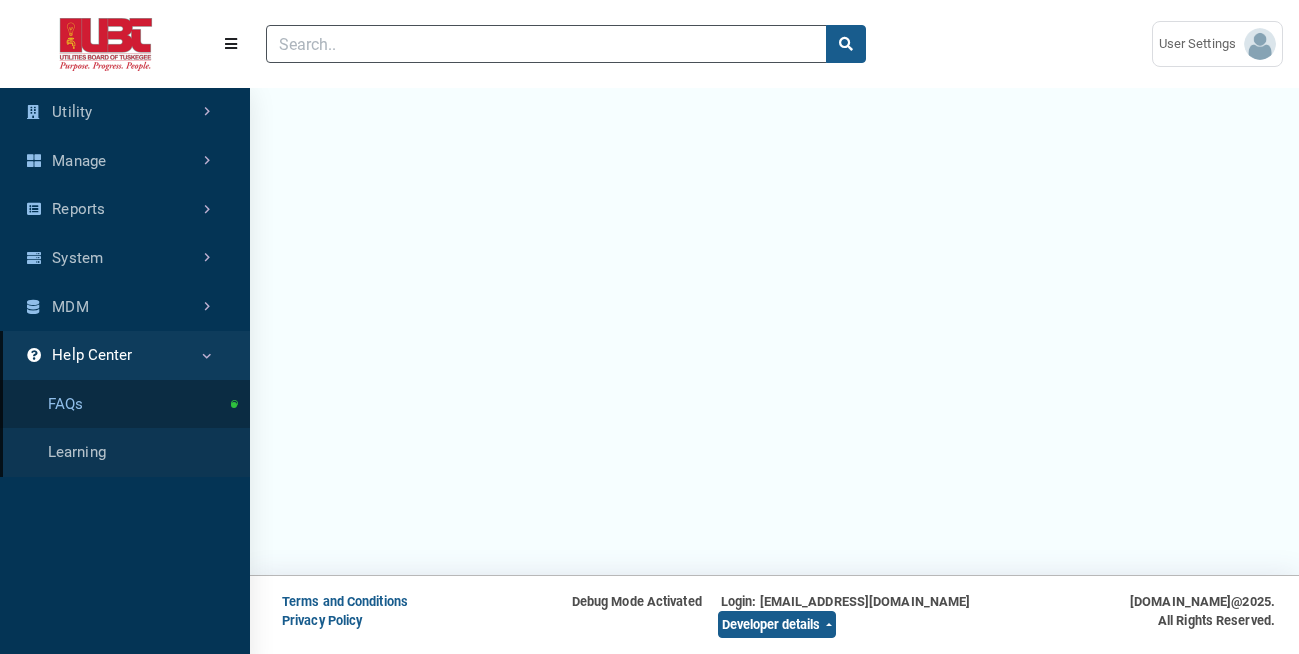 scroll, scrollTop: 0, scrollLeft: 0, axis: both 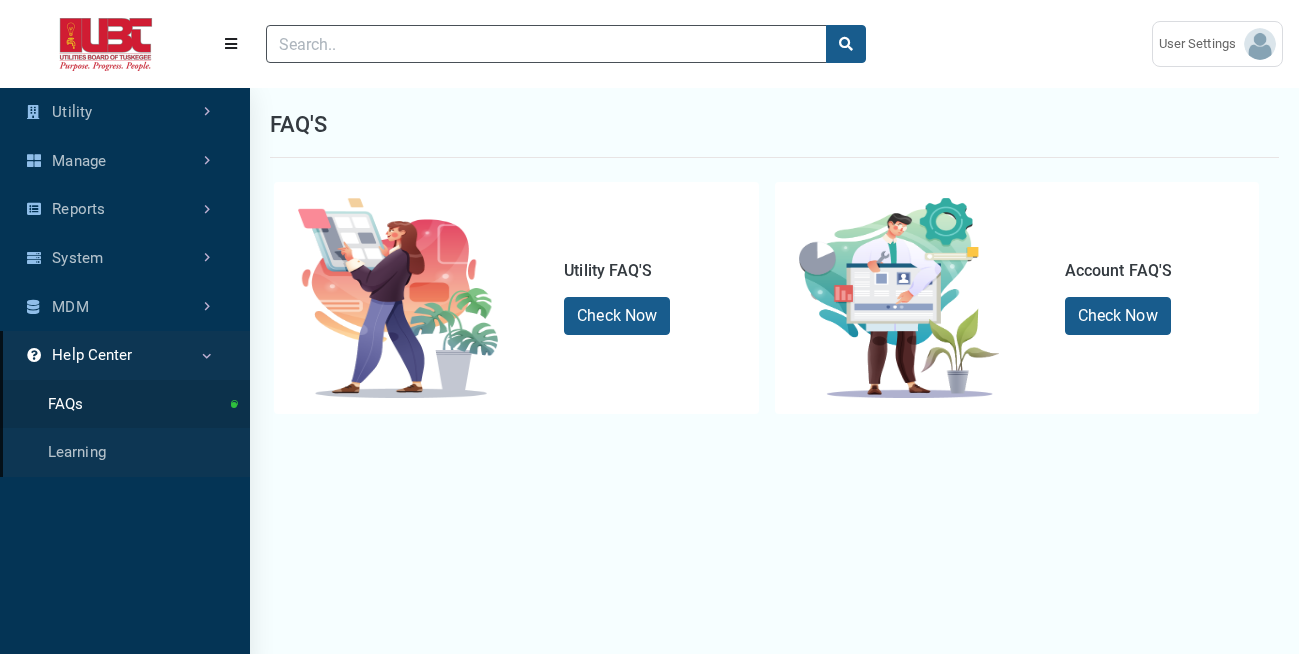 click on "Help Center" at bounding box center (125, 355) 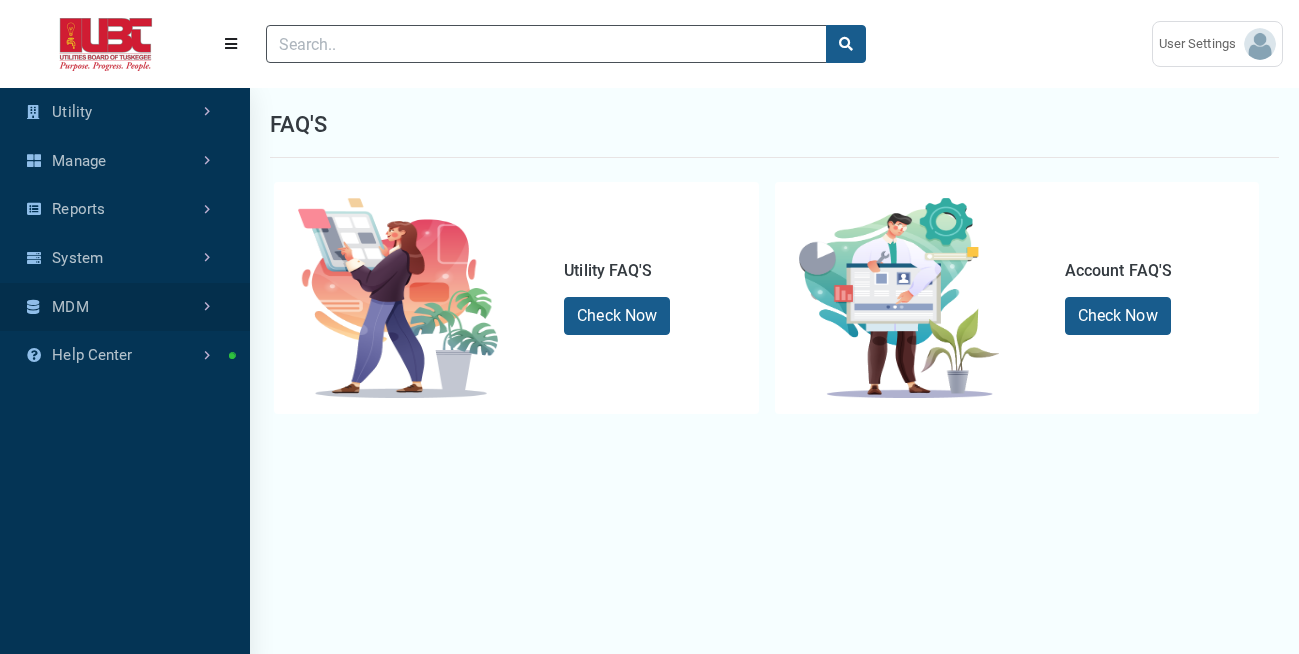 click on "MDM" at bounding box center [125, 307] 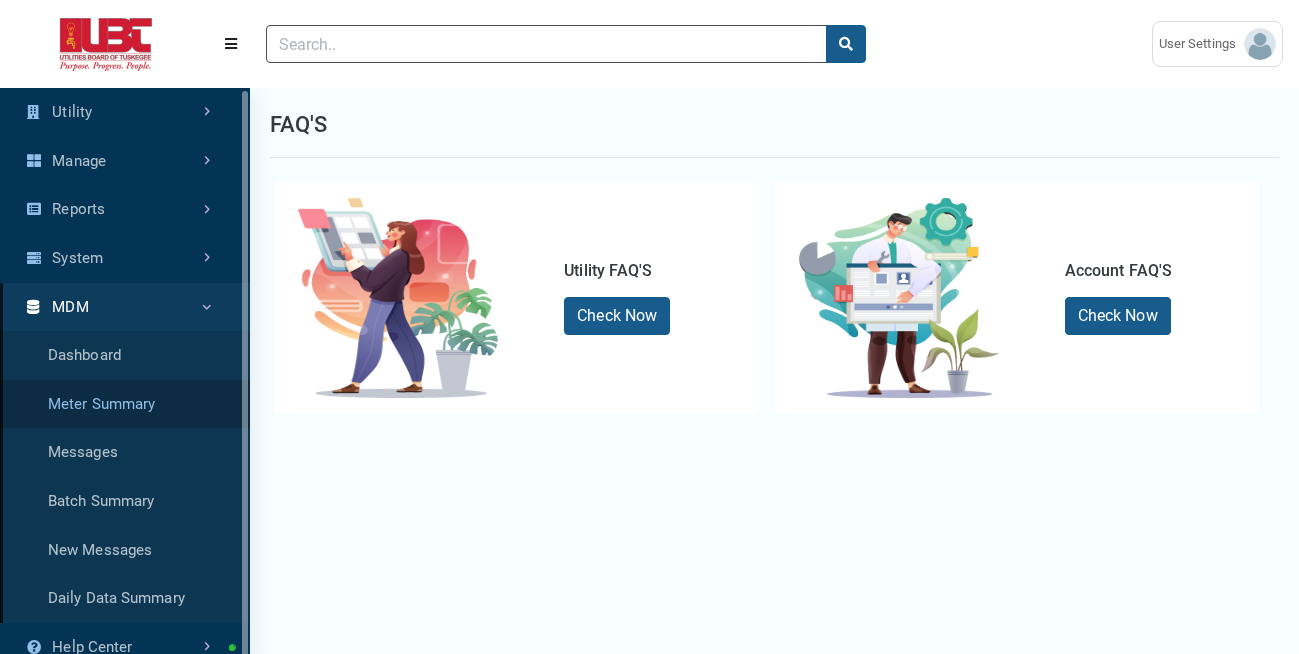 scroll, scrollTop: 2, scrollLeft: 0, axis: vertical 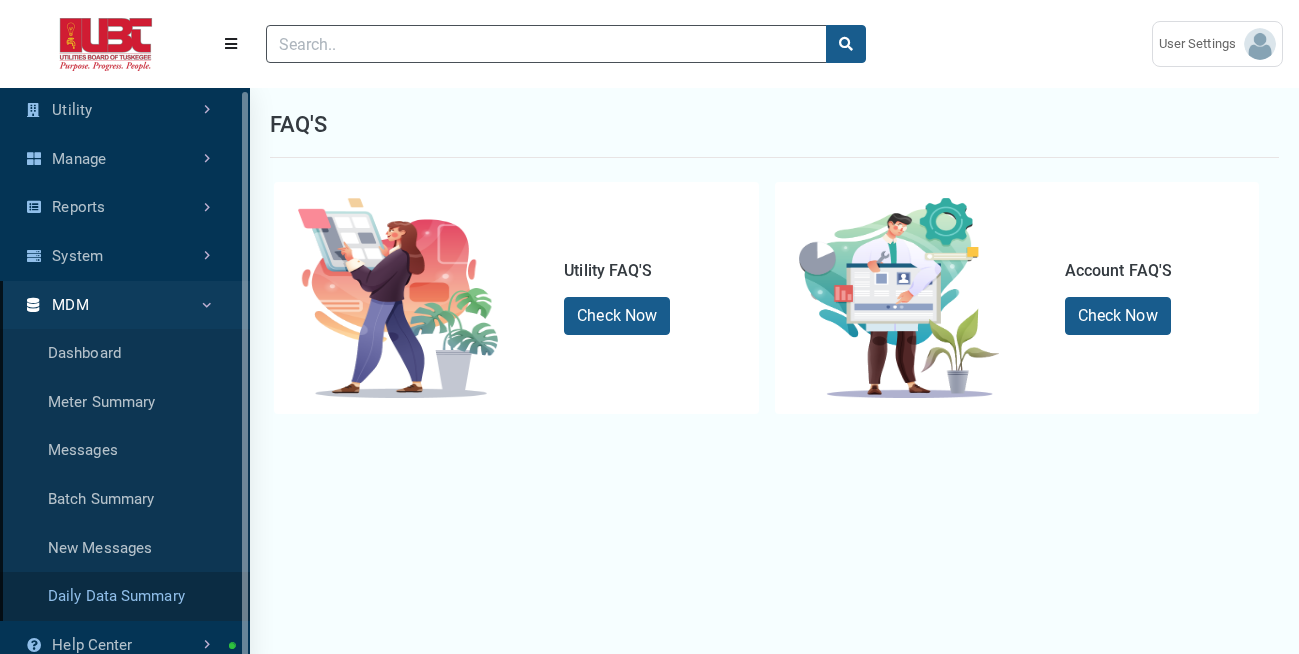 click on "Daily Data Summary" at bounding box center (125, 596) 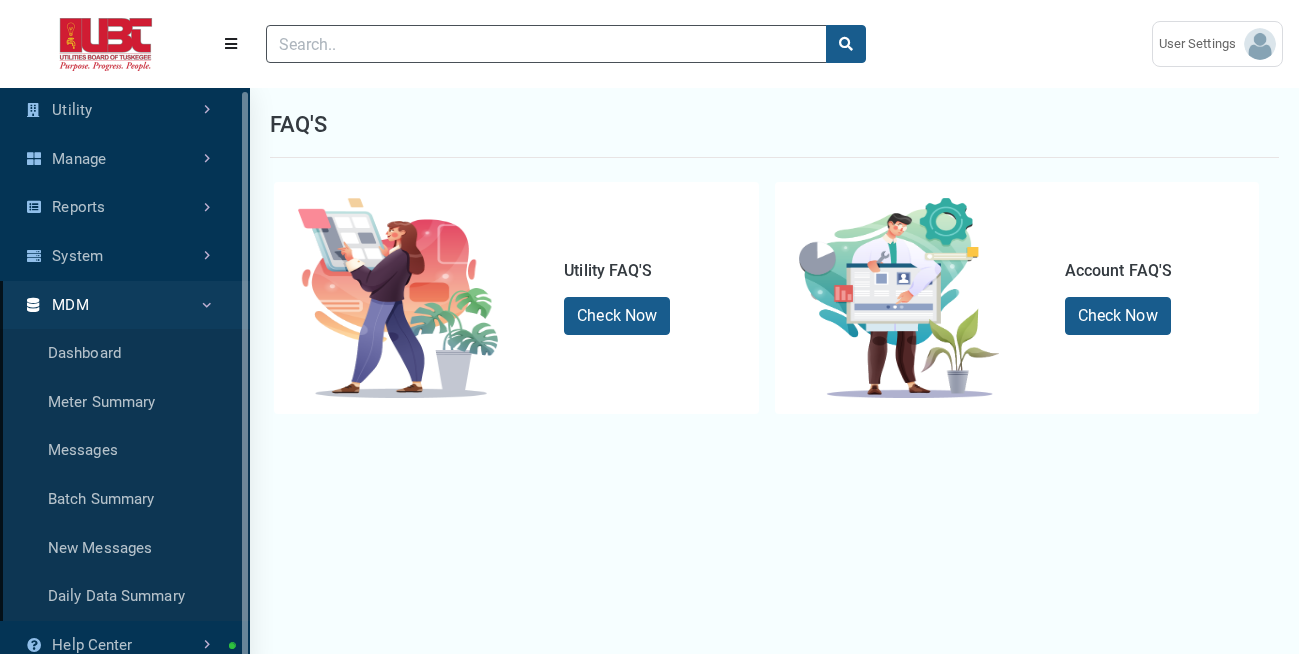 scroll, scrollTop: 0, scrollLeft: 0, axis: both 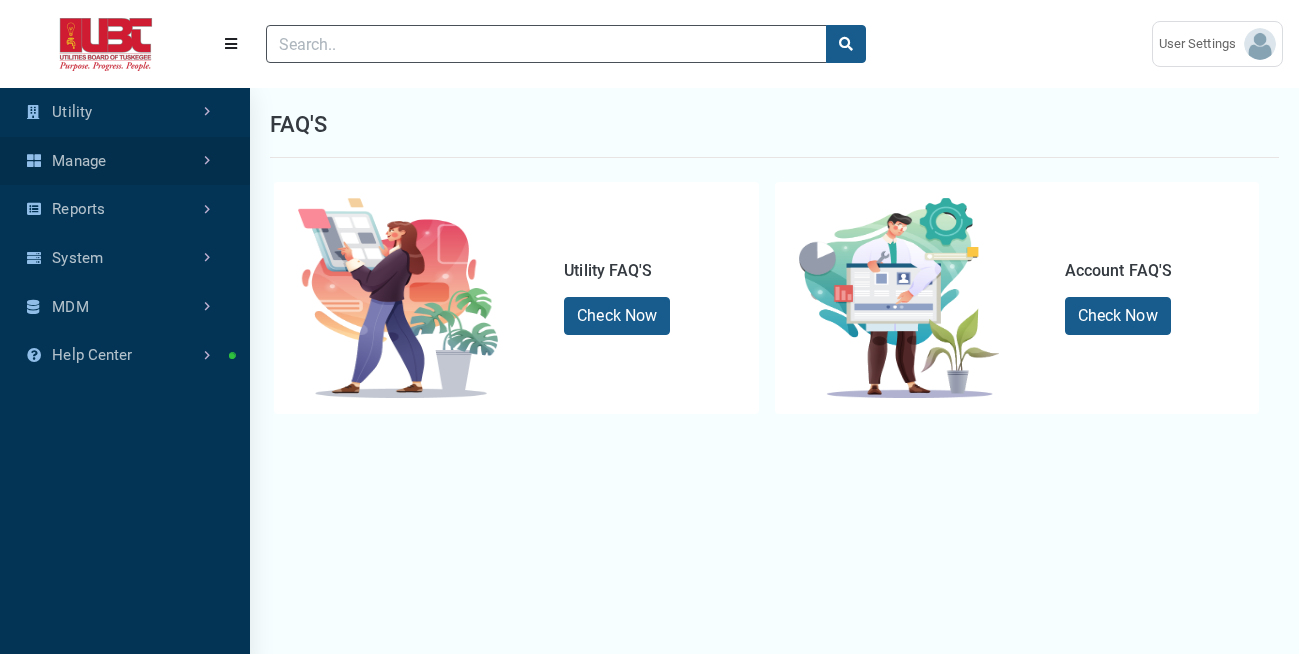 click on "Manage" at bounding box center [125, 161] 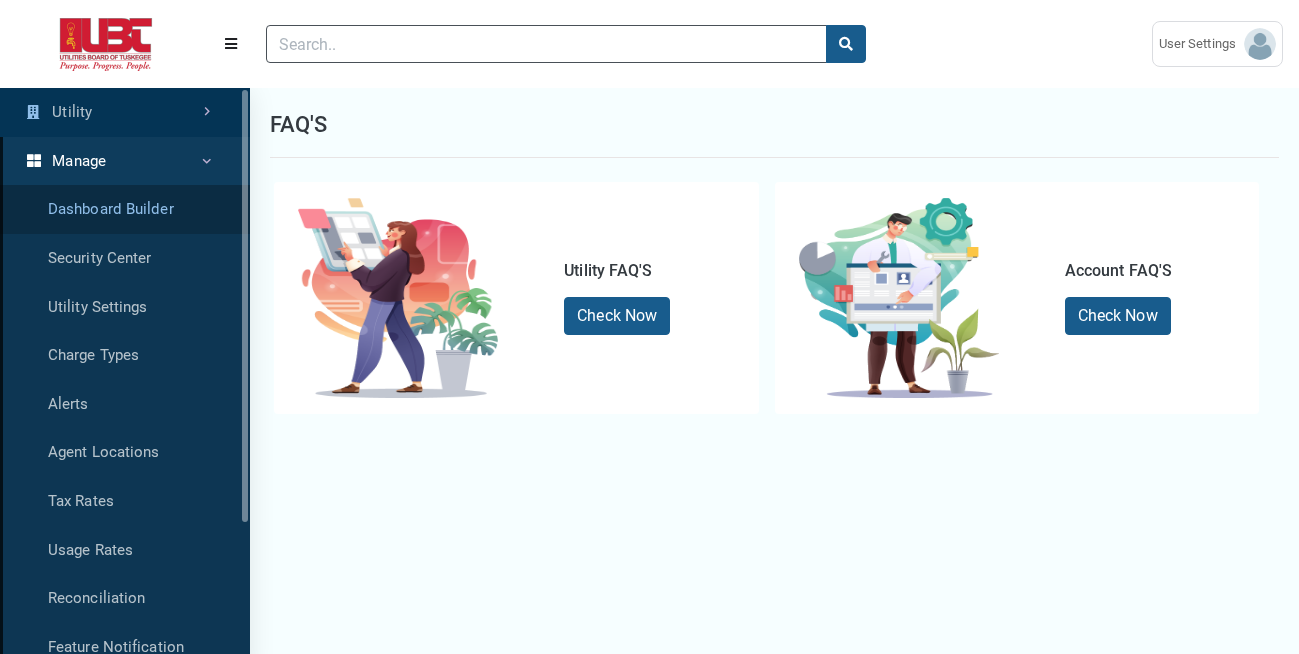 click on "Dashboard Builder" at bounding box center (125, 209) 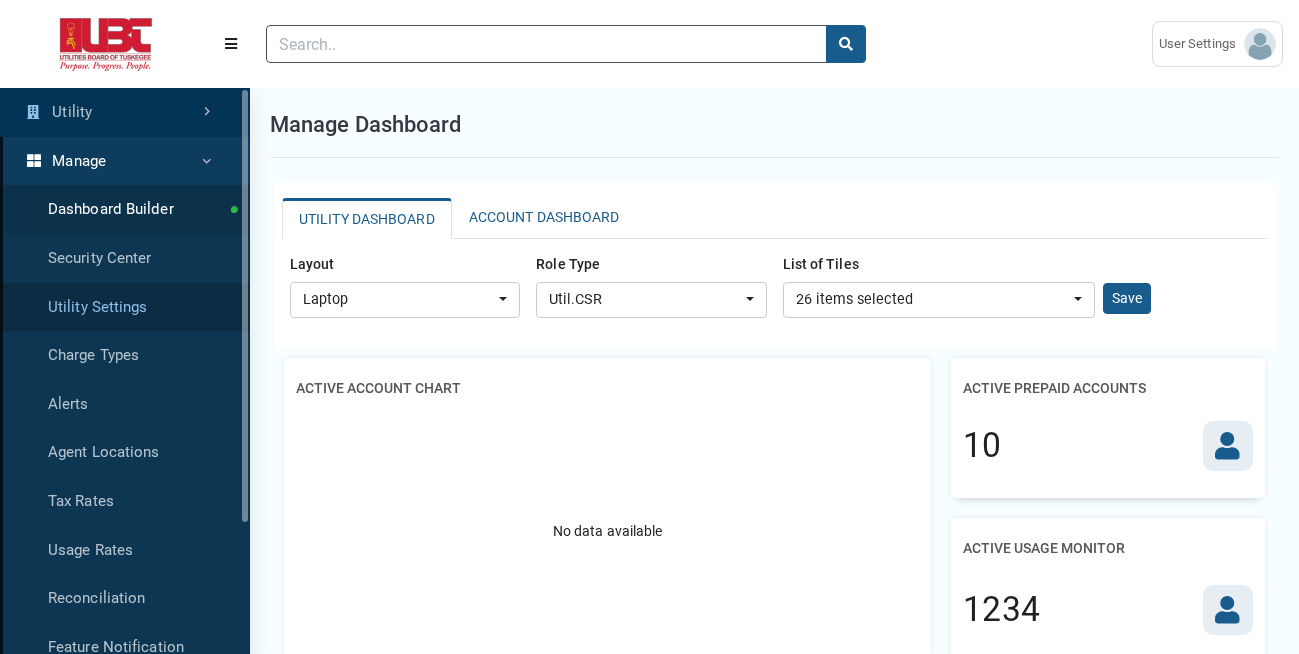 click on "Utility Settings" at bounding box center (125, 307) 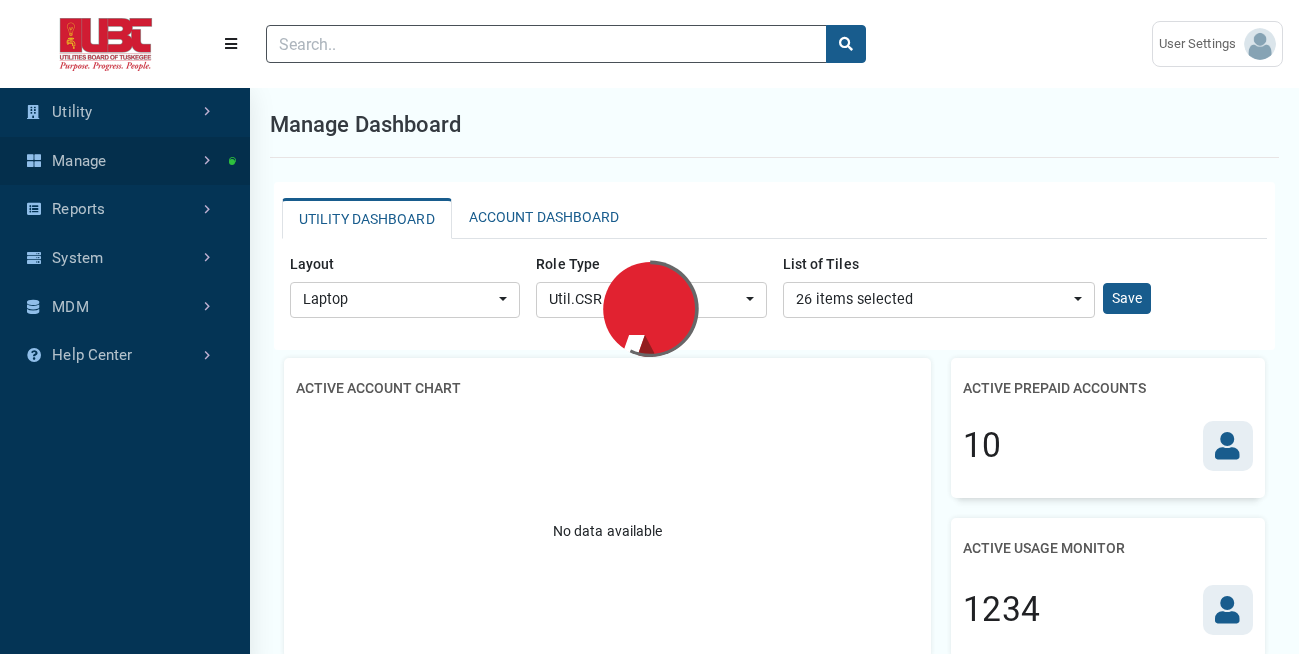 click on "Manage" at bounding box center (125, 161) 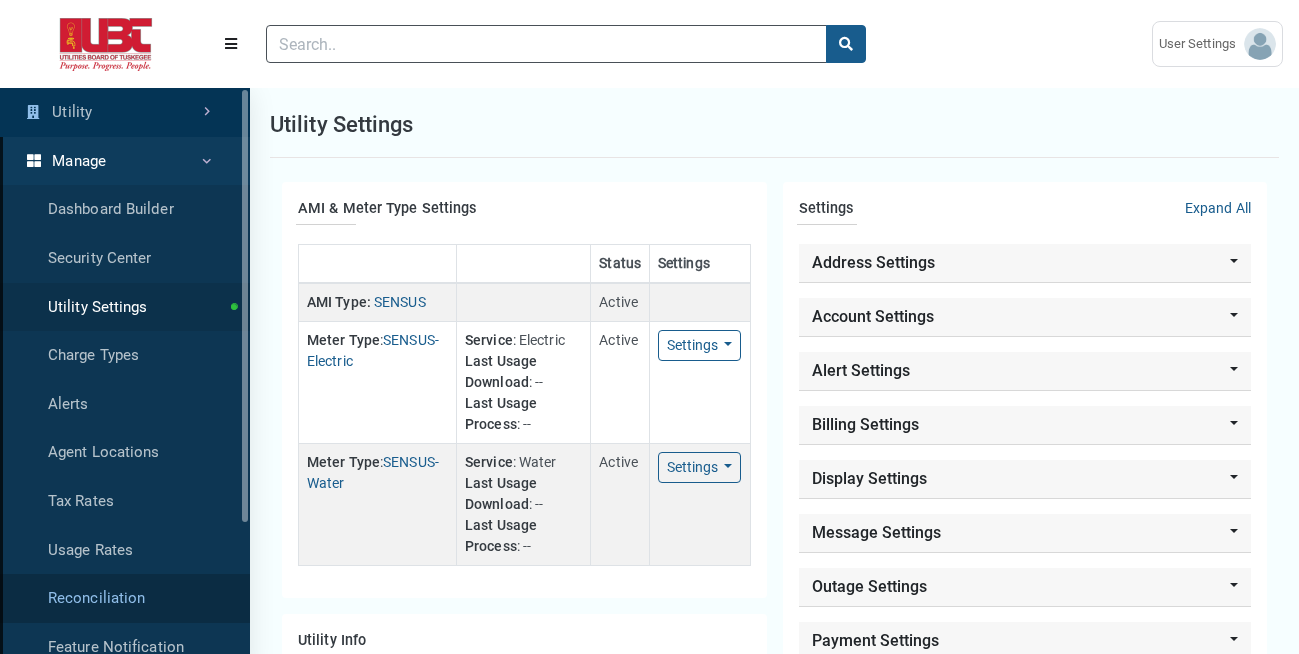 click on "Reconciliation" at bounding box center (125, 598) 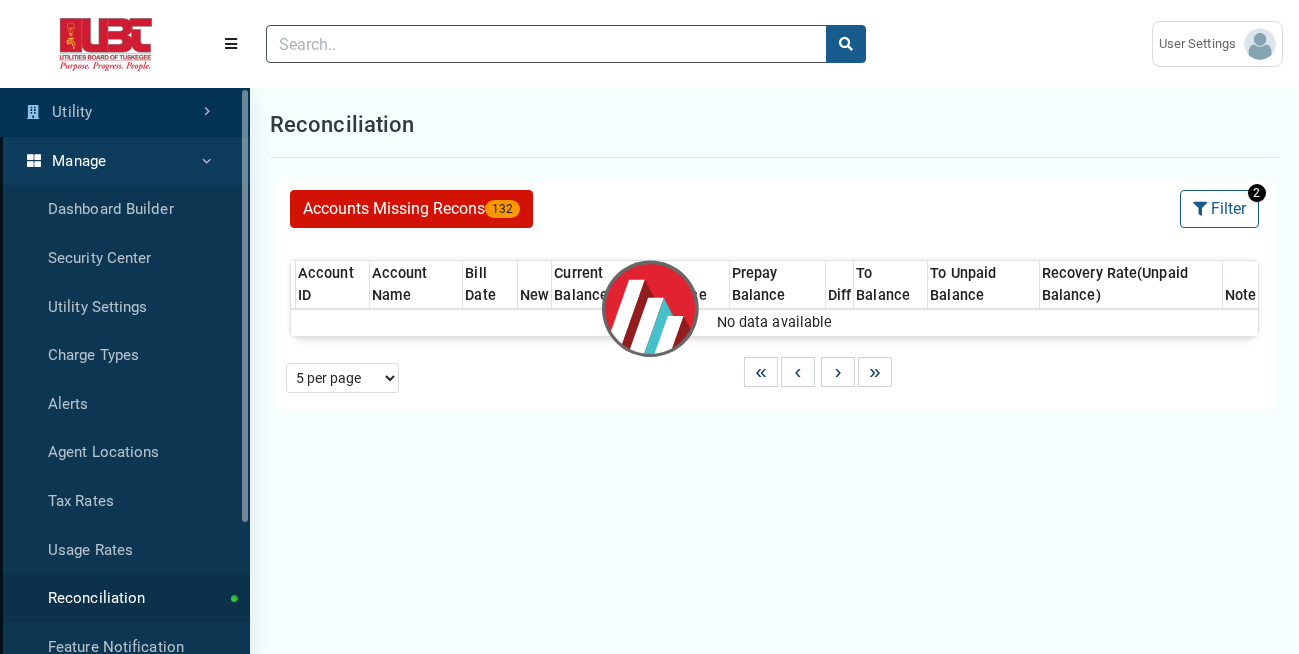 select on "25 per page" 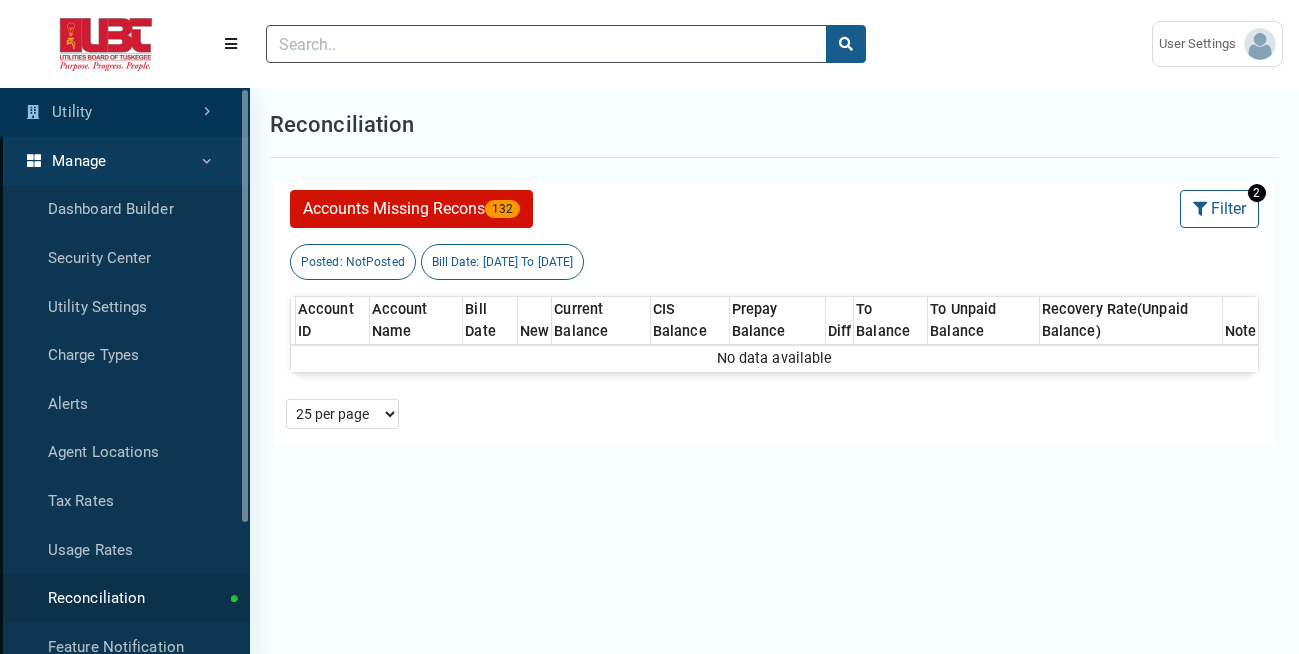 click on "[DATE]  To
[DATE]" at bounding box center [528, 262] 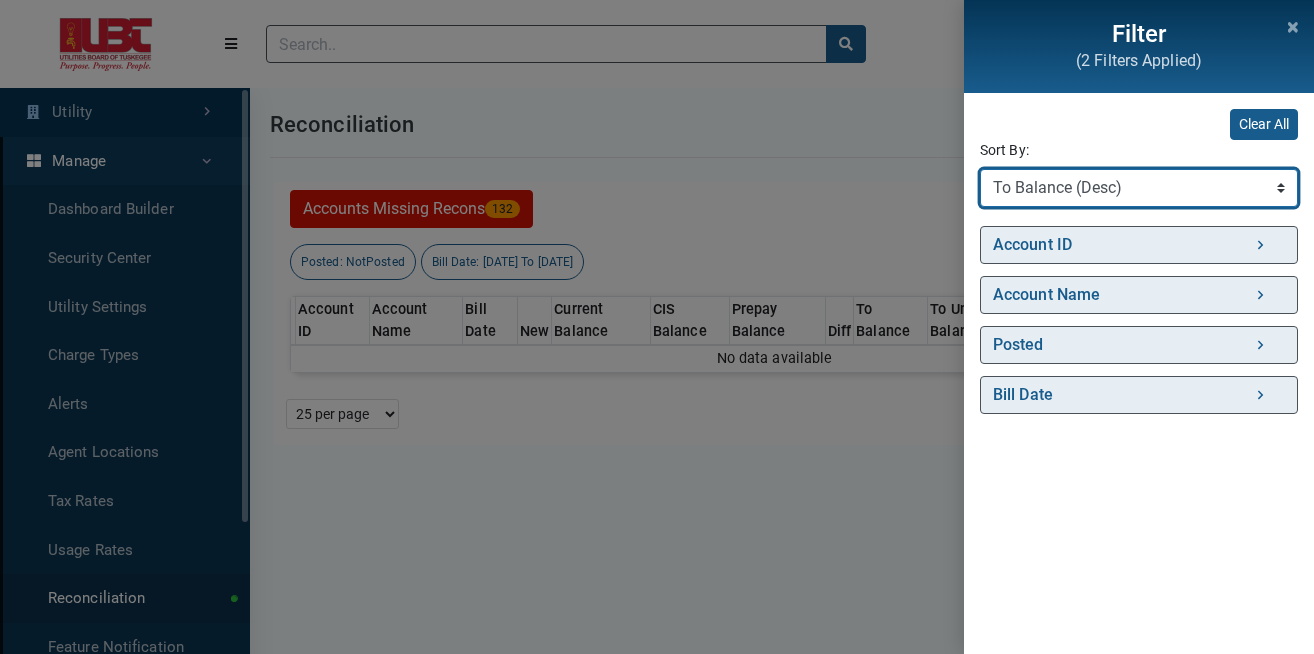 select on "Posted (Asc)" 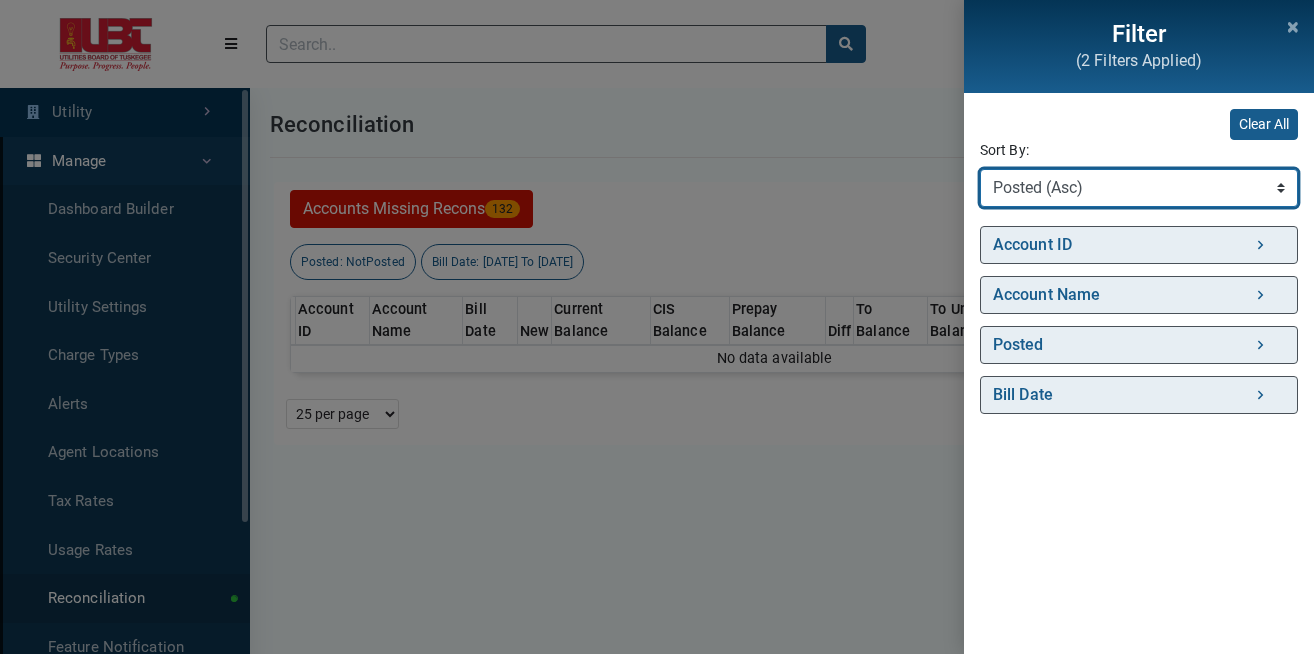 click on "Sort By
Account ID  (Asc)
Account ID  (Desc)
Account Name  (Asc)
Account Name  (Desc)
Posted  (Asc)
Posted  (Desc)
Bill Date  (Asc)
Bill Date  (Desc)
New  (Asc)
New  (Desc)
Current Balance  (Asc)
Current Balance  (Desc)
CIS Balance  (Asc)
CIS Balance  (Desc)
Prepay Balance  (Asc)
Prepay Balance  (Desc)
Diff  (Asc)
Diff  (Desc)" at bounding box center (1139, 188) 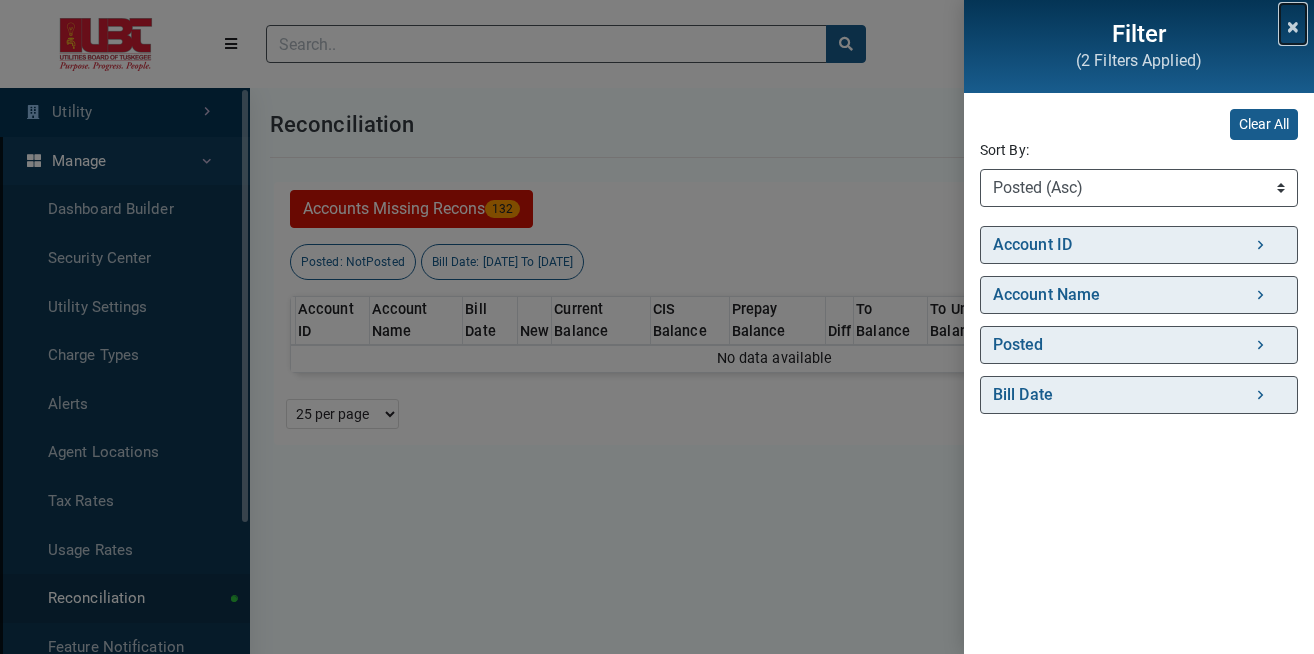 click at bounding box center (1293, 27) 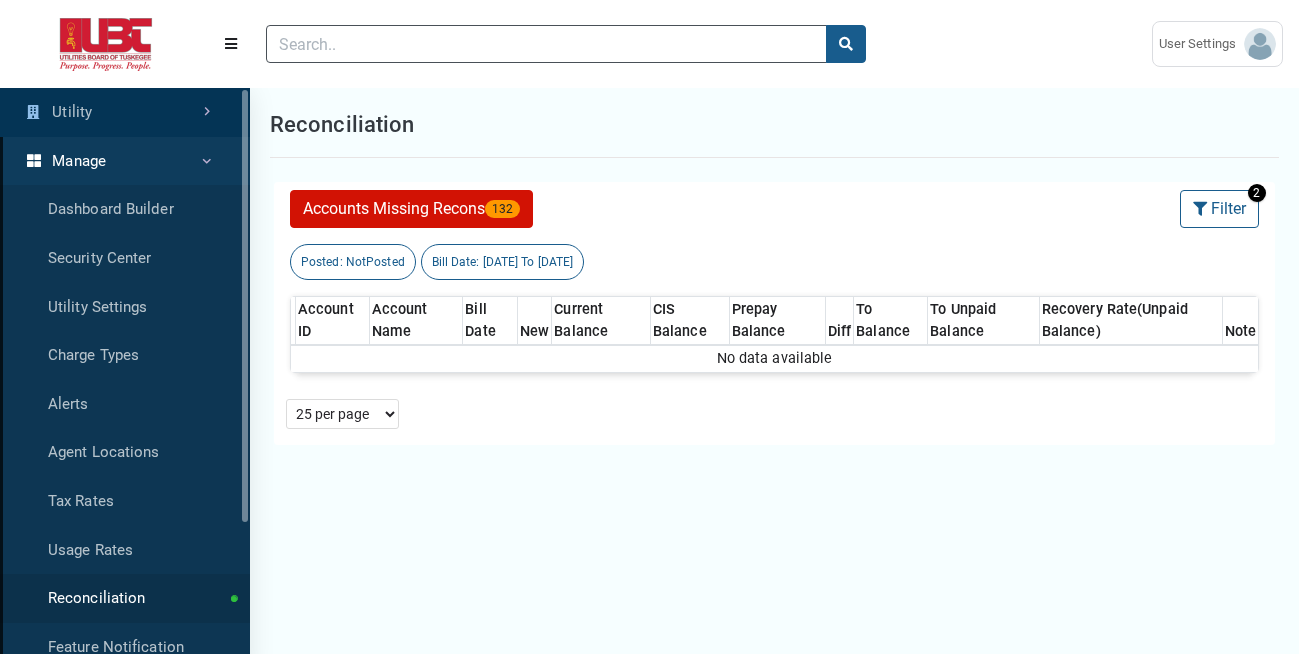 click on "Accounts Missing Recons   132
2
Filter
Filter
(2 Filters Applied)
Clear All
Sort By:
Sort By
Account ID  (Asc)
Account ID  (Desc)
Account Name  (Asc)
Account Name  (Desc)
Posted  (Asc)
Posted  (Desc)
Bill Date  (Asc)
Bill Date  (Desc)
New  (Asc)
New  (Desc)" at bounding box center [774, 505] 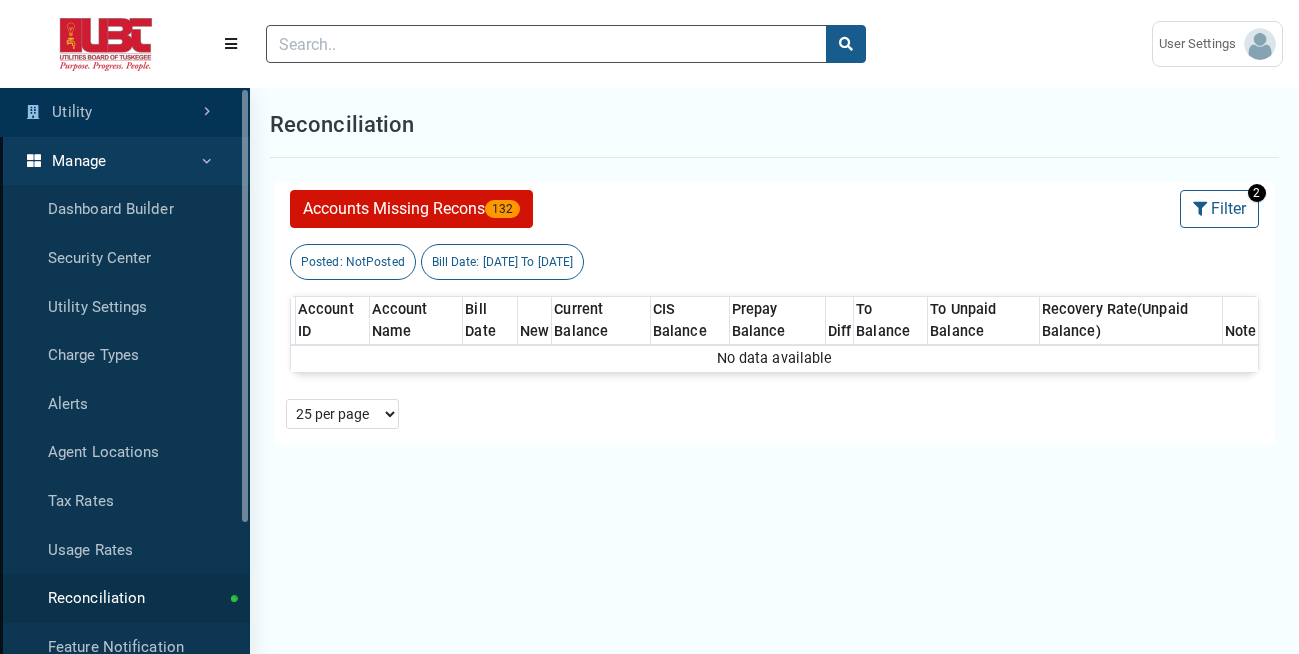 click on "NotPosted" at bounding box center [375, 262] 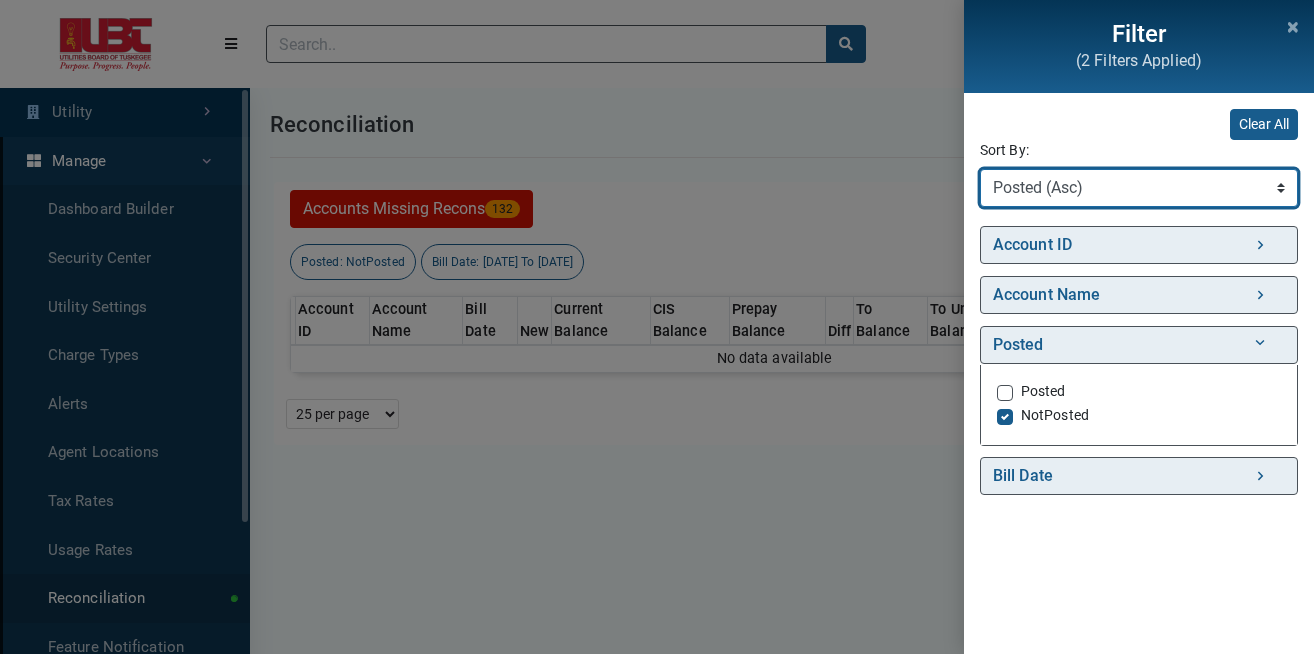 drag, startPoint x: 1053, startPoint y: 179, endPoint x: 875, endPoint y: 442, distance: 317.5736 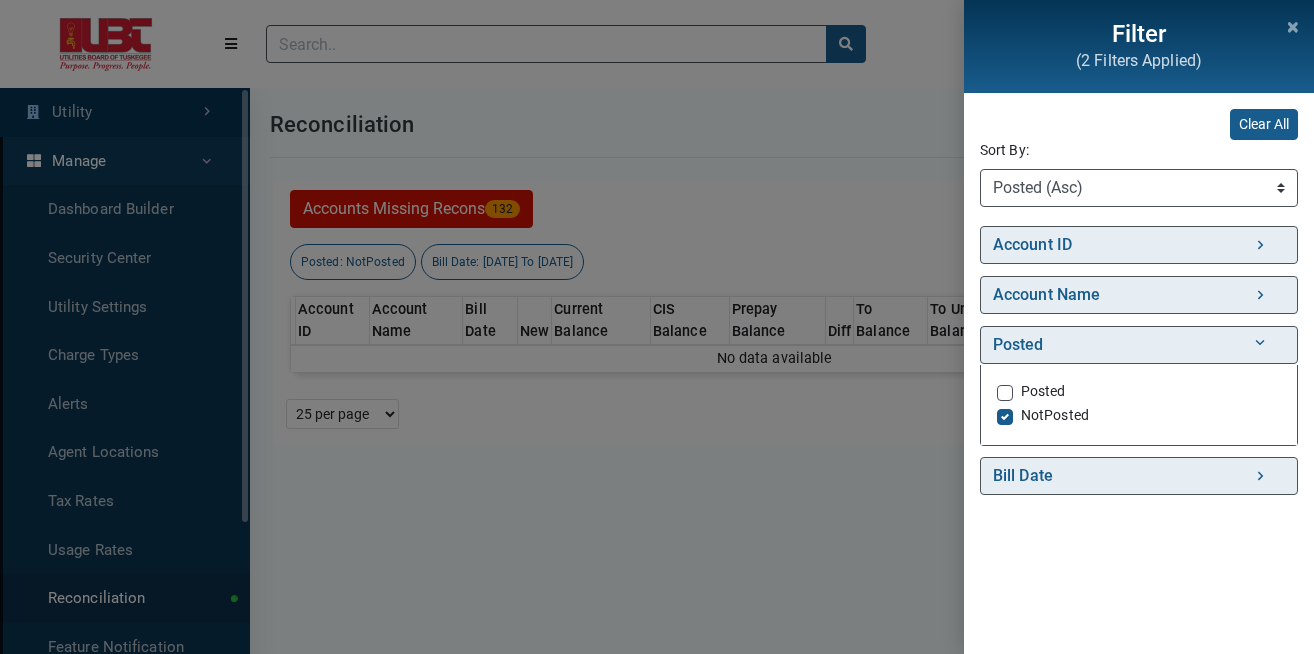 click on "Filter
(2 Filters Applied)
Clear All
Sort By:
Sort By
Account ID  (Asc)
Account ID  (Desc)
Account Name  (Asc)
Account Name  (Desc)
Posted  (Asc)
Posted  (Desc)
Bill Date  (Asc)
Bill Date  (Desc)
New  (Asc)
New  (Desc)
Current Balance  (Asc)
Current Balance  (Desc)
CIS Balance  (Asc)  Posted" at bounding box center [657, 327] 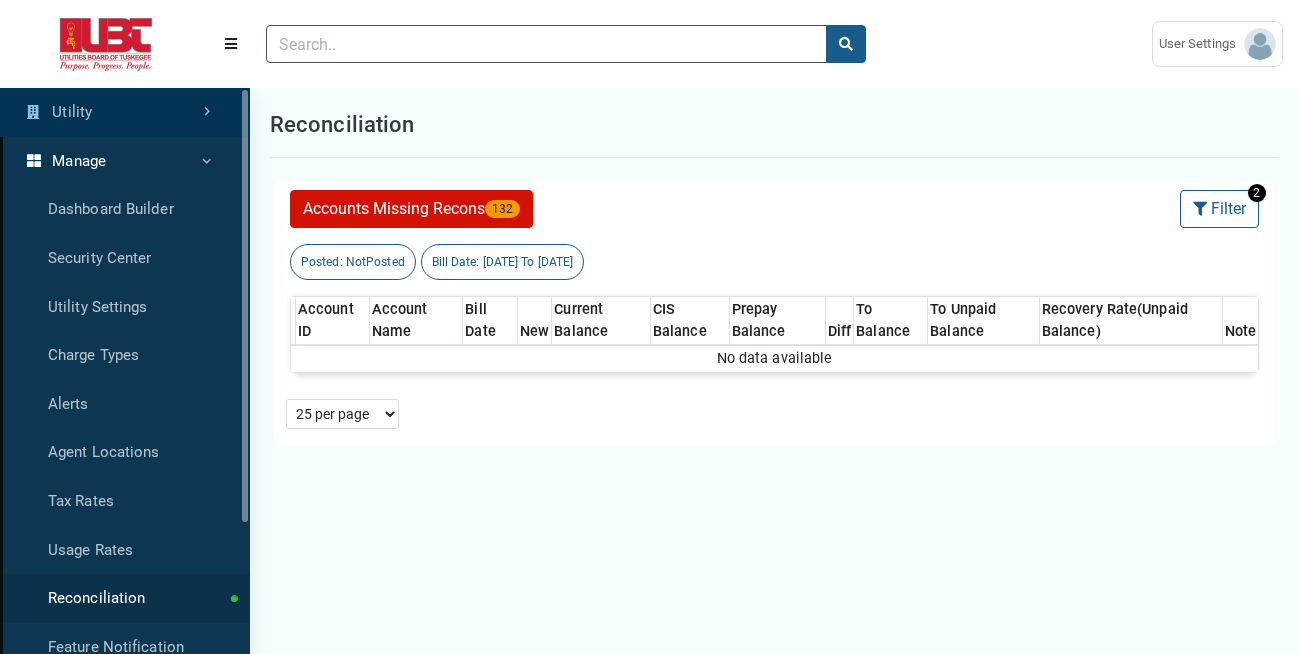 click on "Manage" at bounding box center (125, 161) 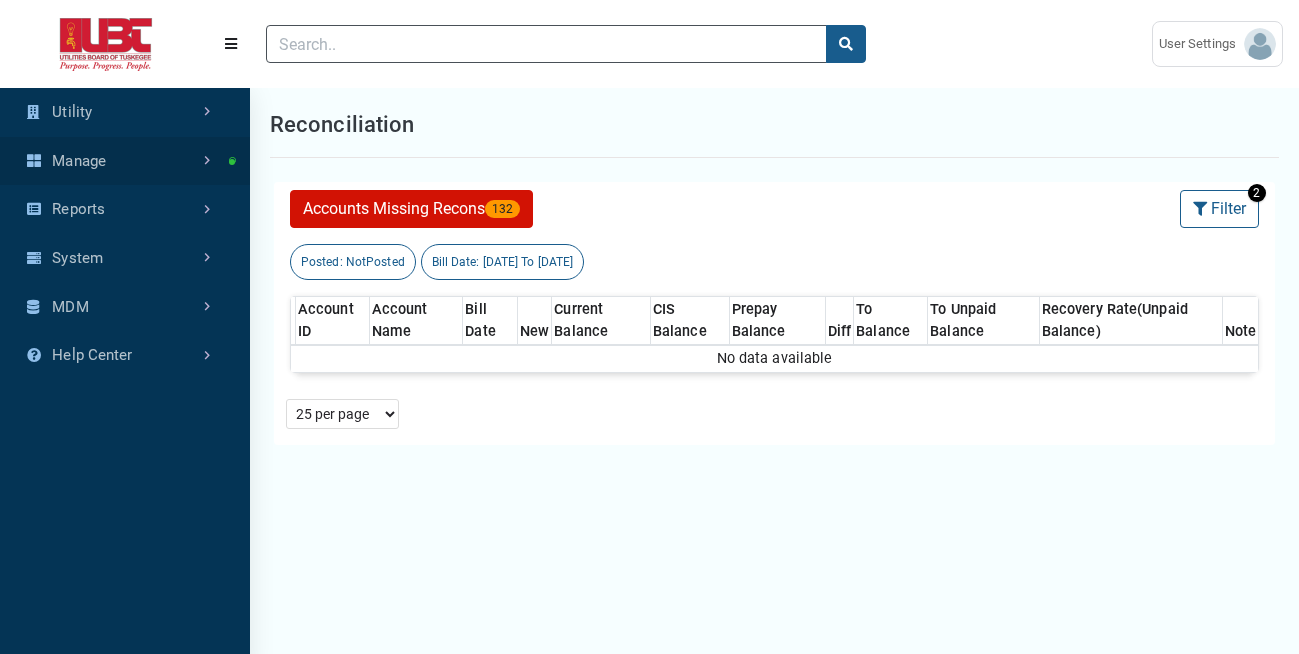 click on "Manage" at bounding box center [125, 161] 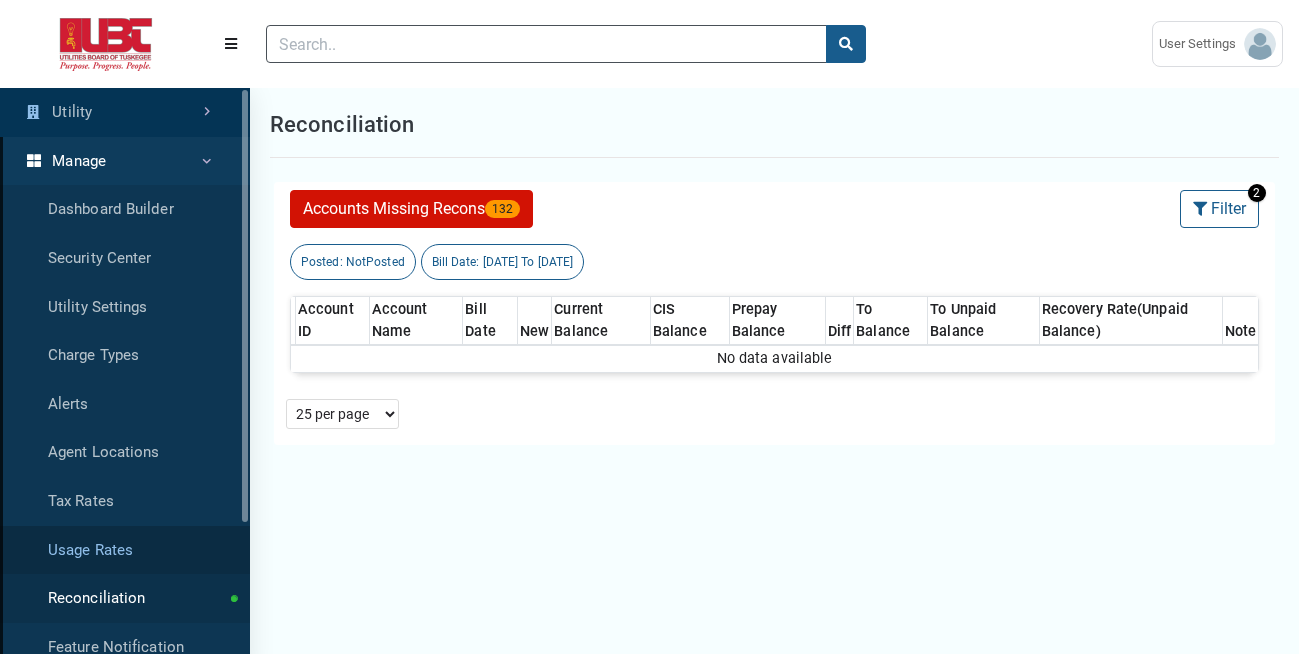 click on "Usage Rates" at bounding box center [125, 550] 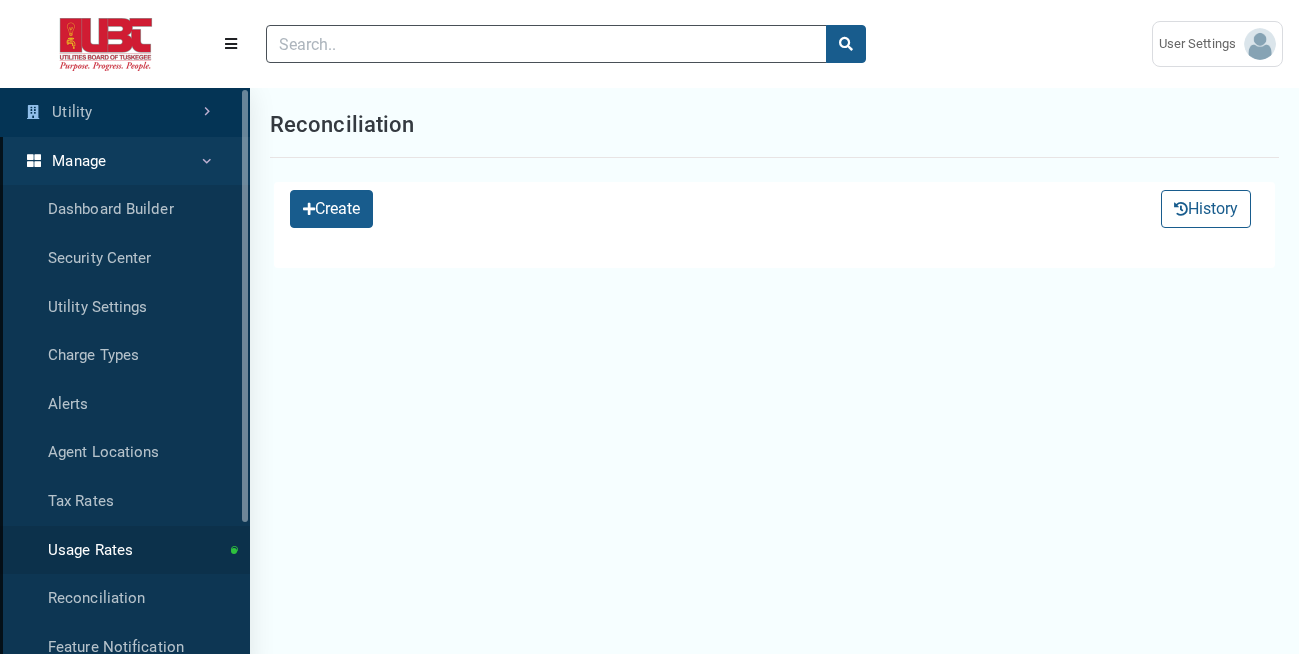 select on "25 per page" 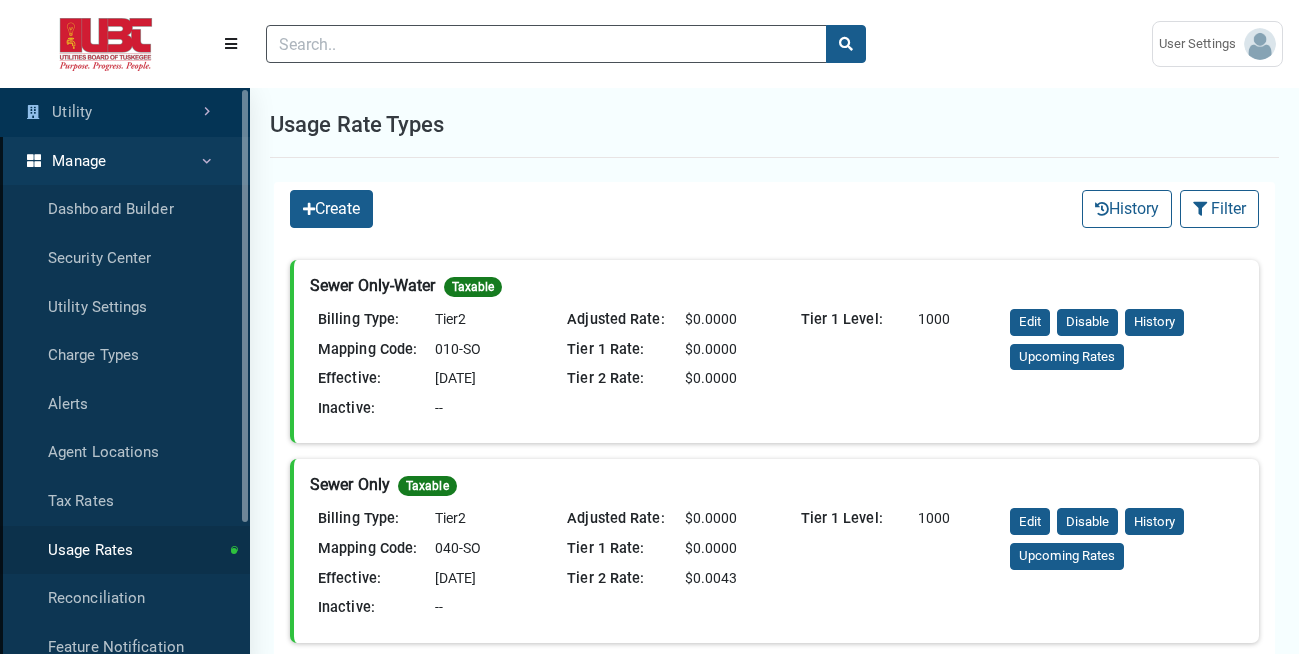 click on "Create
History
Filter
Filter
(No Filters Applied)
Clear All
Sort By:
Sort By
Rate Name  (Asc)
Rate Name  (Desc)
Billing Type  (Asc)
Billing Type  (Desc)
Mapping Code  (Asc)
Mapping Code  (Desc)
Effective Date  (Asc)
Effective Date  (Desc)" at bounding box center (774, 209) 